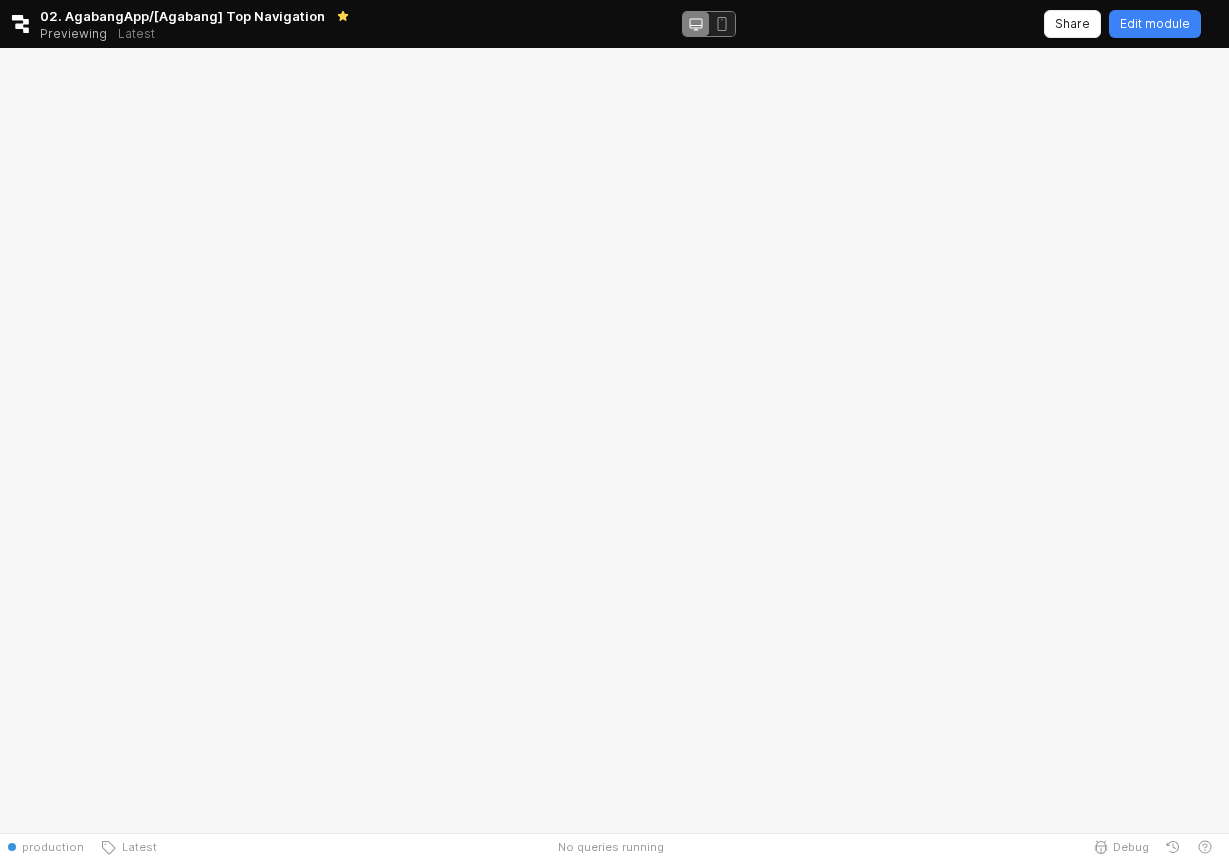 scroll, scrollTop: 0, scrollLeft: 0, axis: both 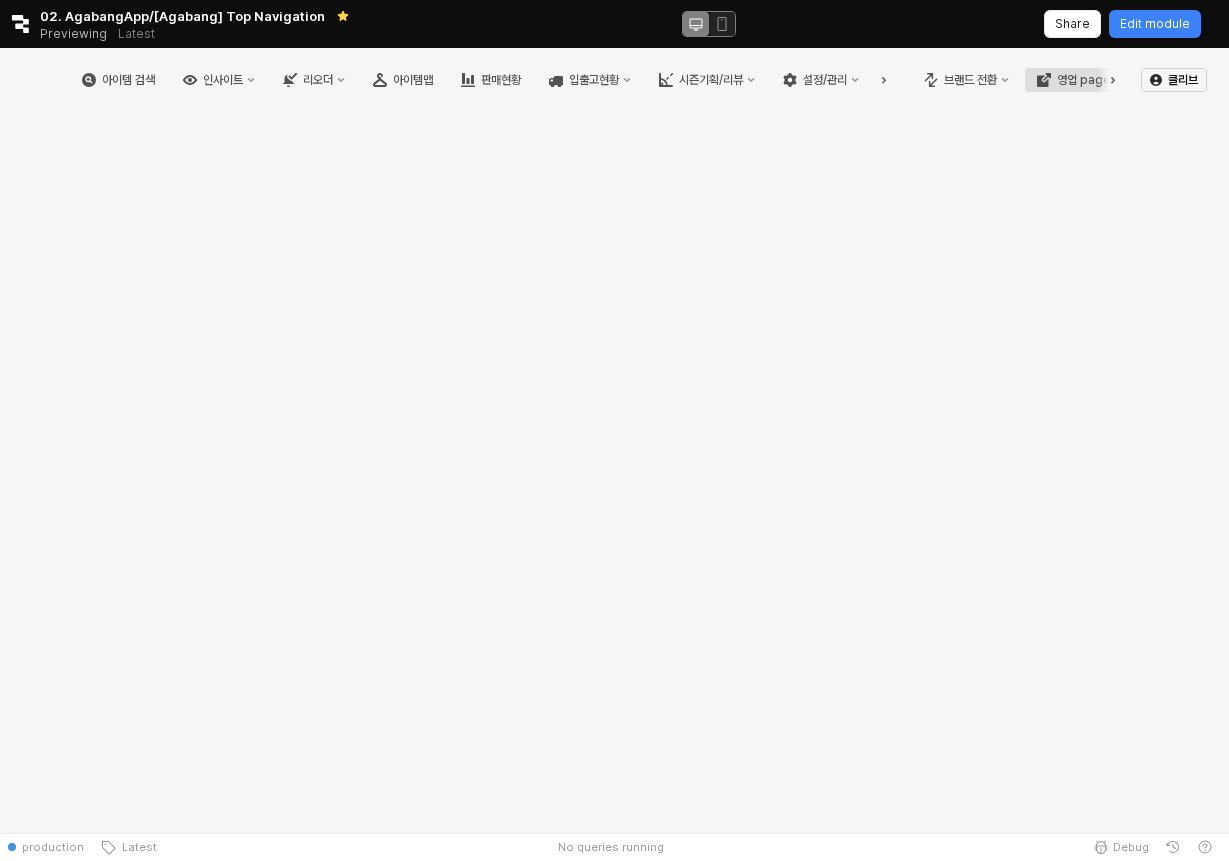 click 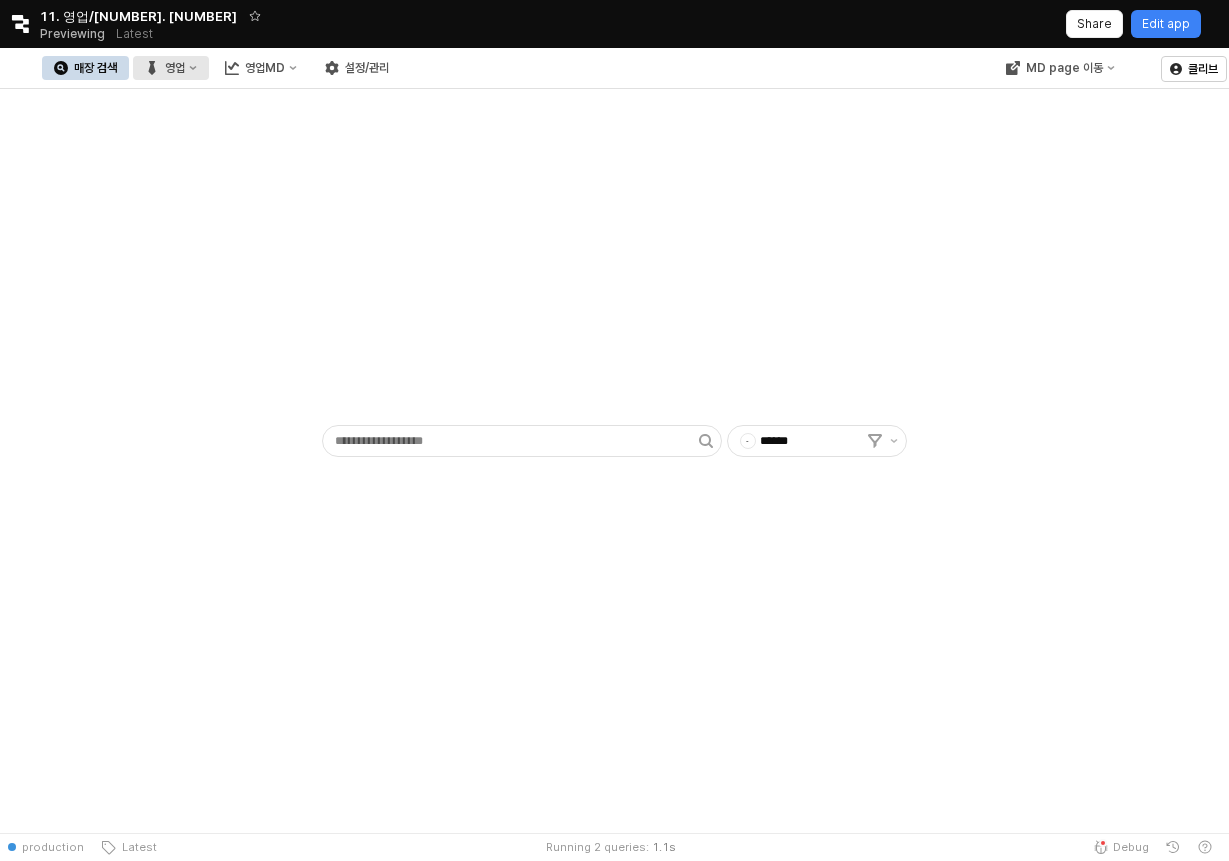 click on "영업" at bounding box center (175, 68) 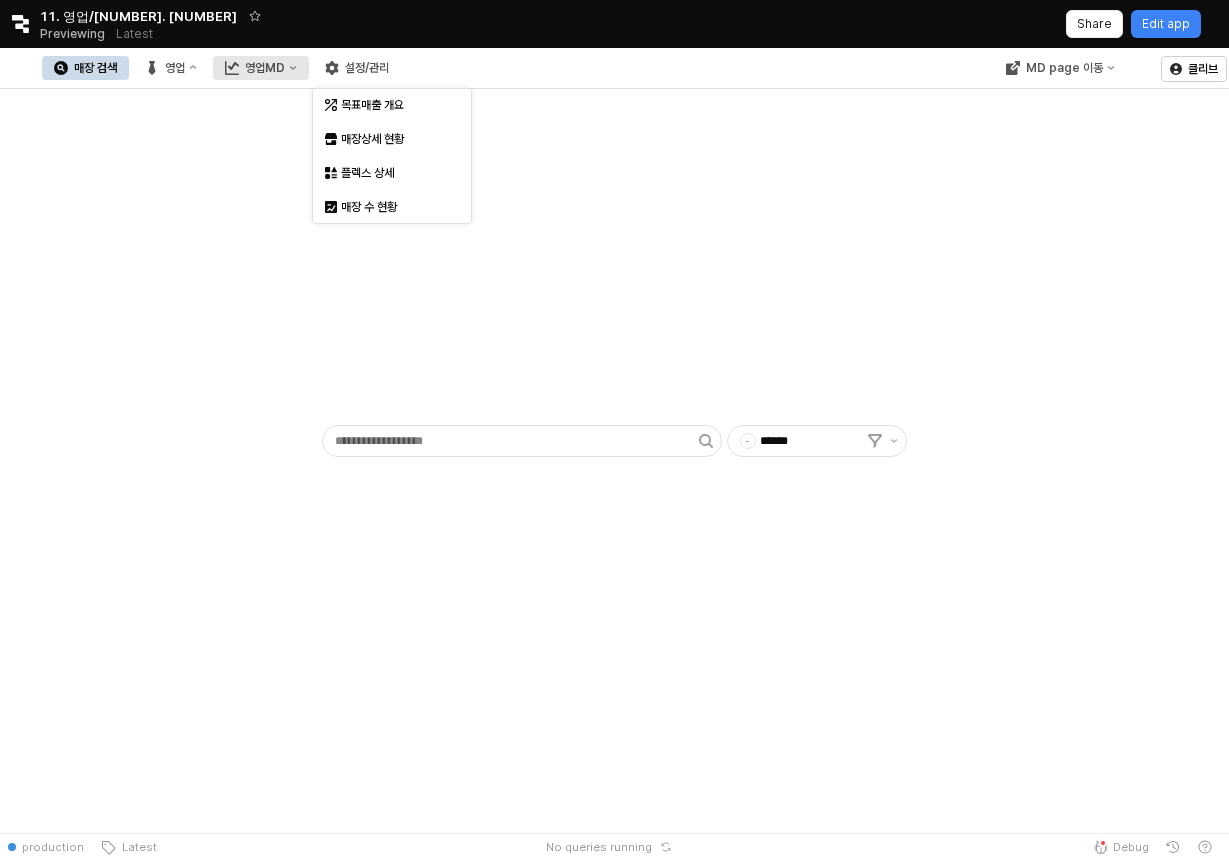 click on "영업MD" at bounding box center (265, 68) 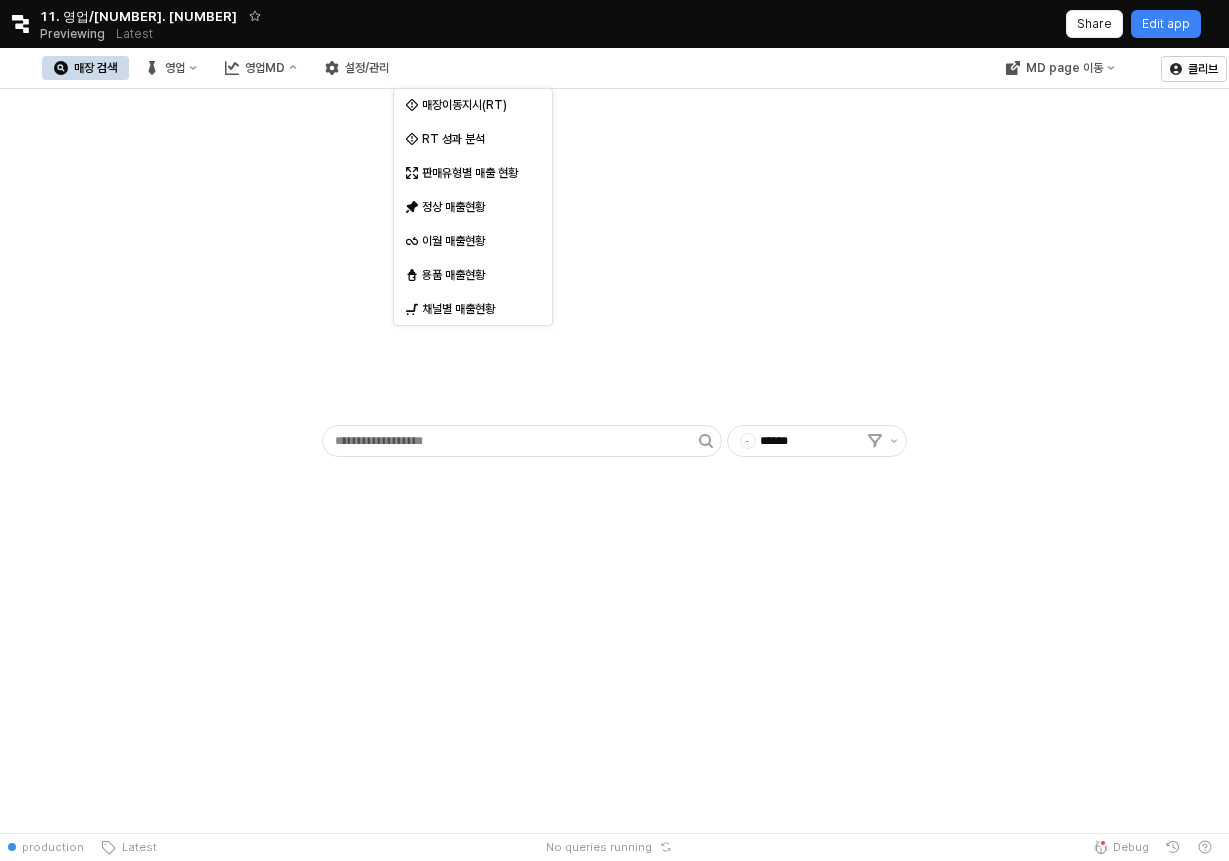 click on "매장 검색" at bounding box center (95, 68) 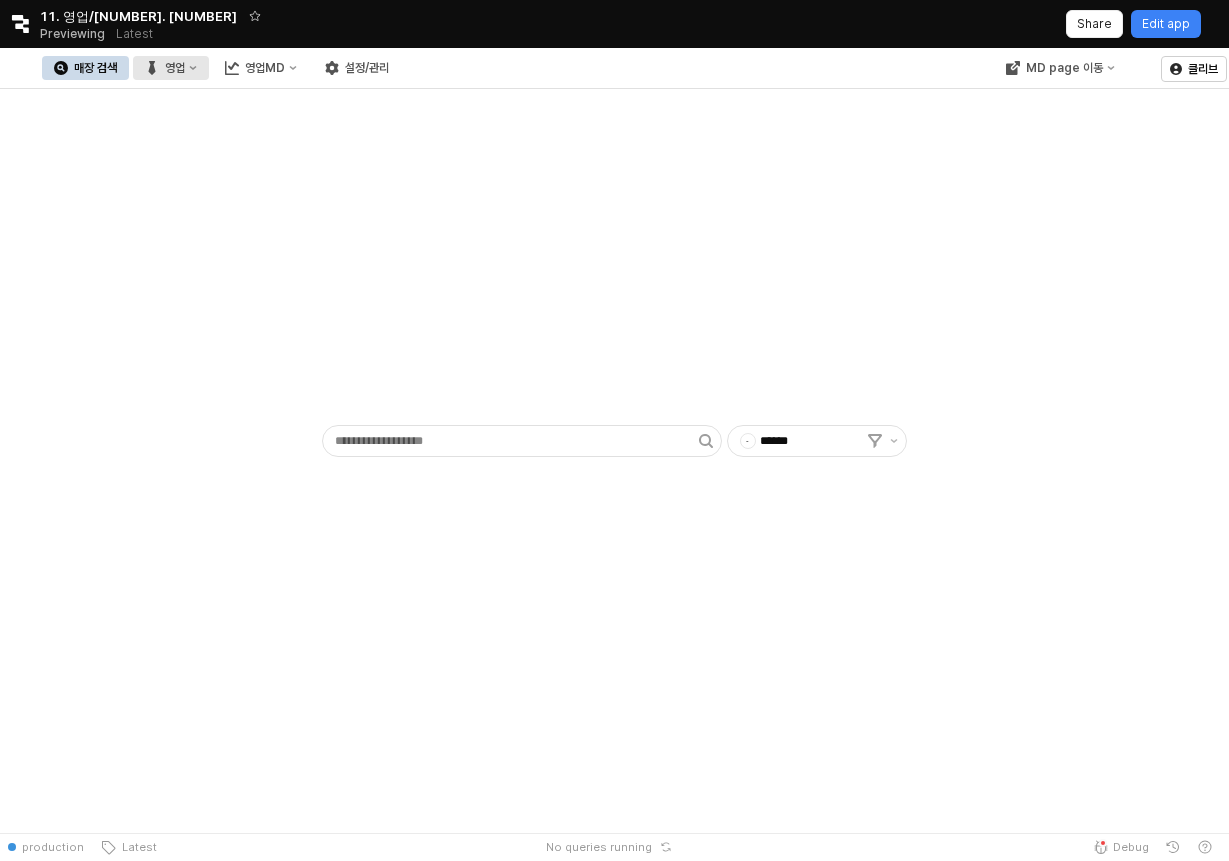 click on "영업" at bounding box center [175, 68] 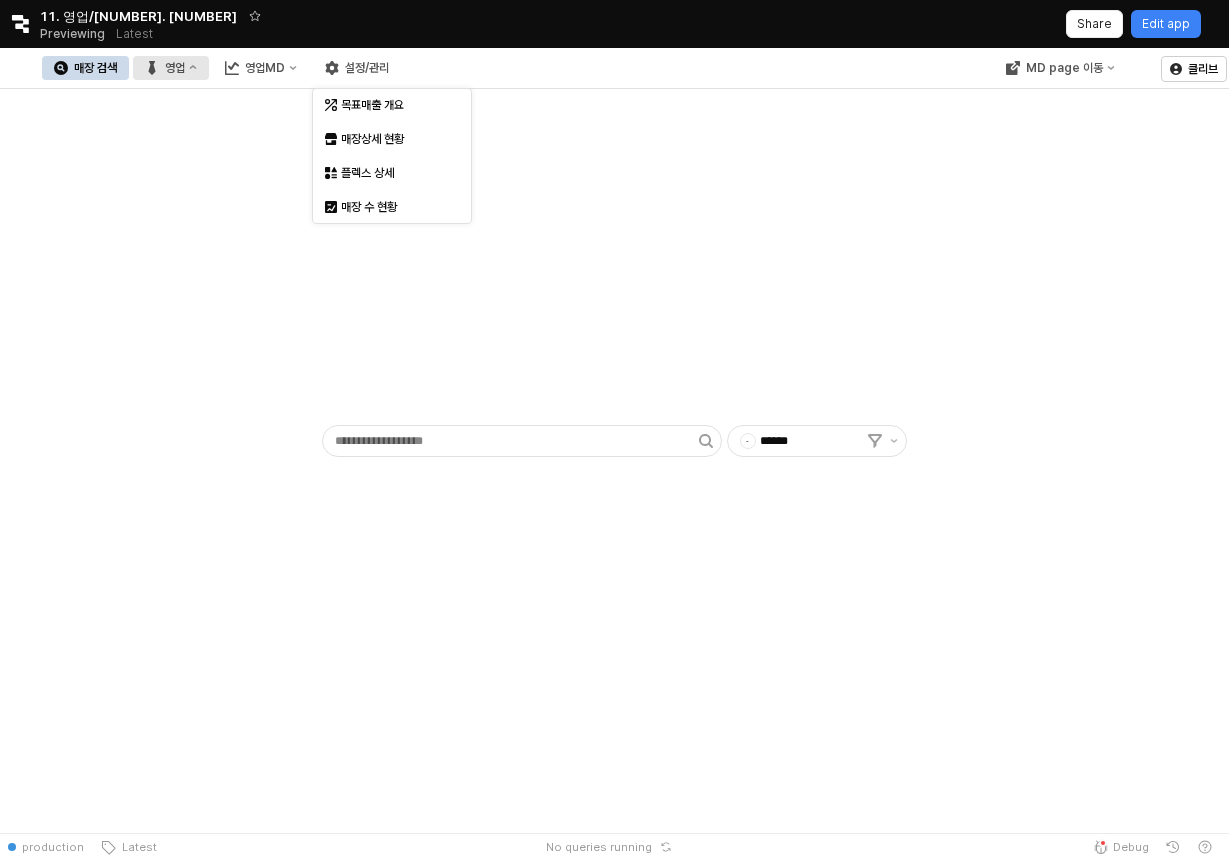 click on "영업" at bounding box center (175, 68) 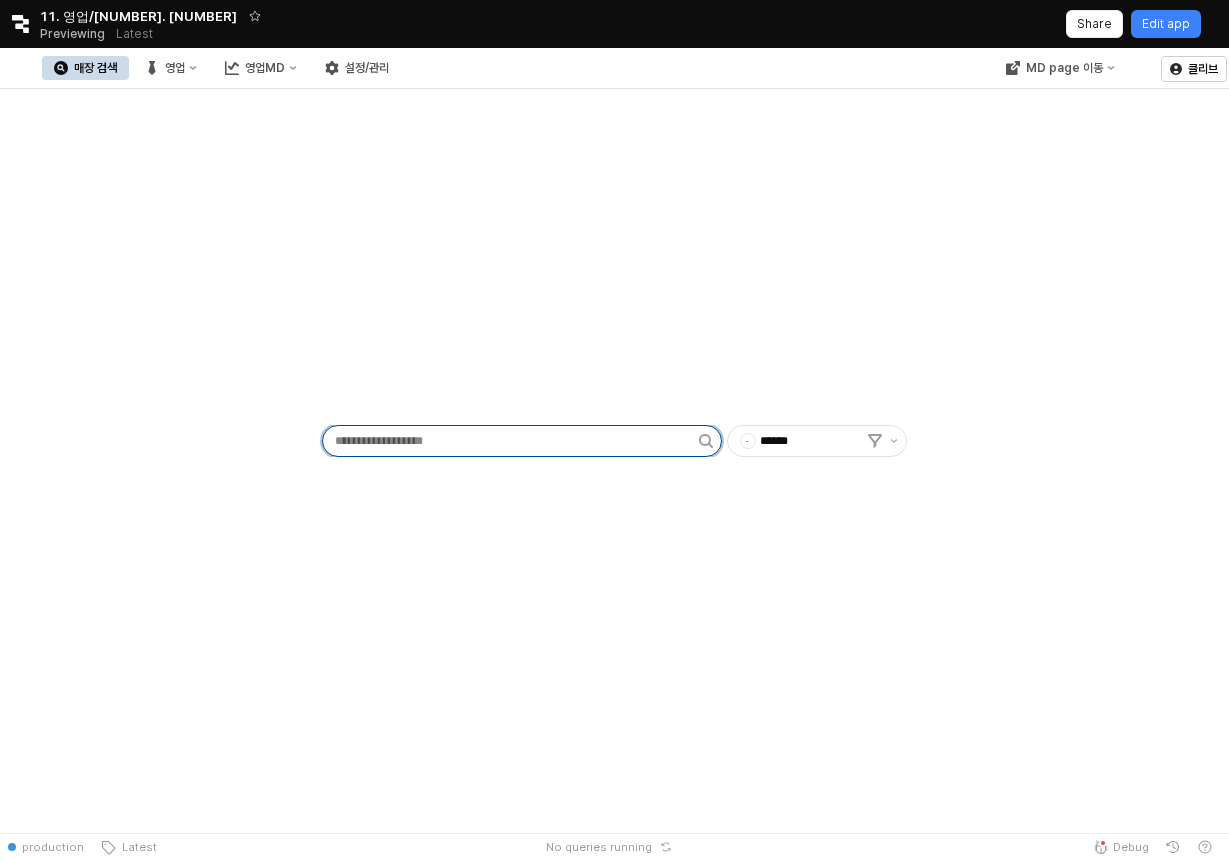 click at bounding box center (511, 441) 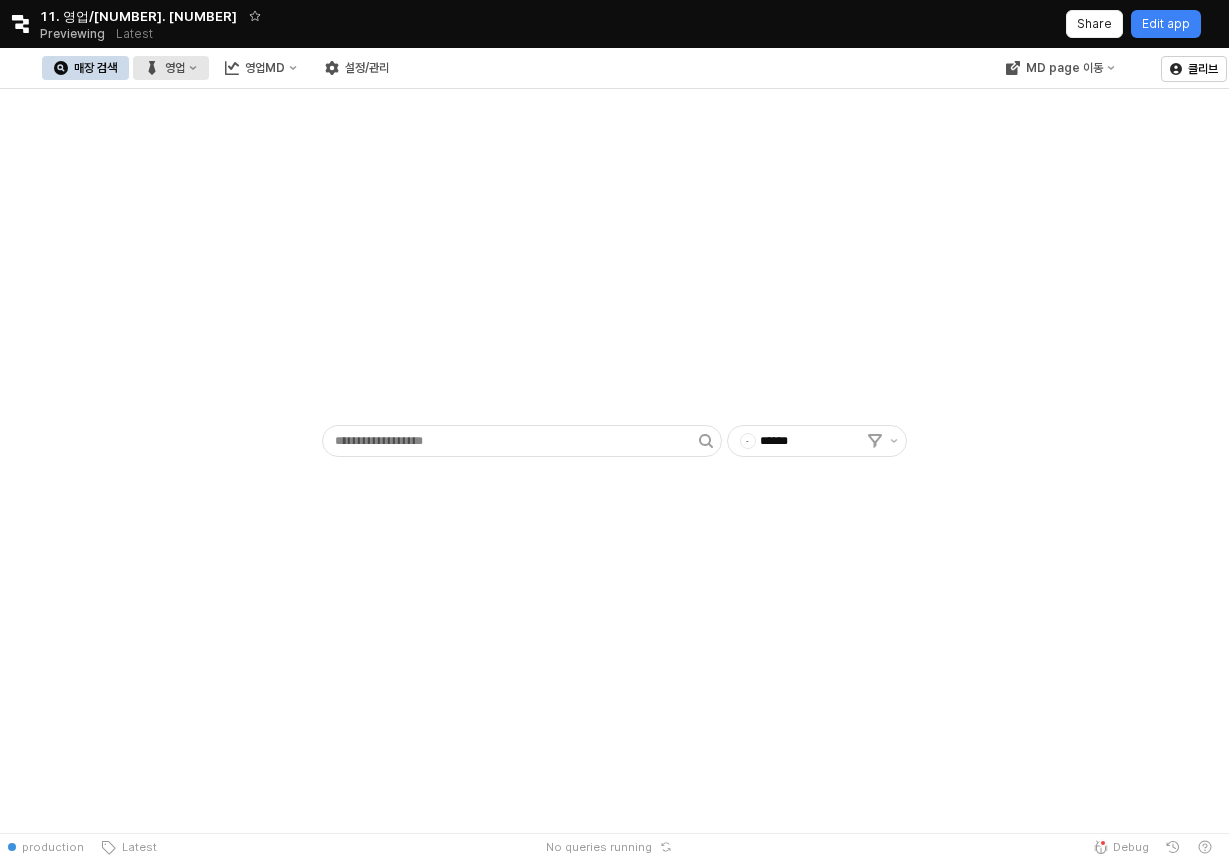 click on "영업" at bounding box center (175, 68) 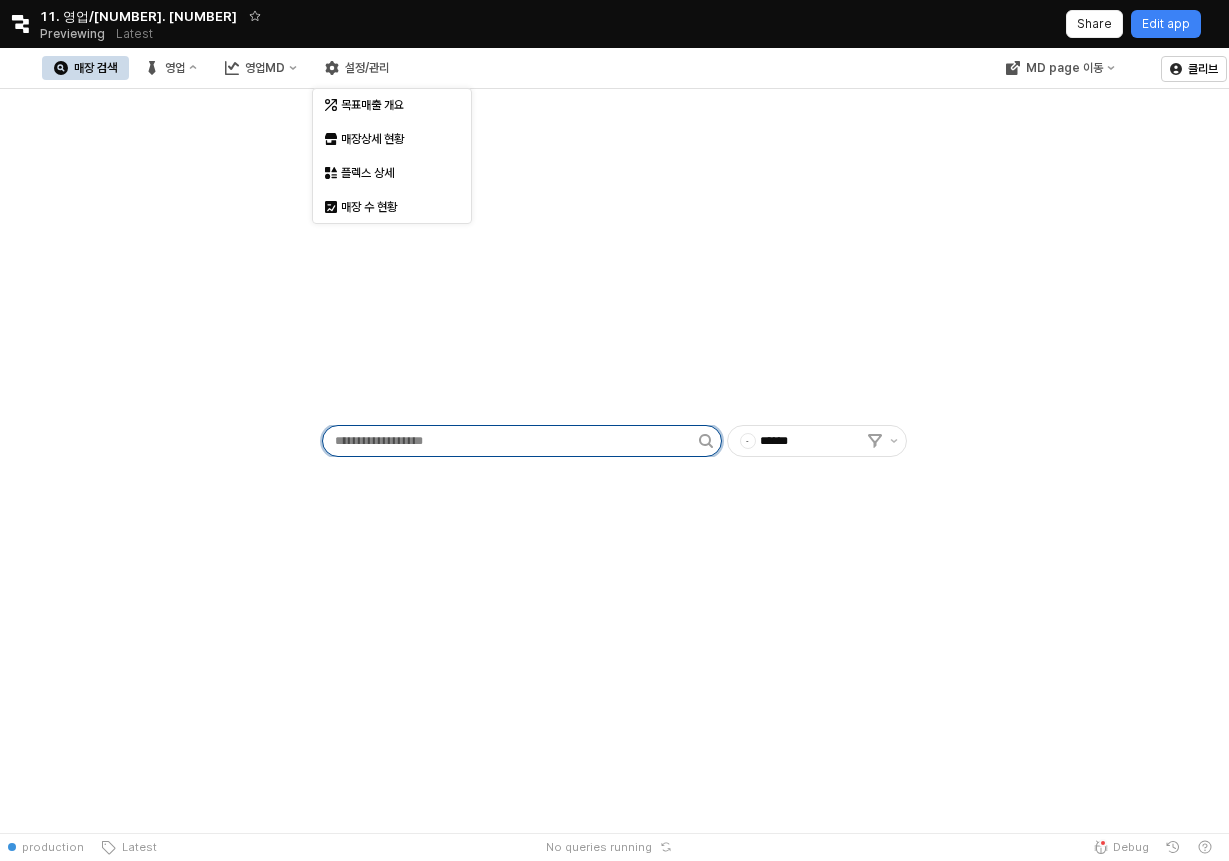 click at bounding box center (511, 441) 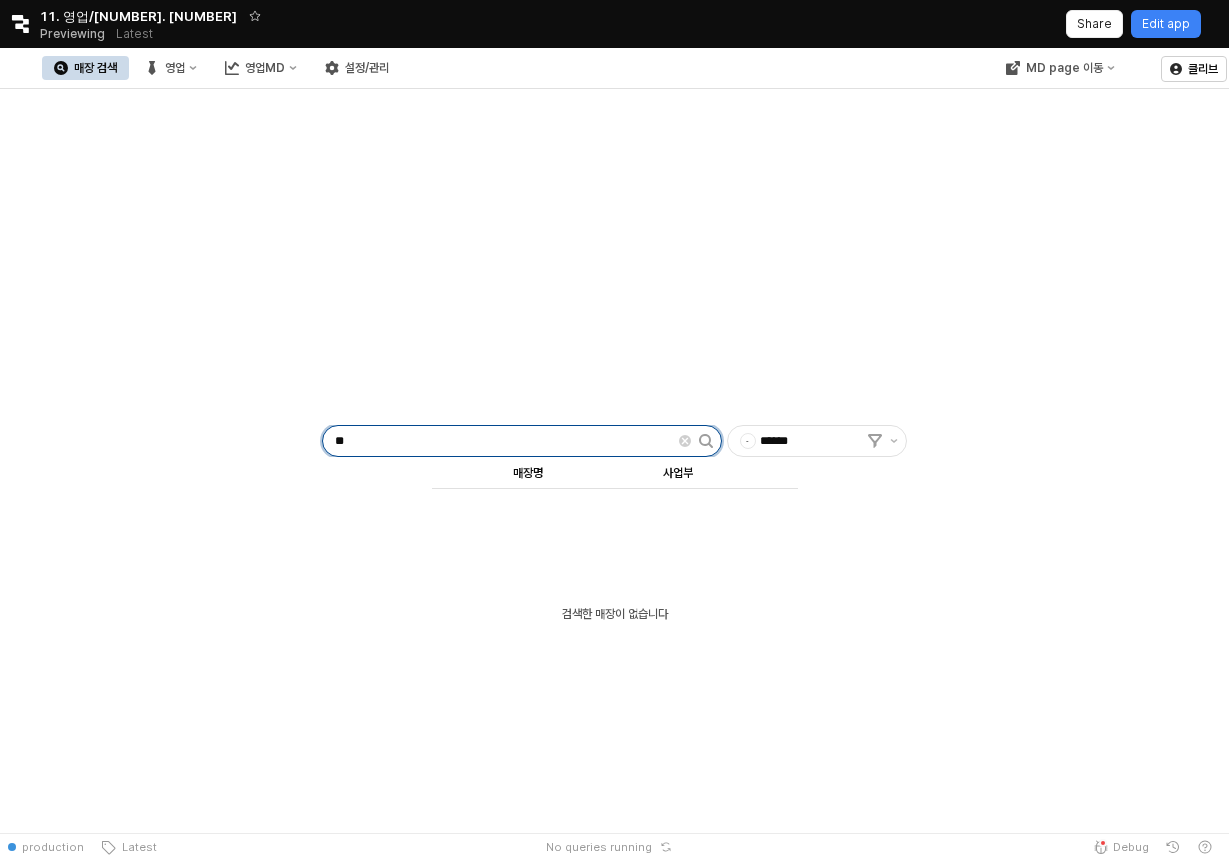 type on "*" 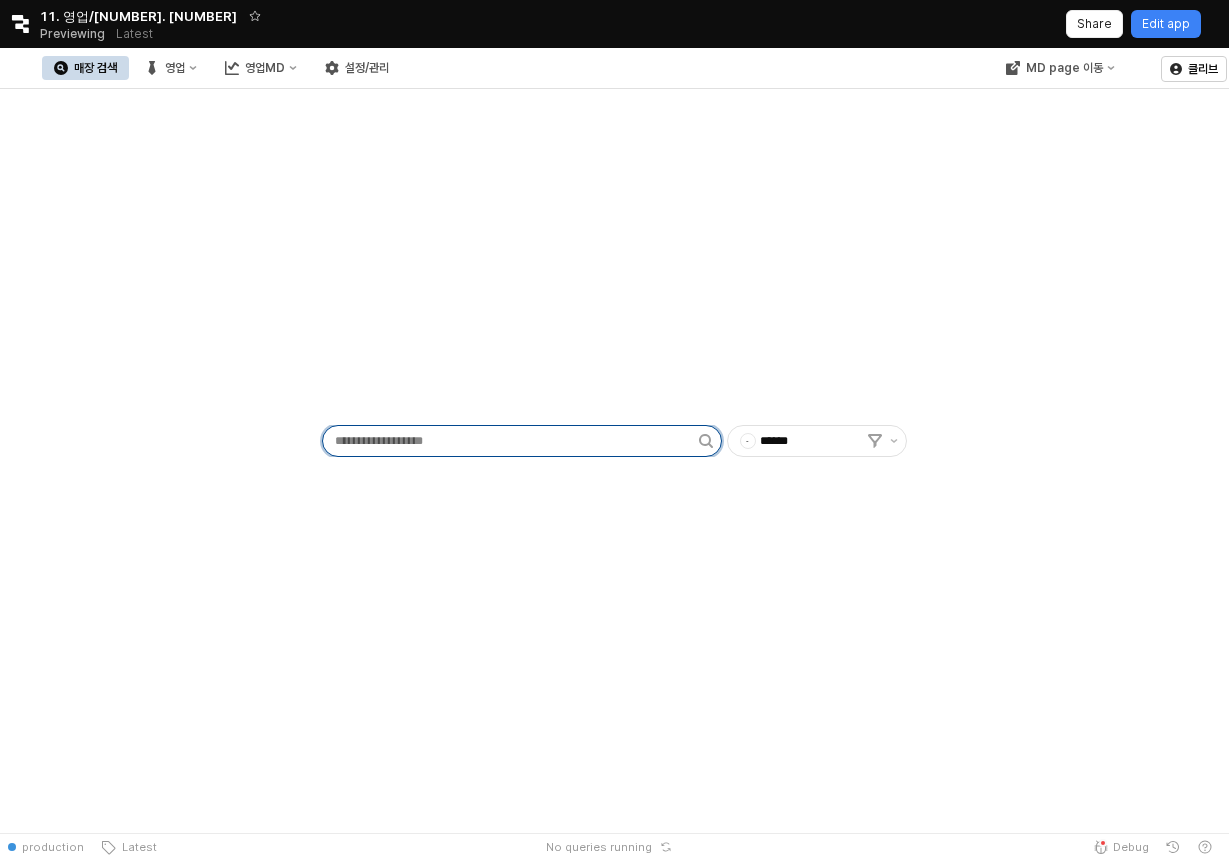 type on "*" 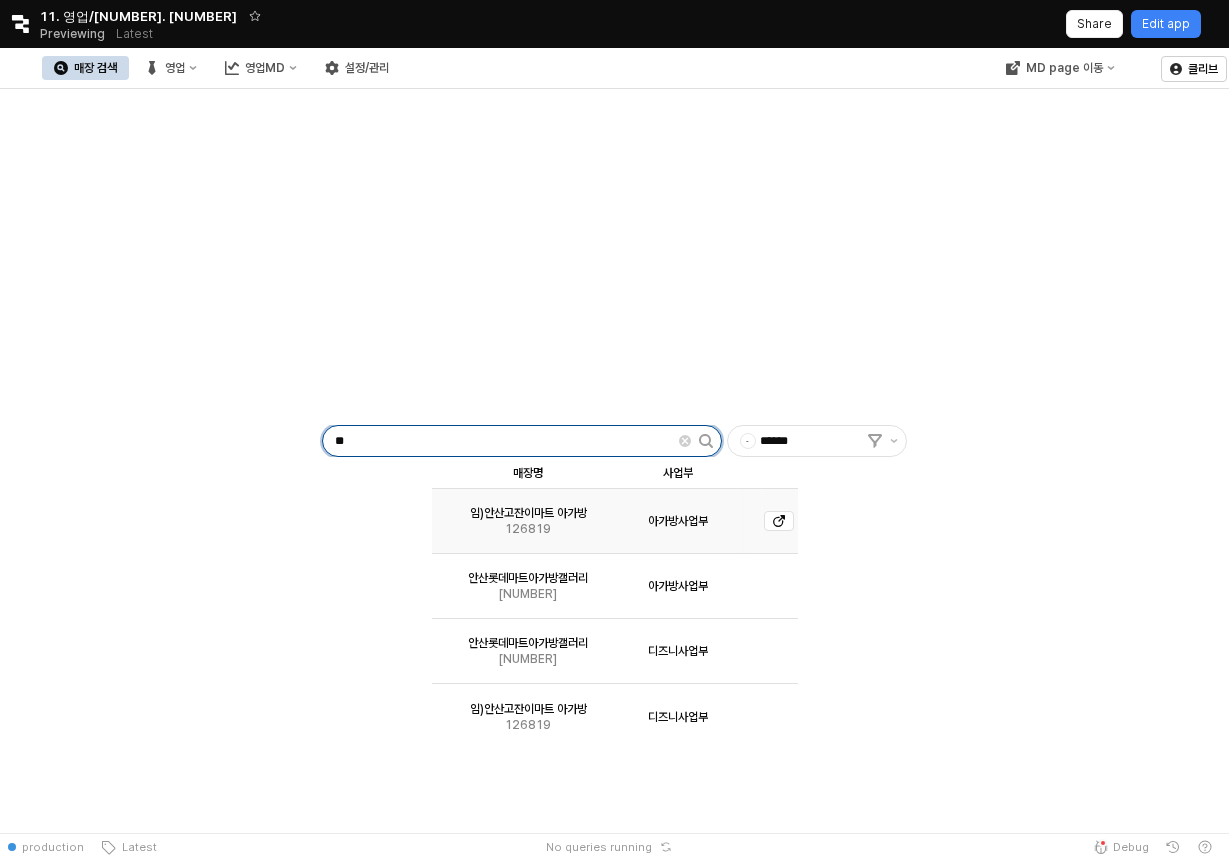 type on "**" 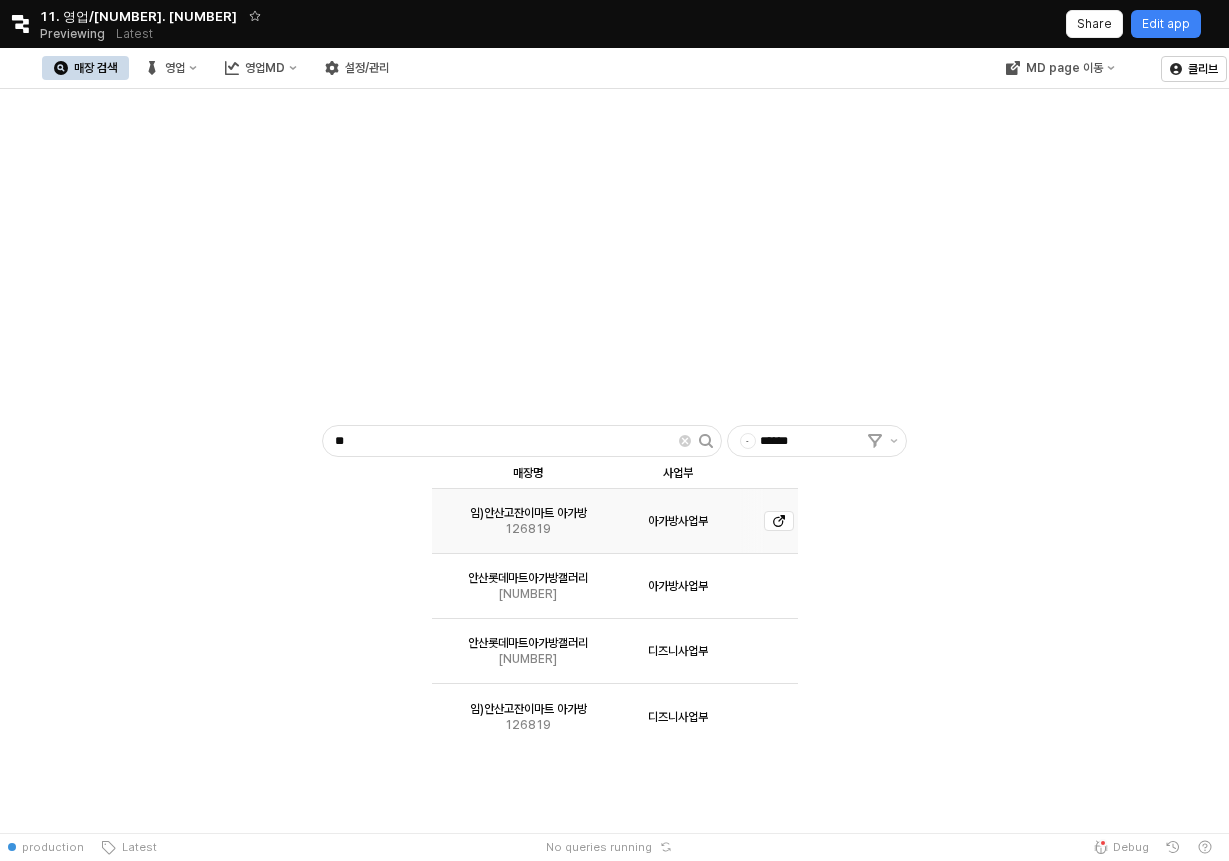 click on "임)안산고잔이마트 아가방 126819" at bounding box center (528, 521) 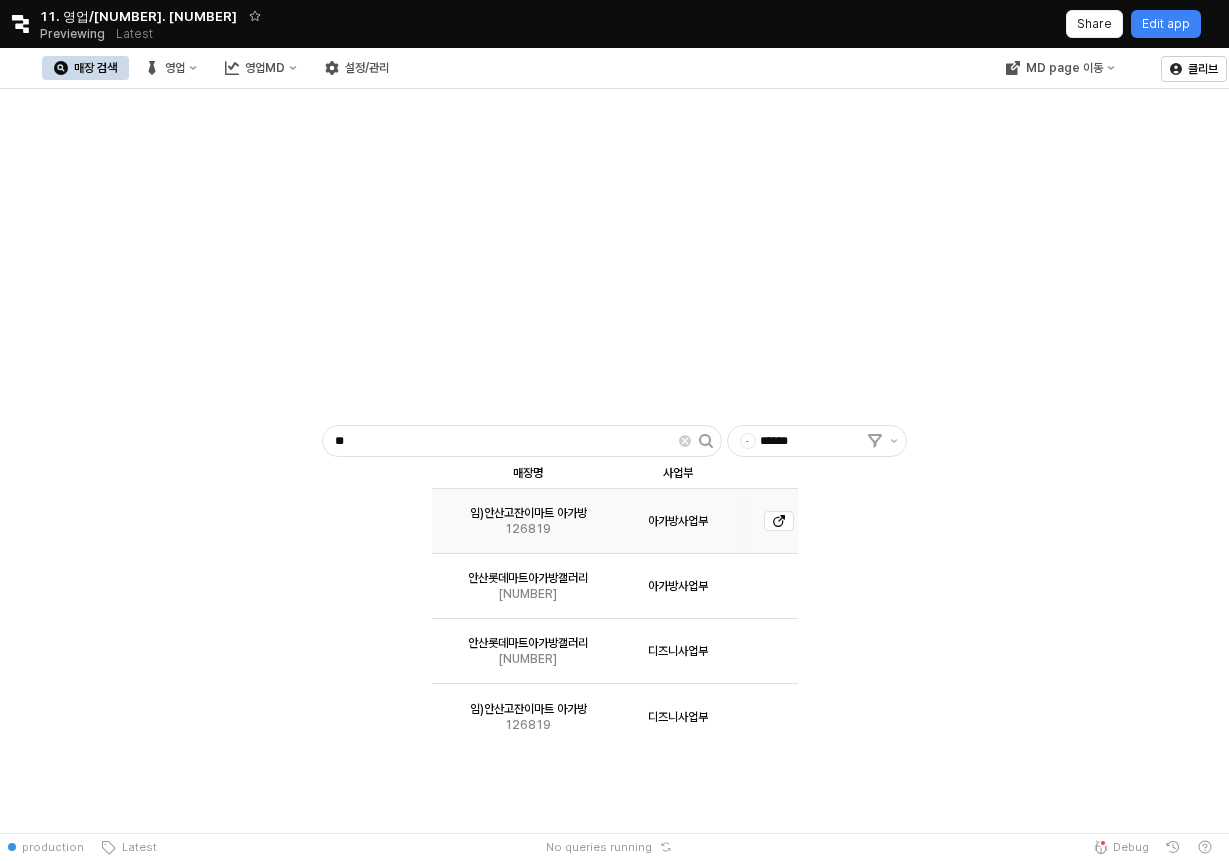 click on "임)안산고잔이마트 아가방 126819" at bounding box center [528, 521] 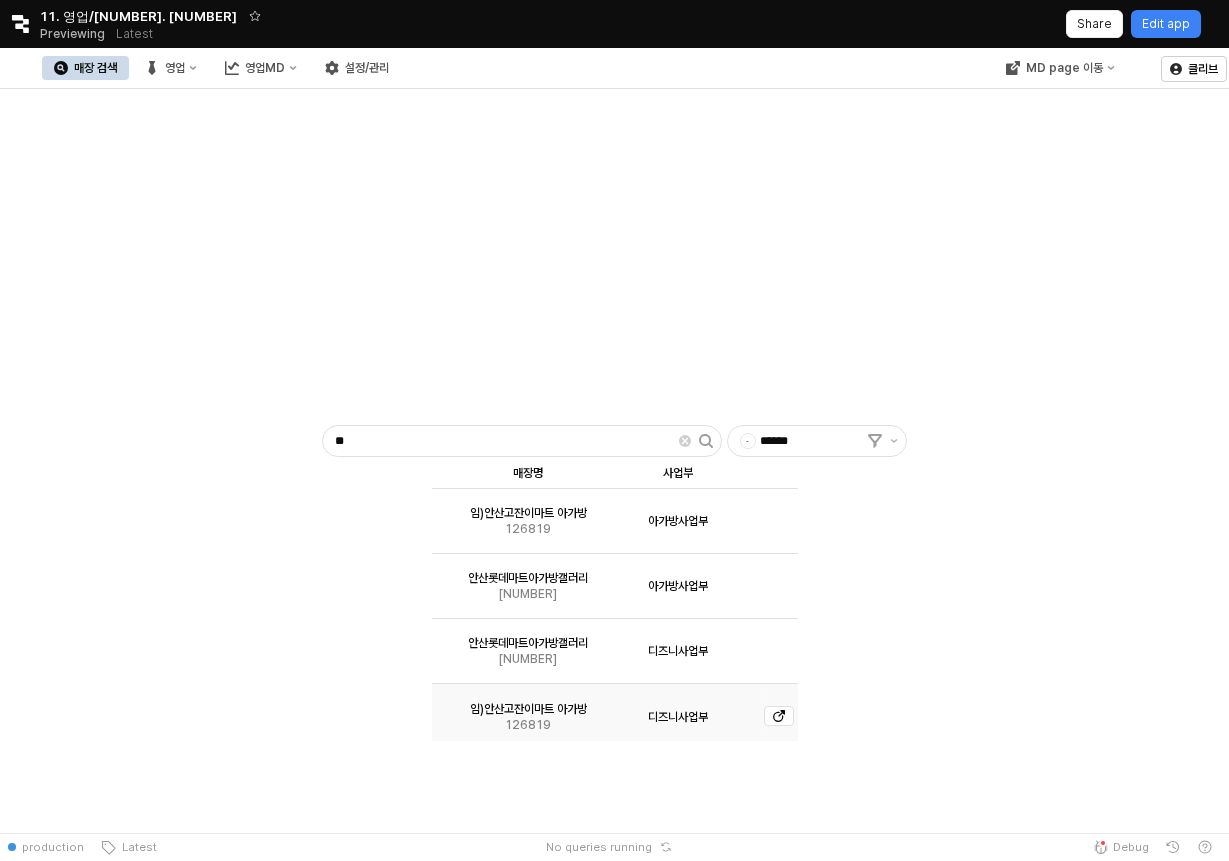 drag, startPoint x: 692, startPoint y: 434, endPoint x: 585, endPoint y: 696, distance: 283.00708 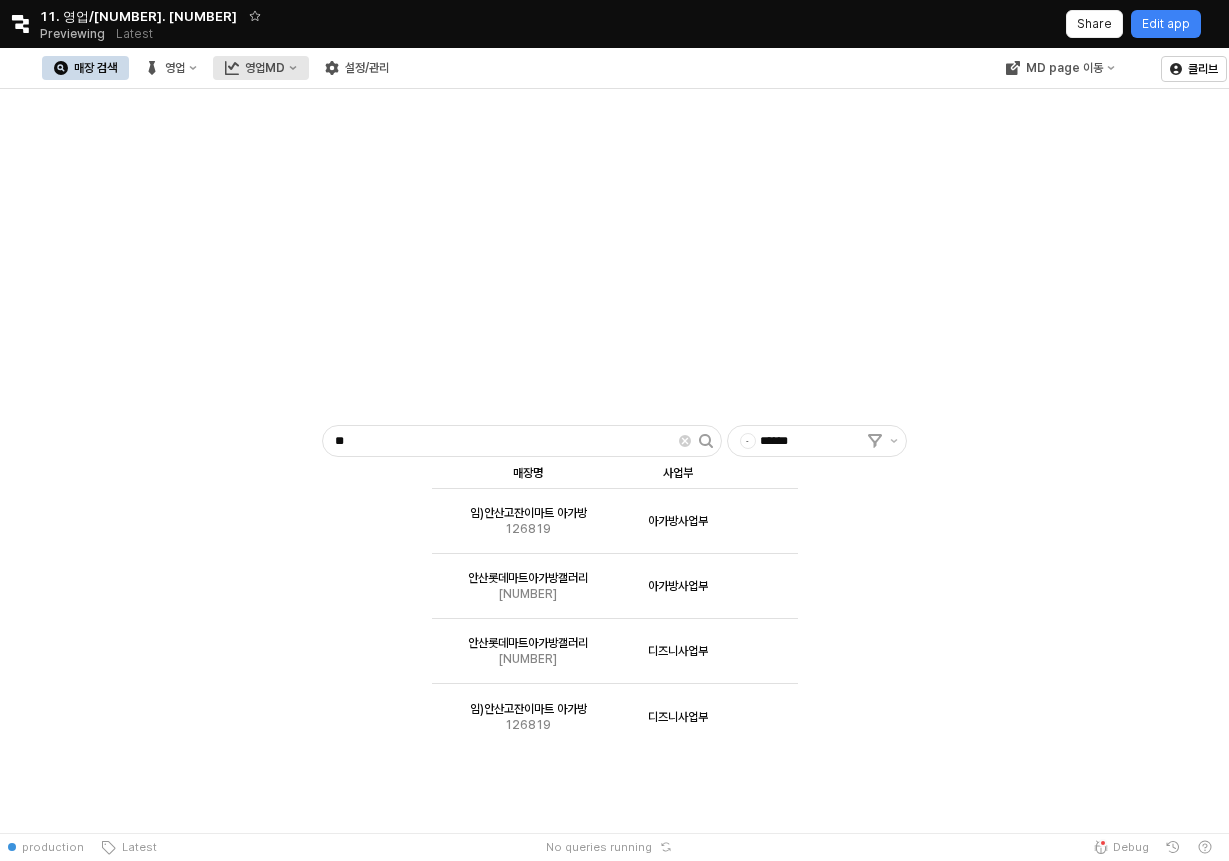 click on "영업MD" at bounding box center (265, 68) 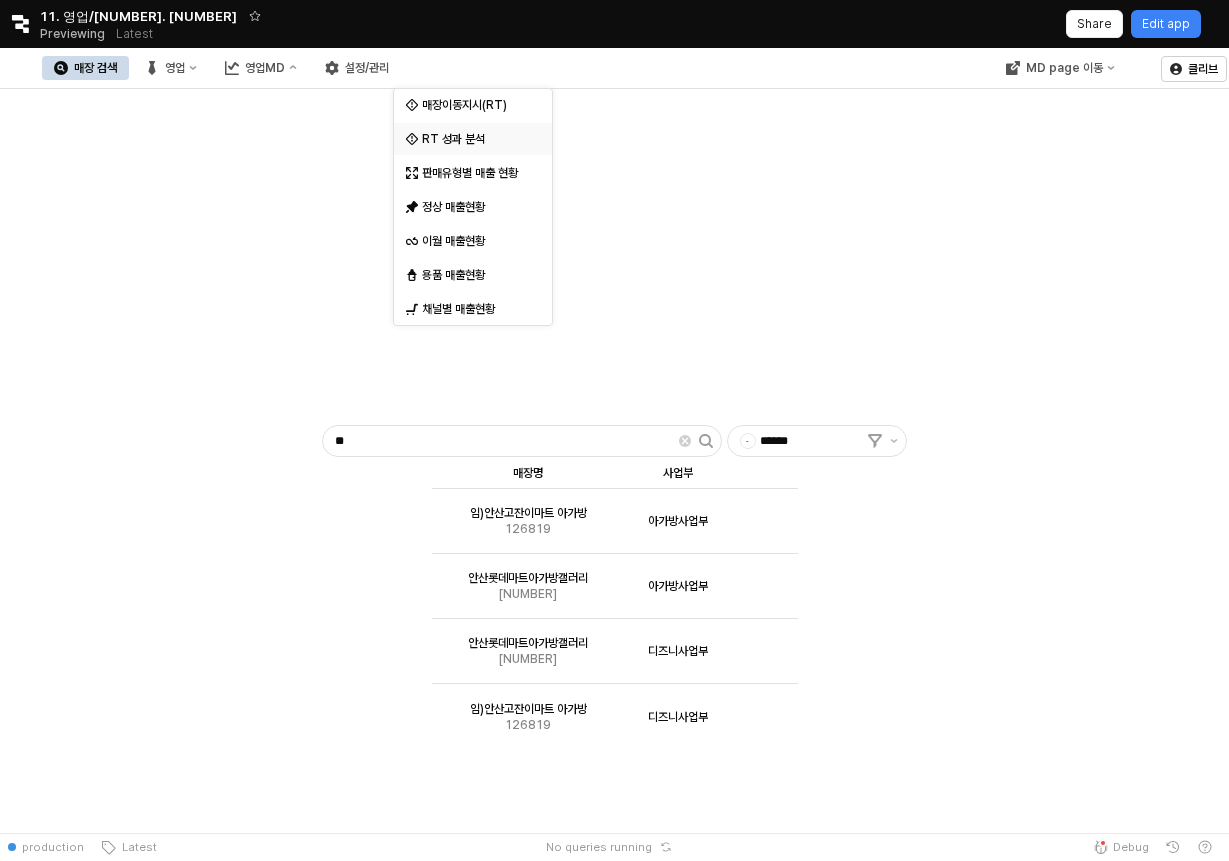click on "RT 성과 분석" at bounding box center [475, 139] 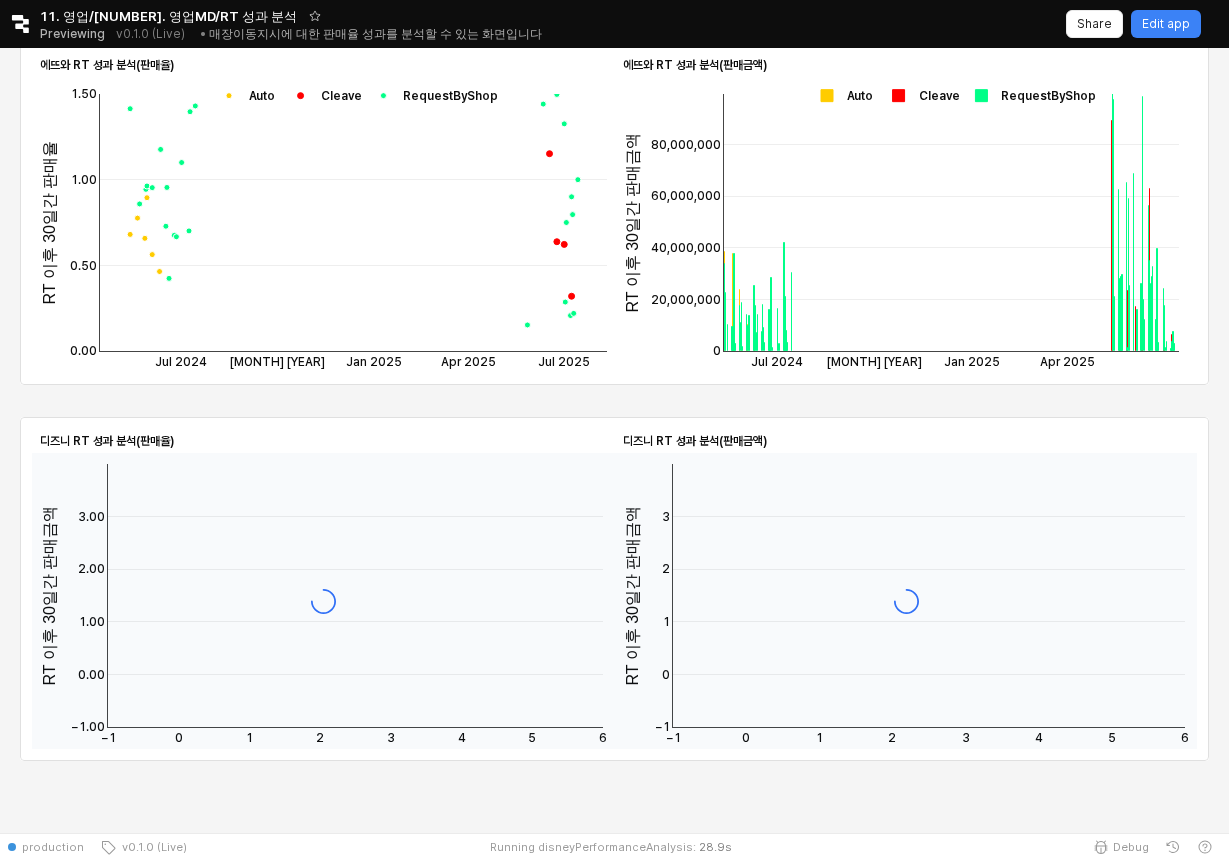scroll, scrollTop: 1526, scrollLeft: 0, axis: vertical 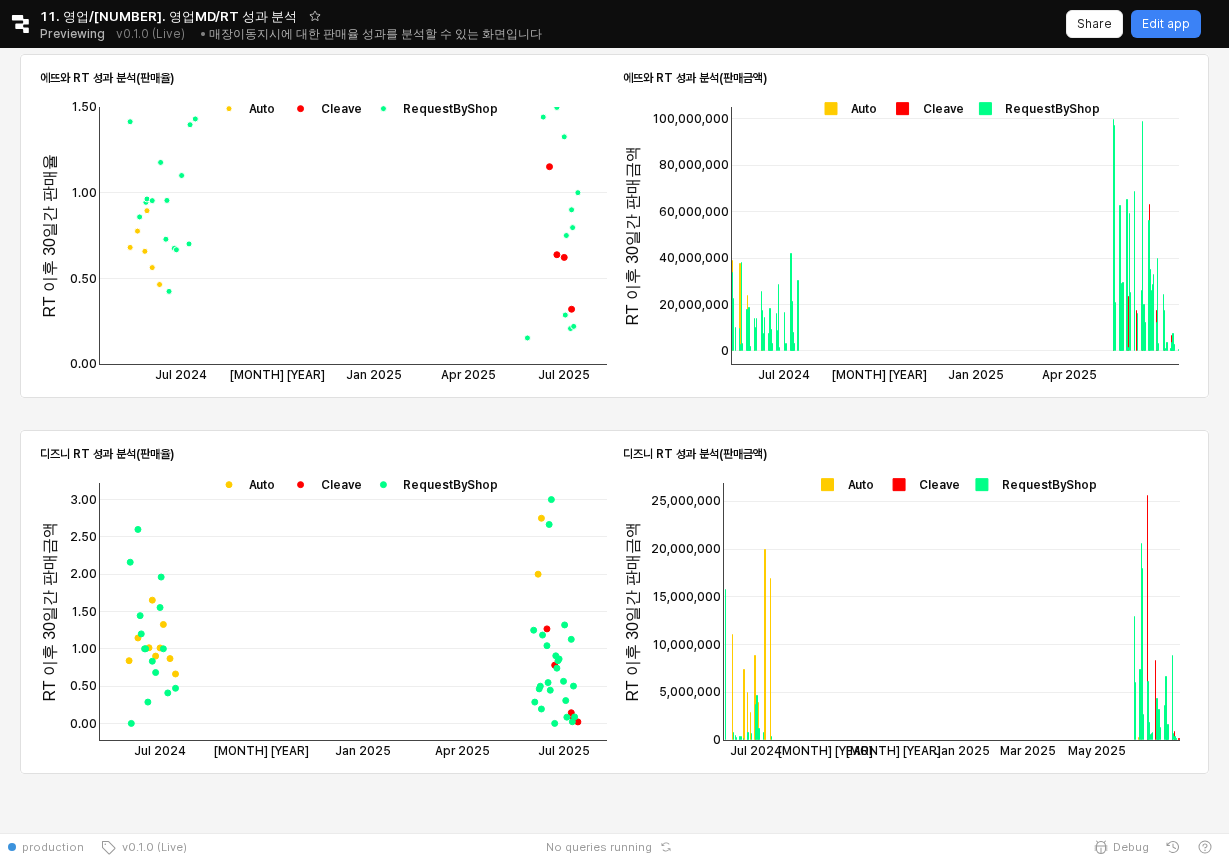 click 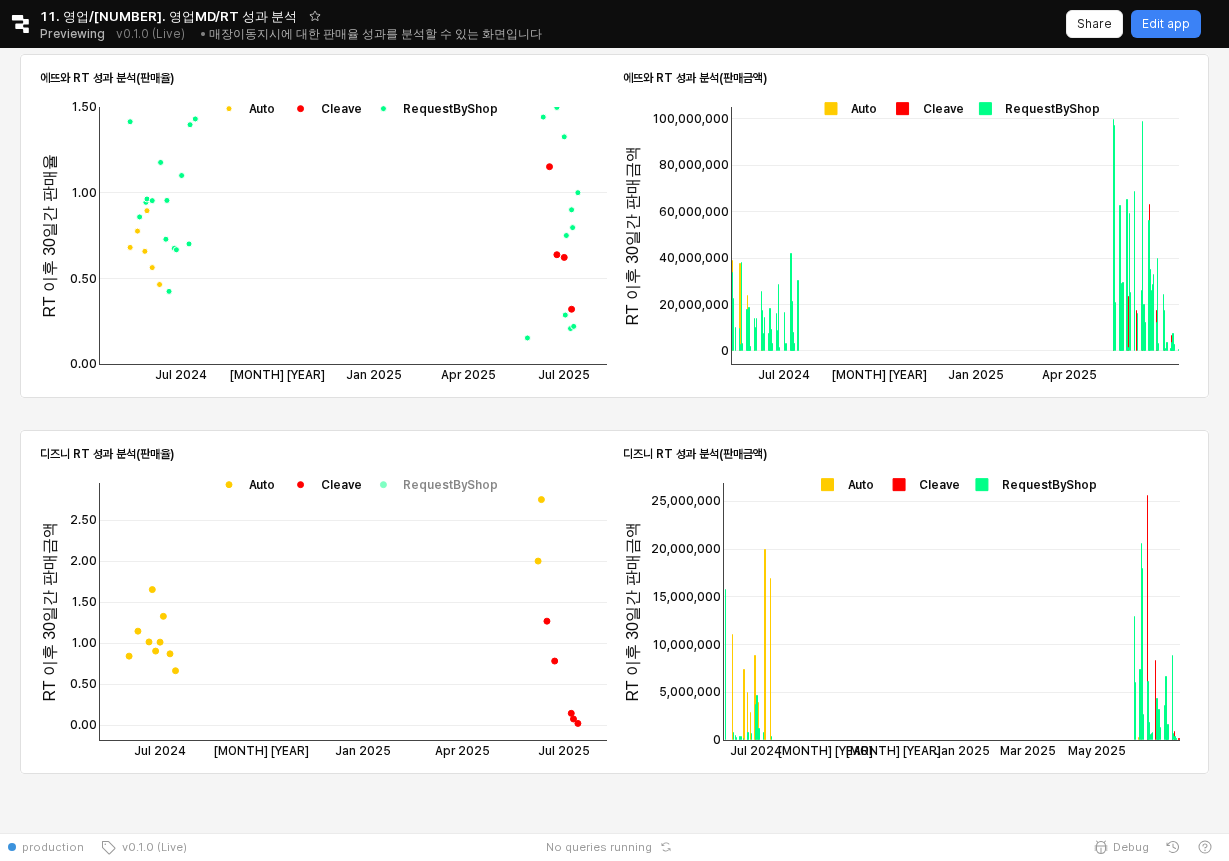 click 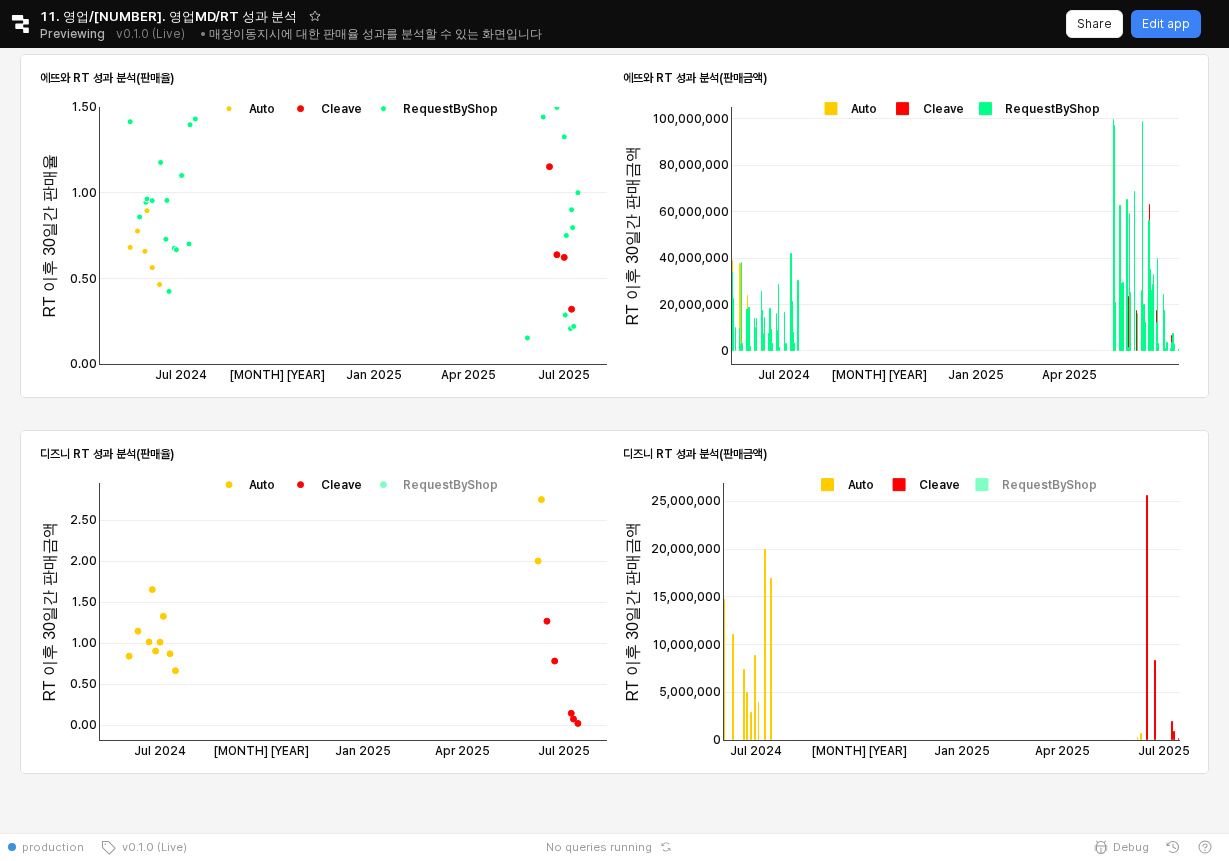 click 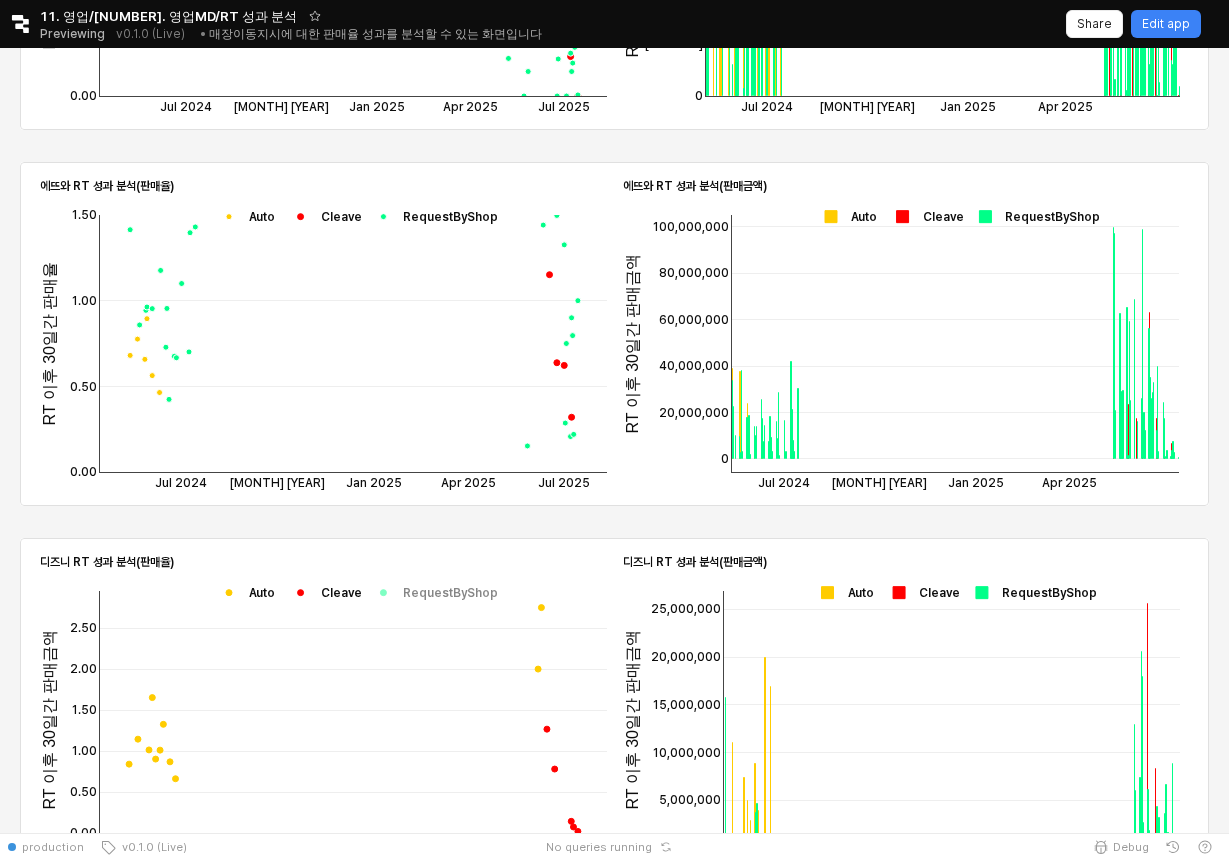 scroll, scrollTop: 1357, scrollLeft: 0, axis: vertical 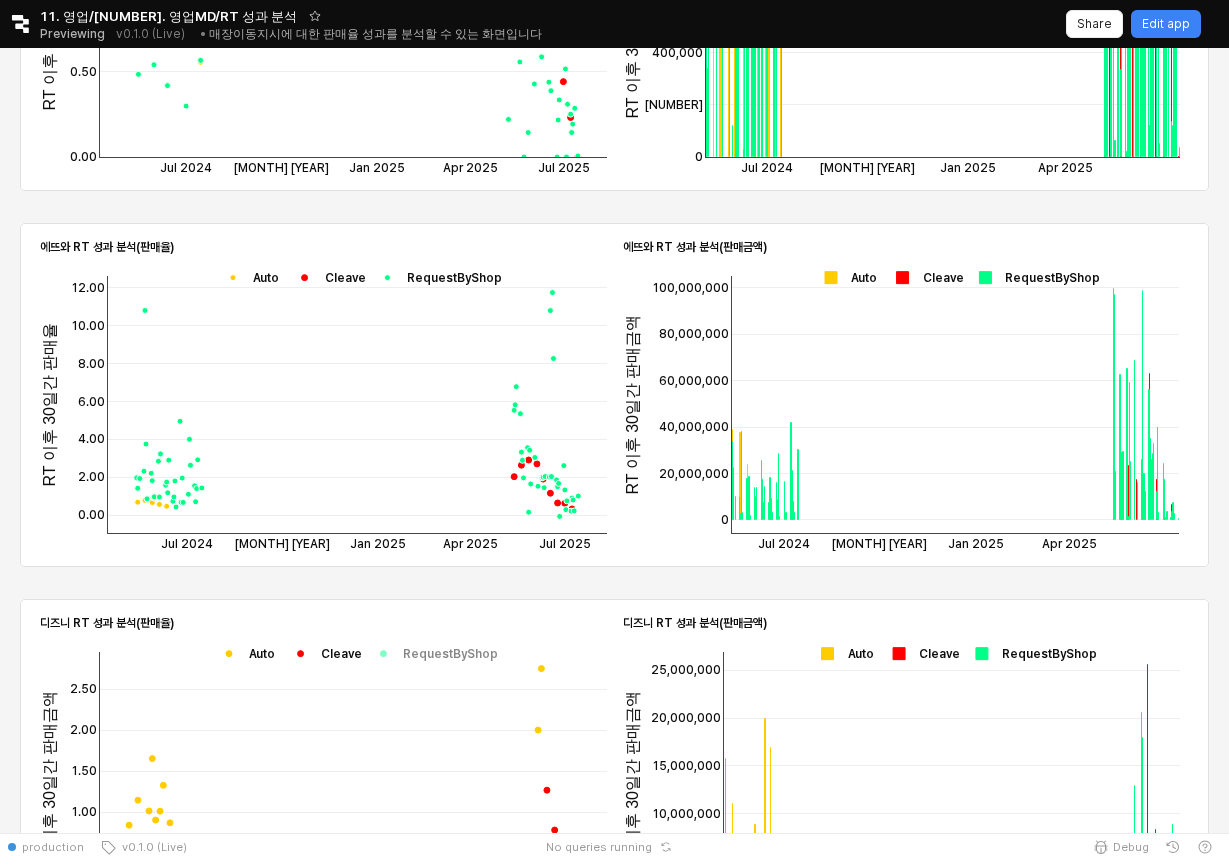 click 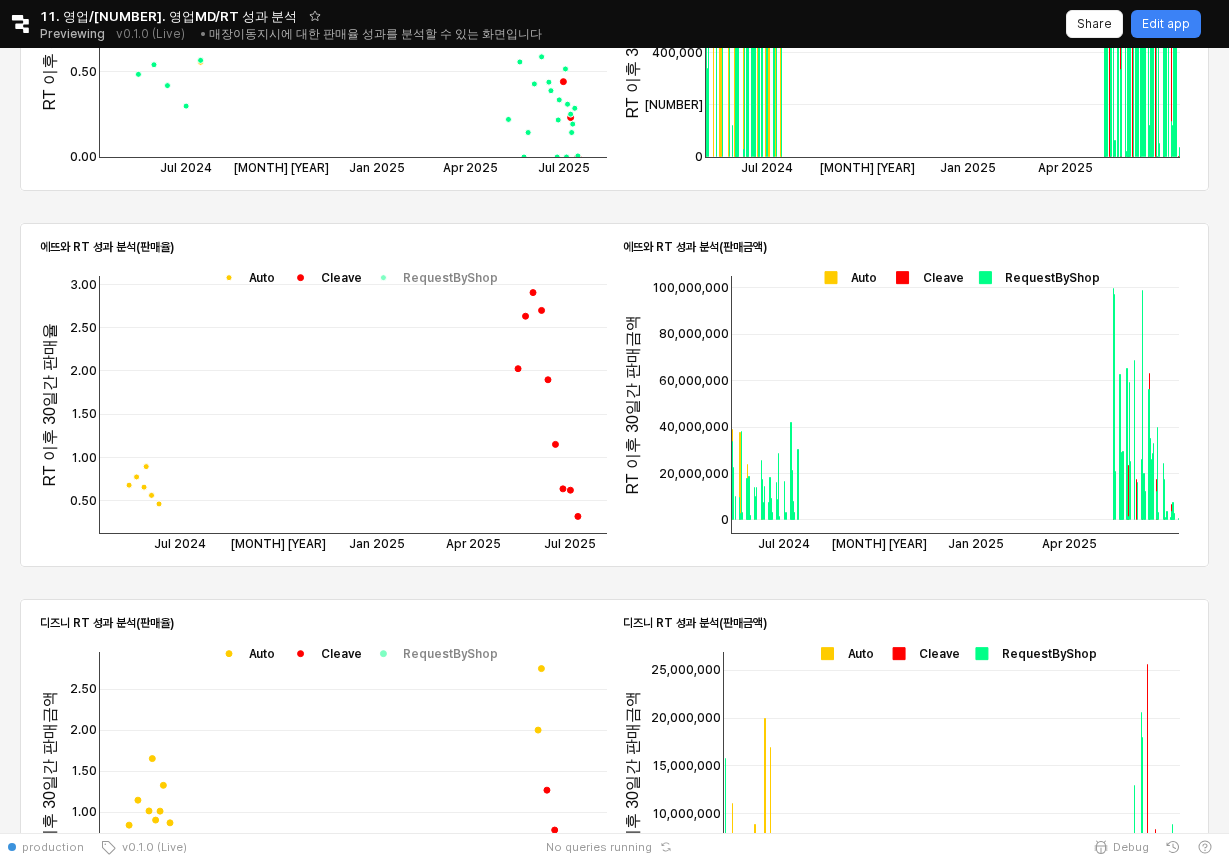 click 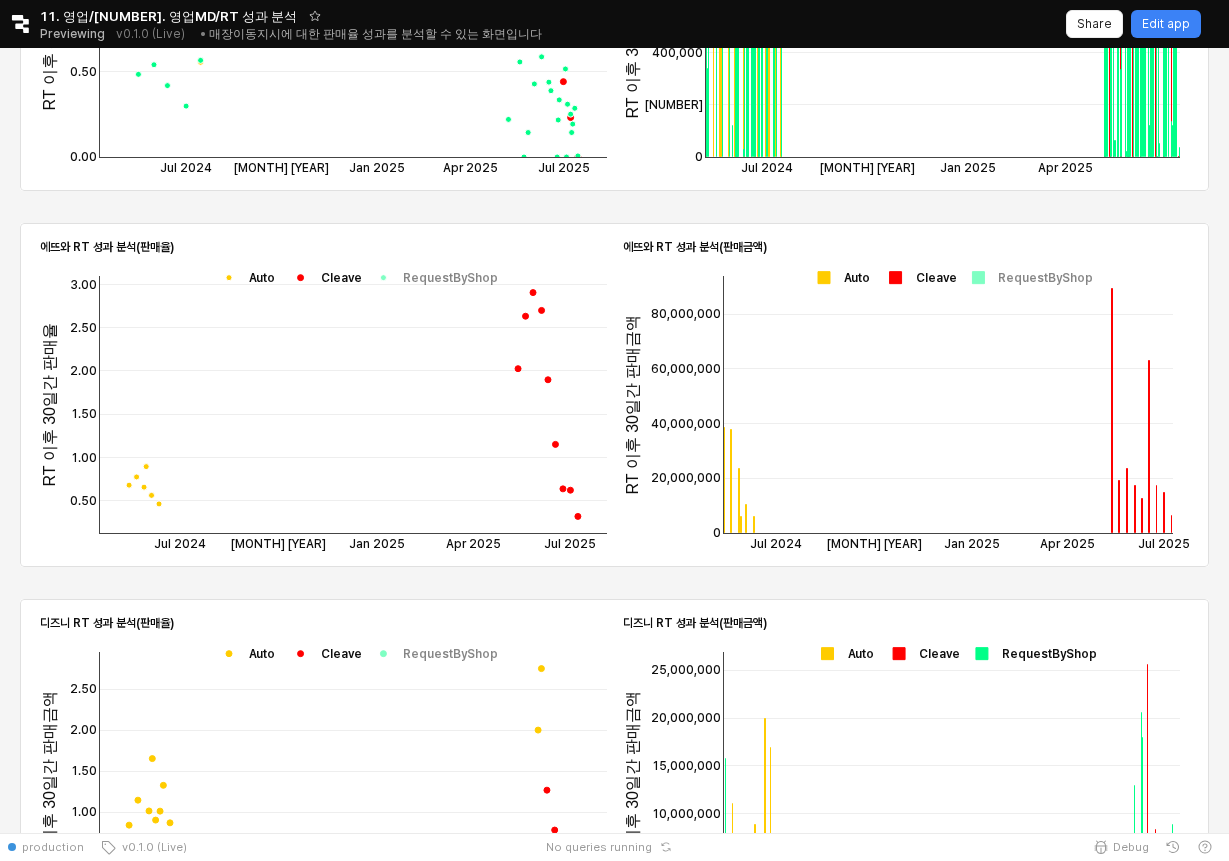 click 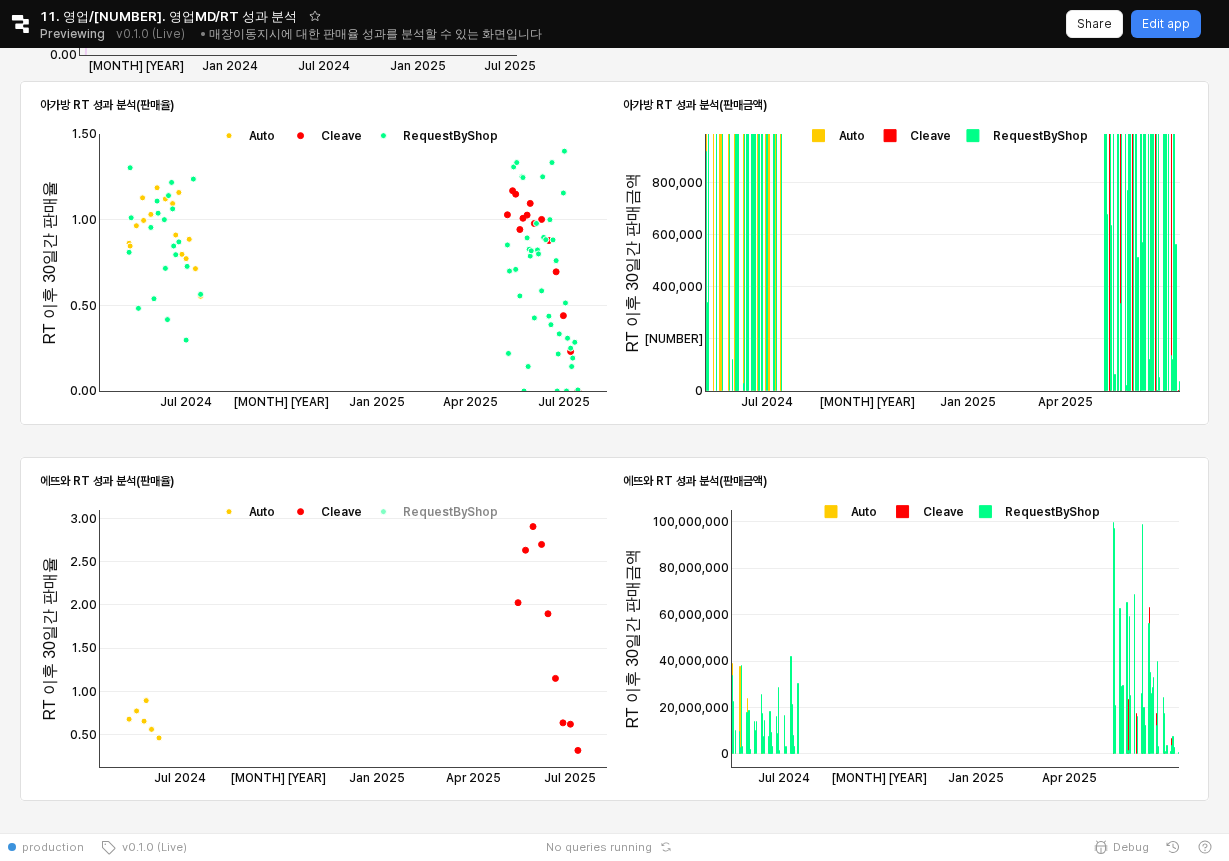 scroll, scrollTop: 1094, scrollLeft: 0, axis: vertical 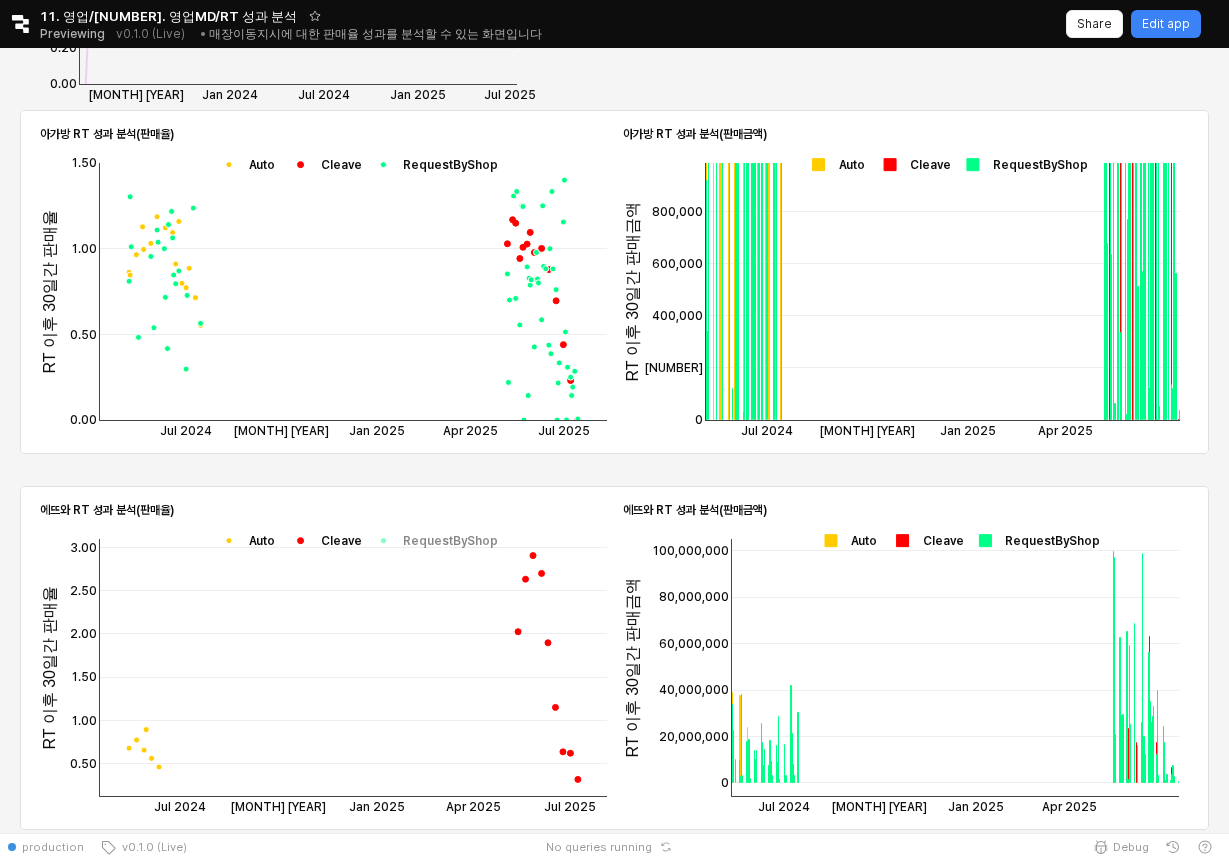 click 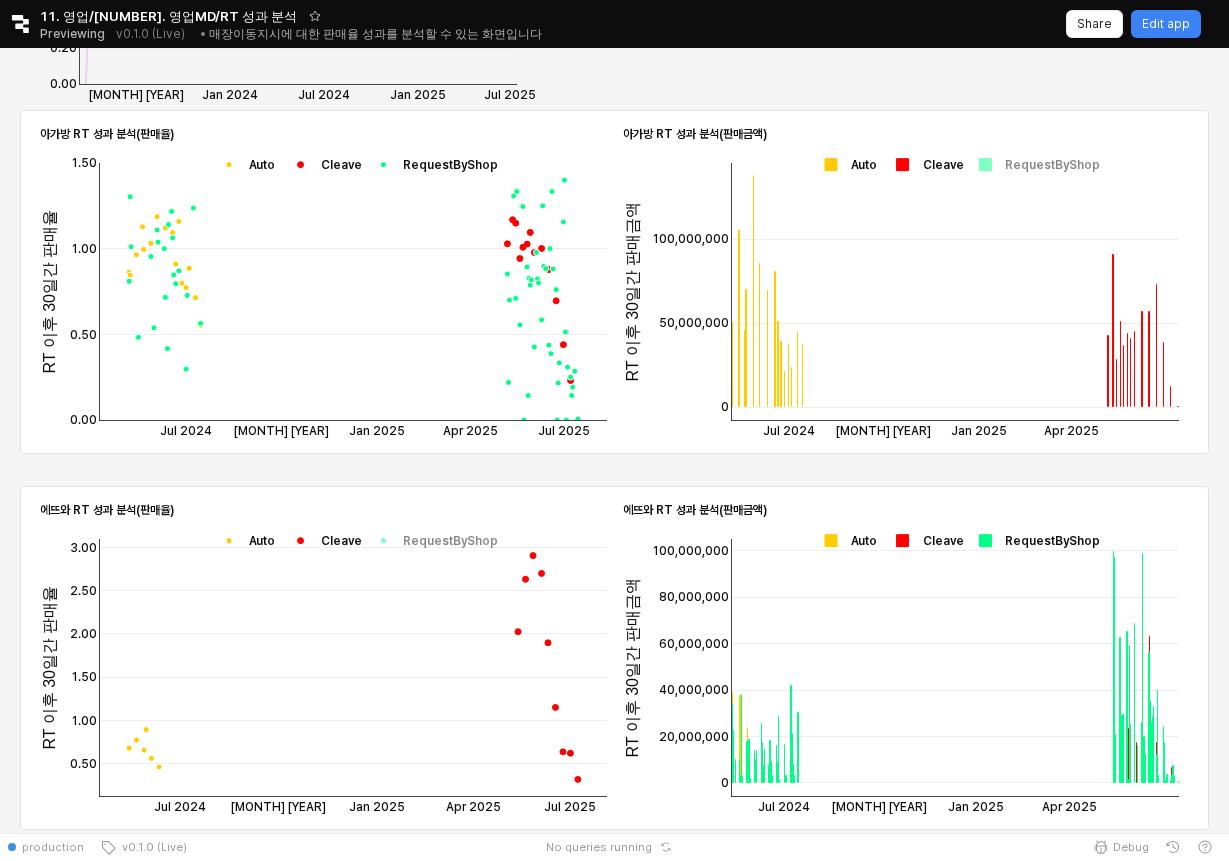 click 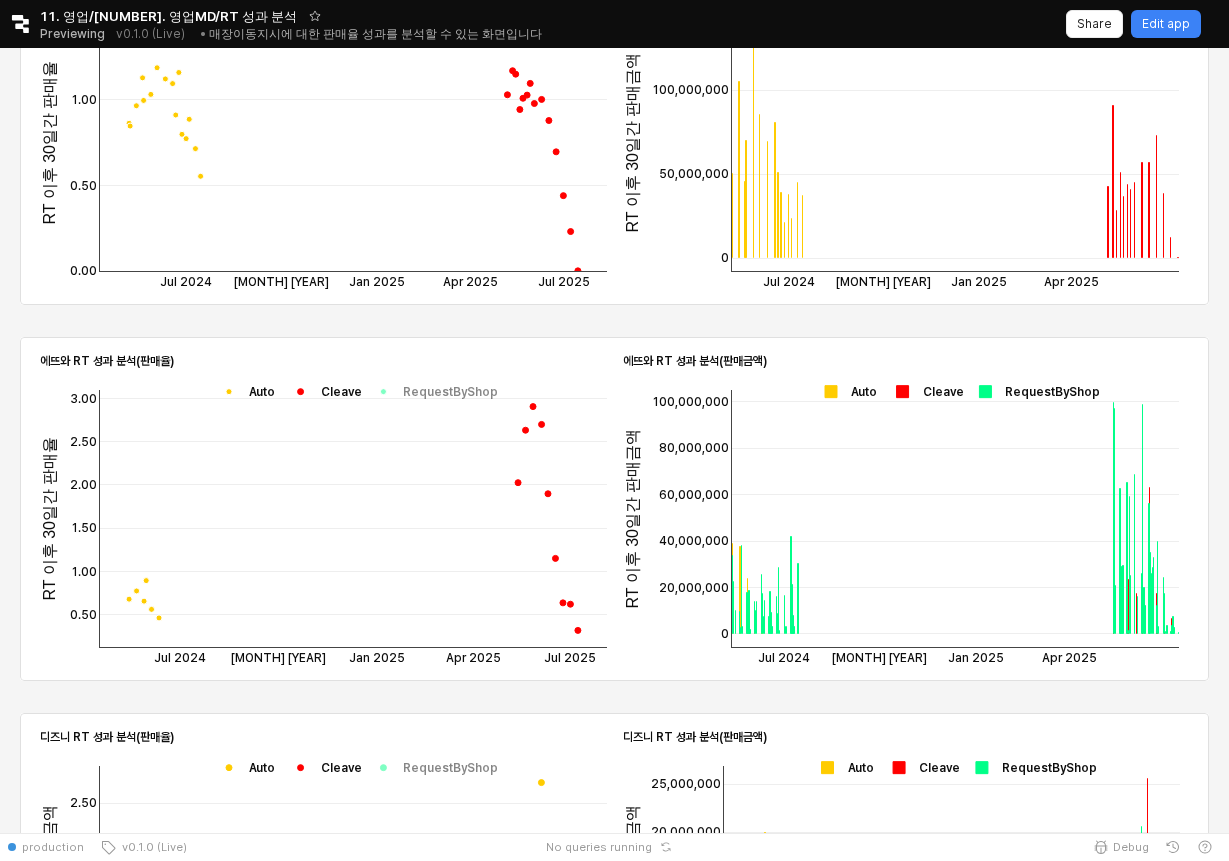 scroll, scrollTop: 1353, scrollLeft: 0, axis: vertical 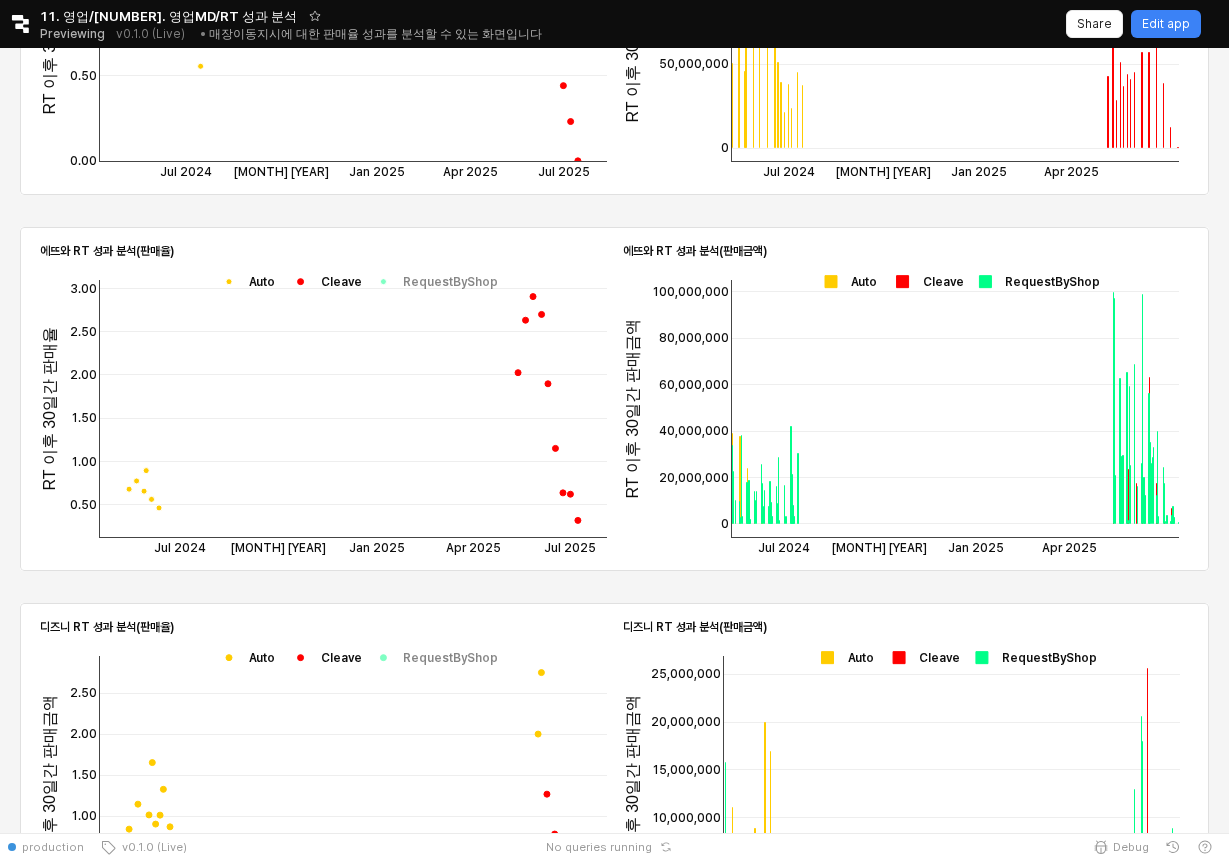 click 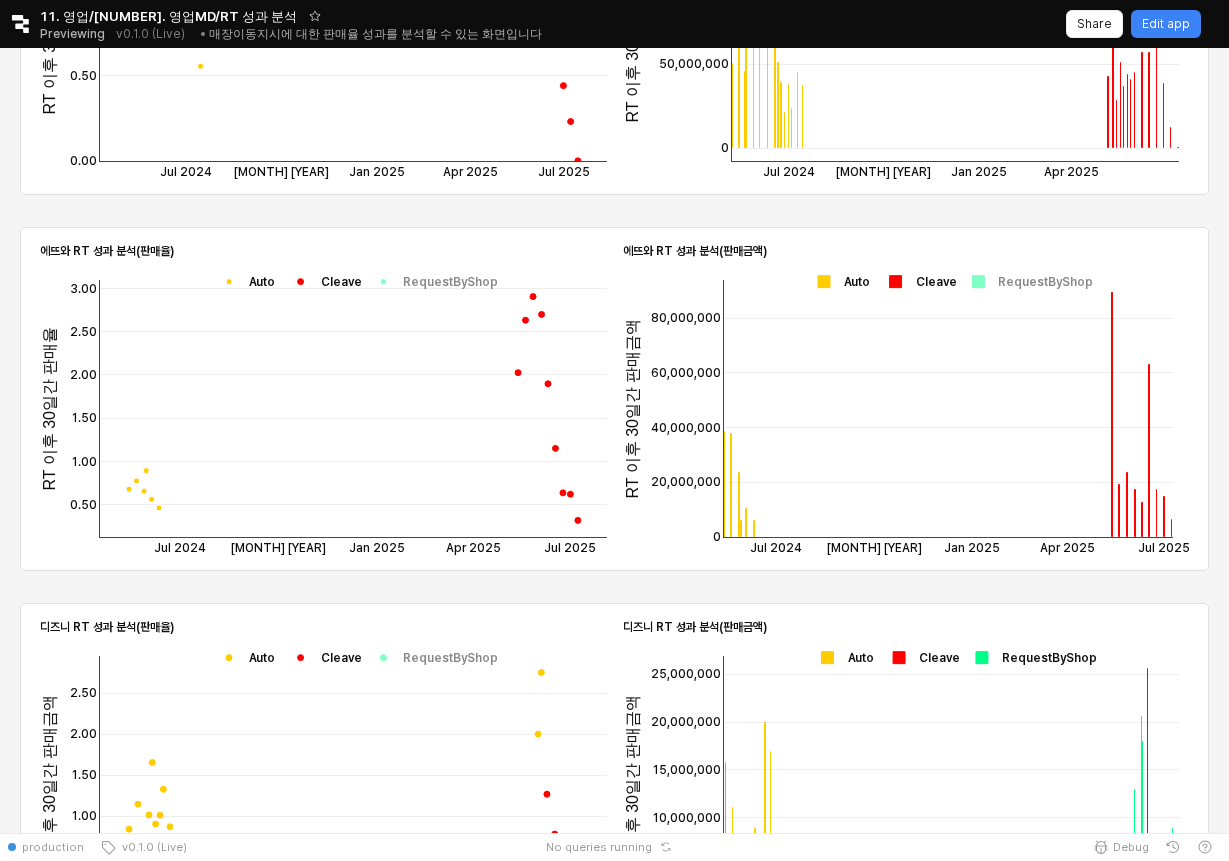 click 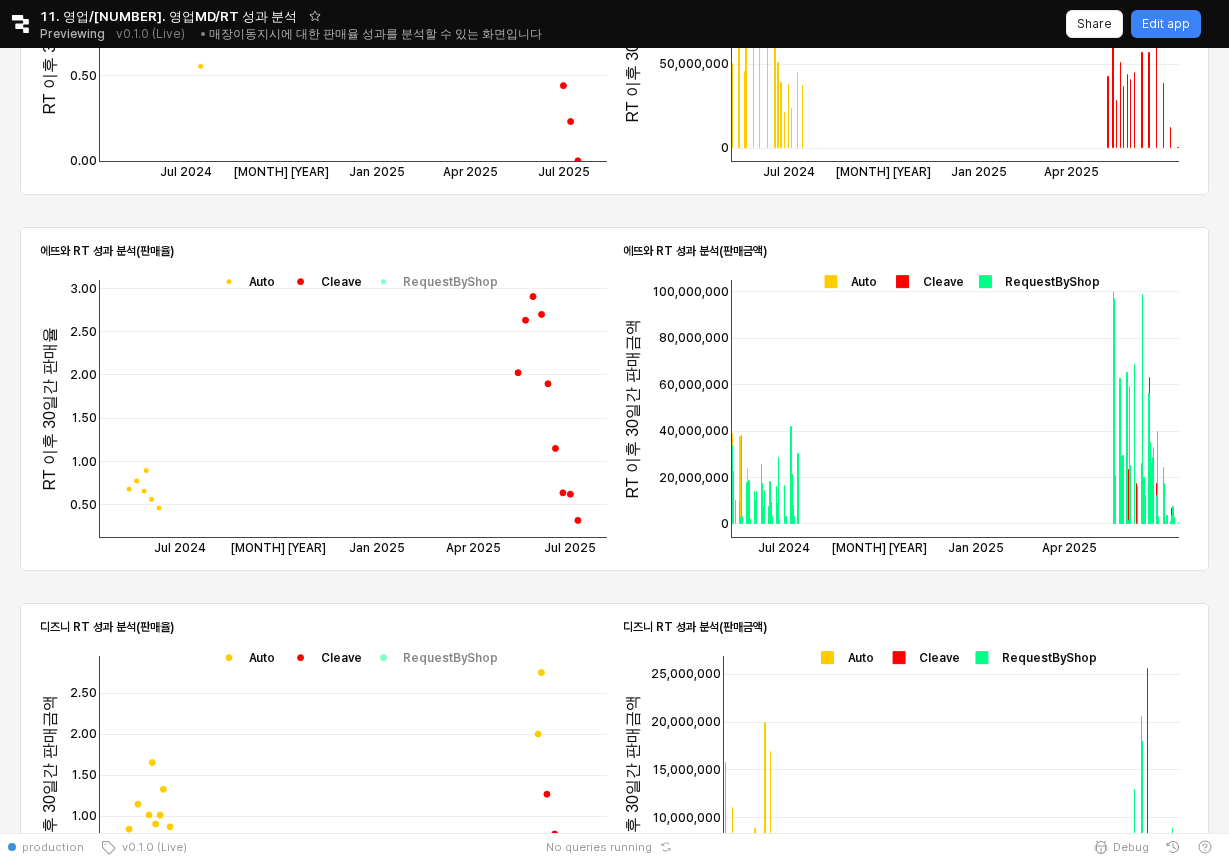 click 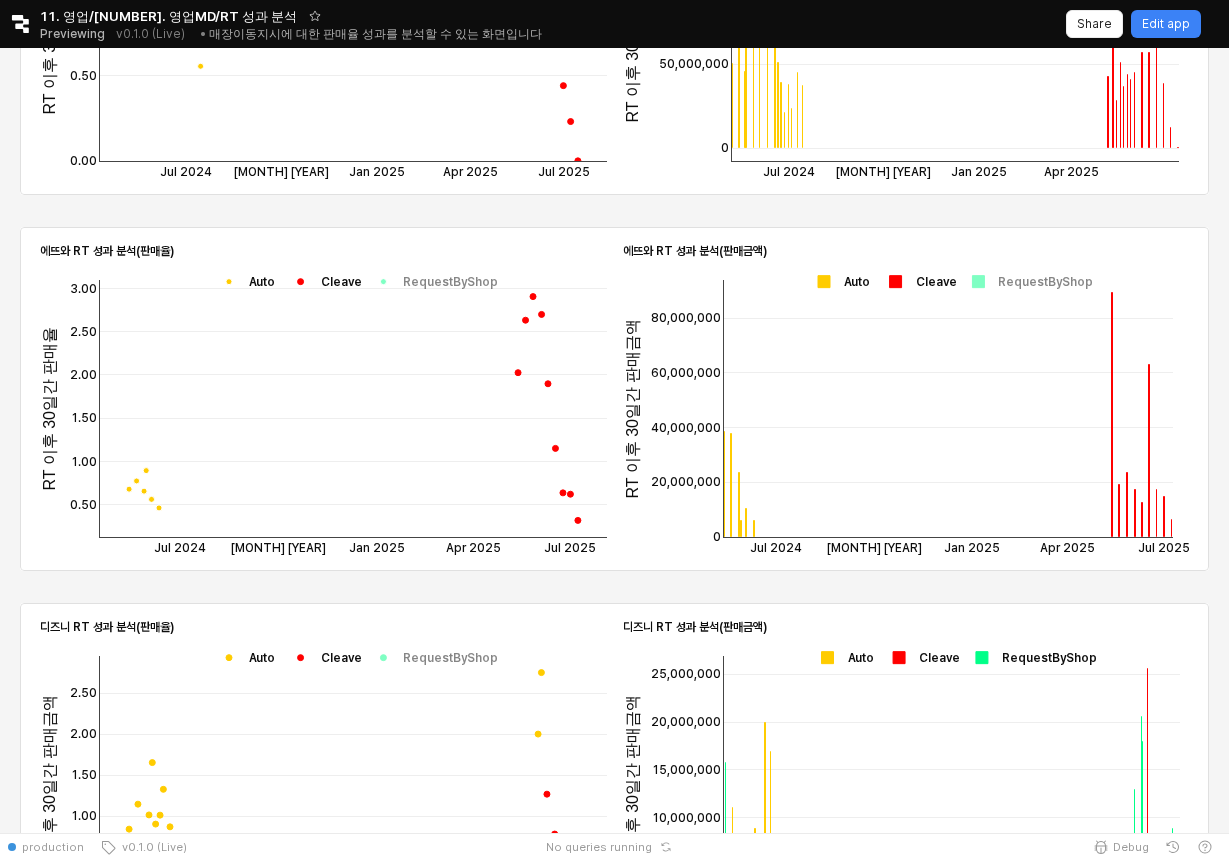click 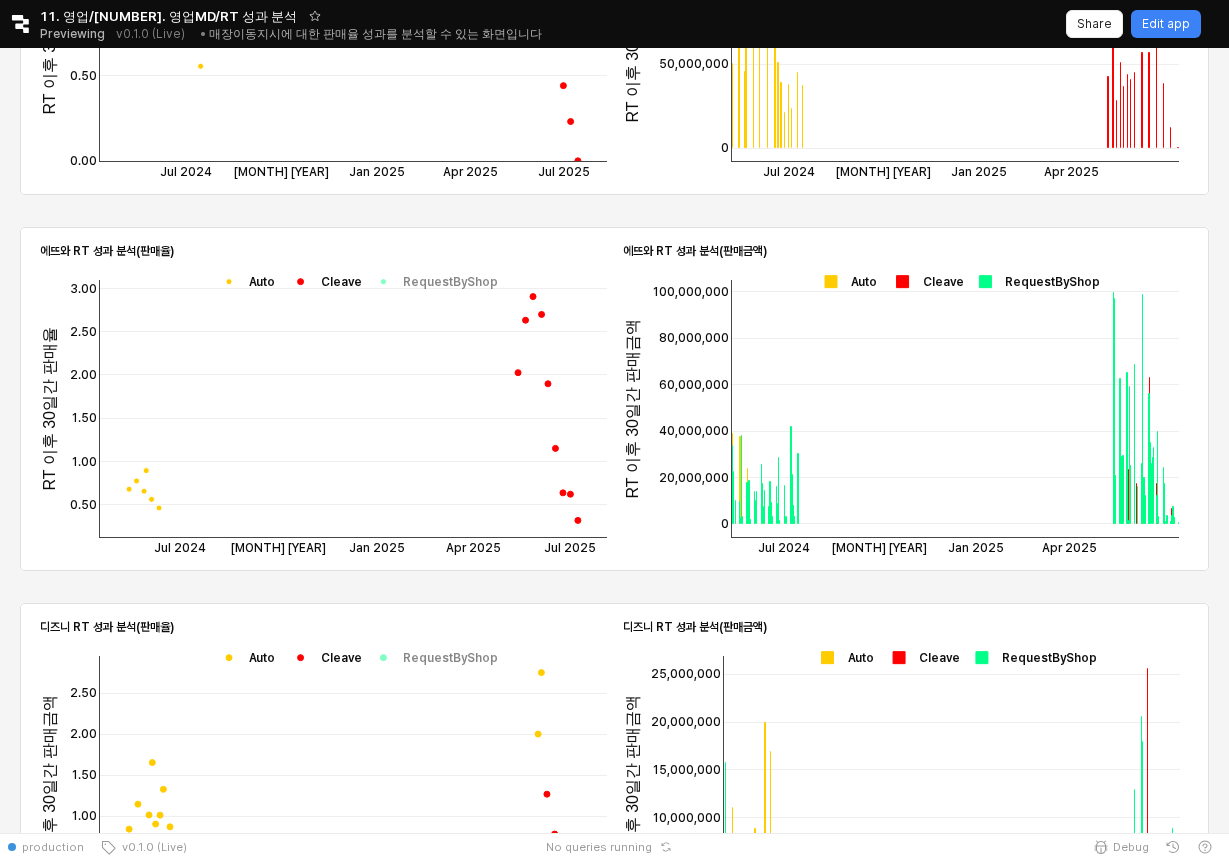 click 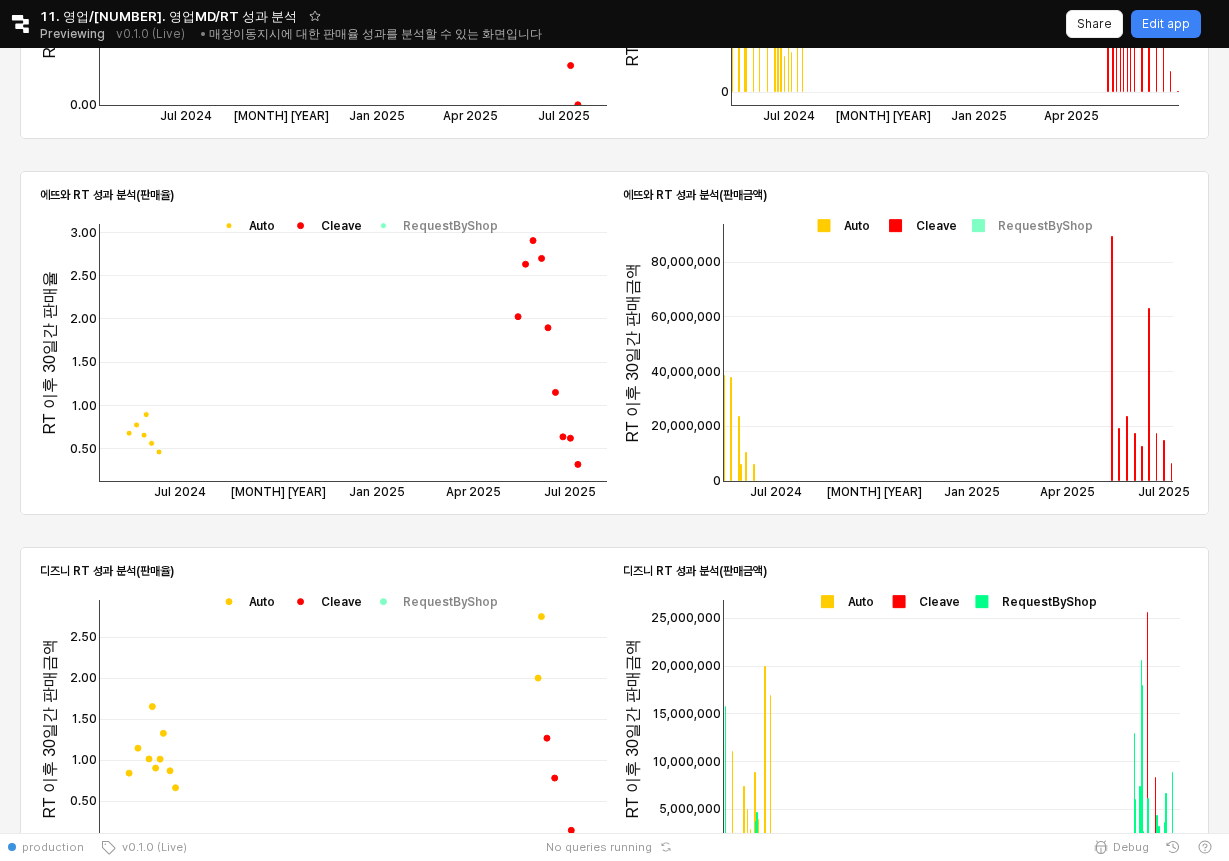 scroll, scrollTop: 1539, scrollLeft: 0, axis: vertical 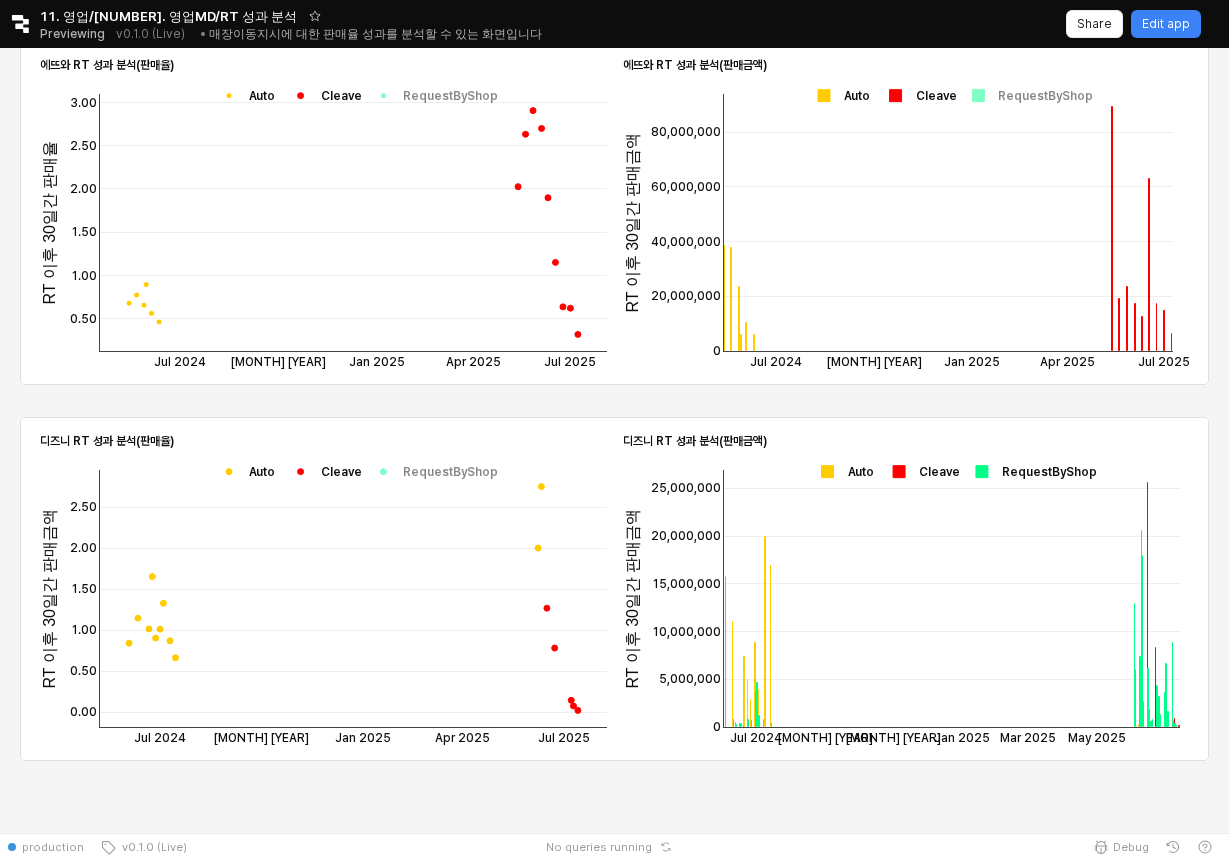 click 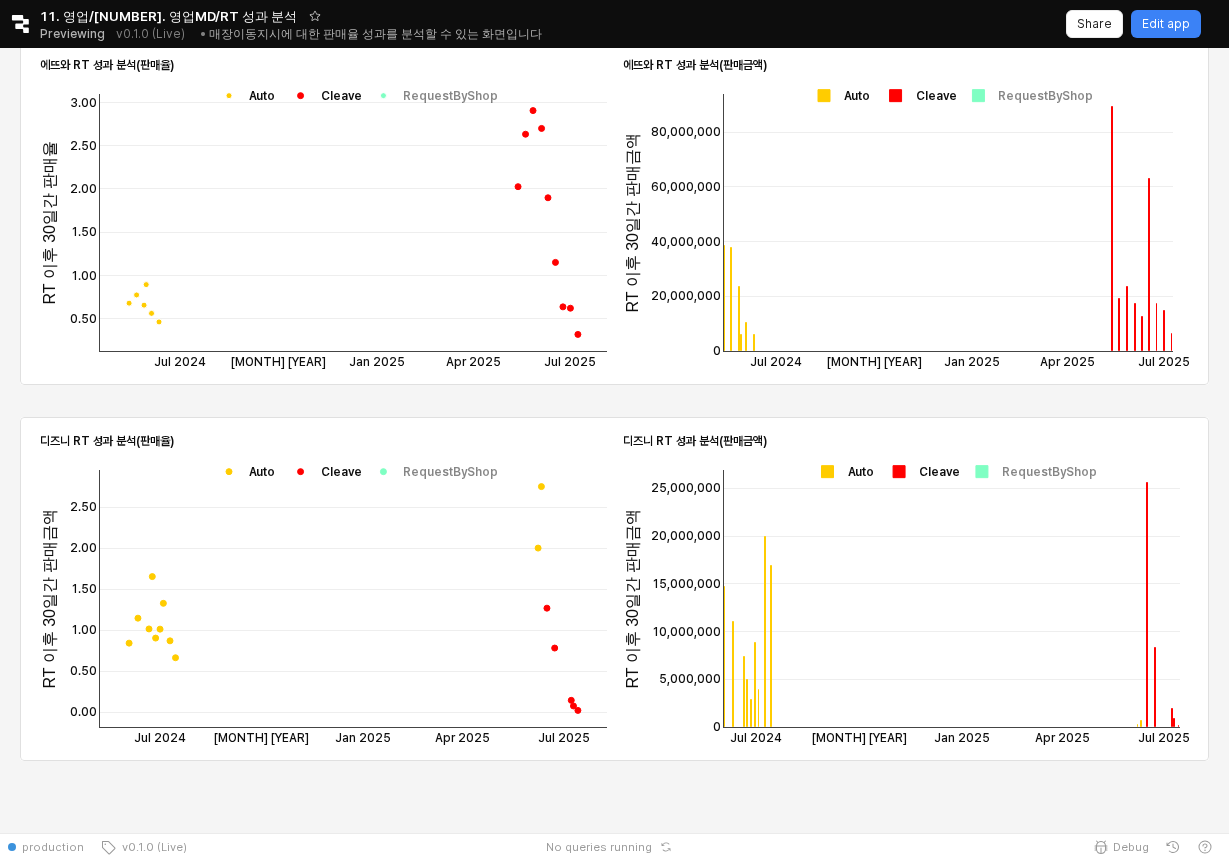 click 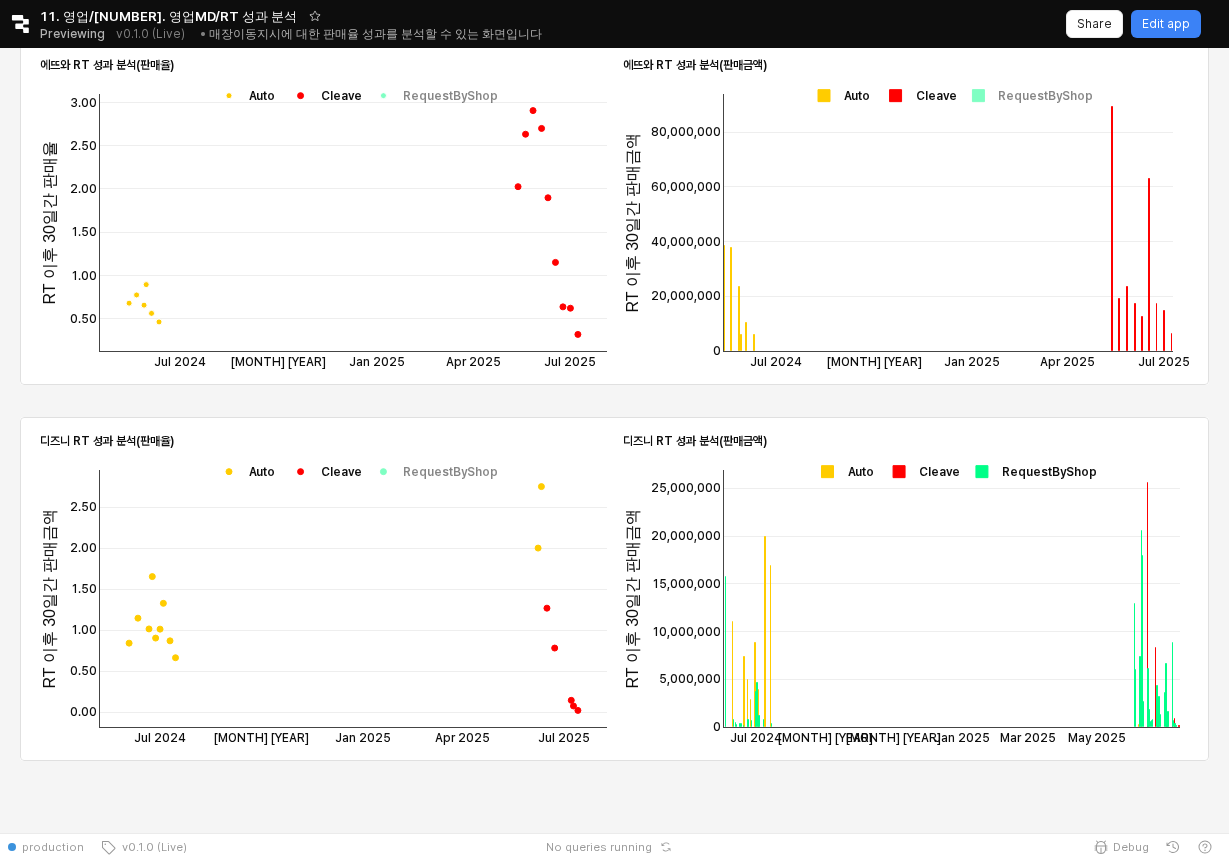 click 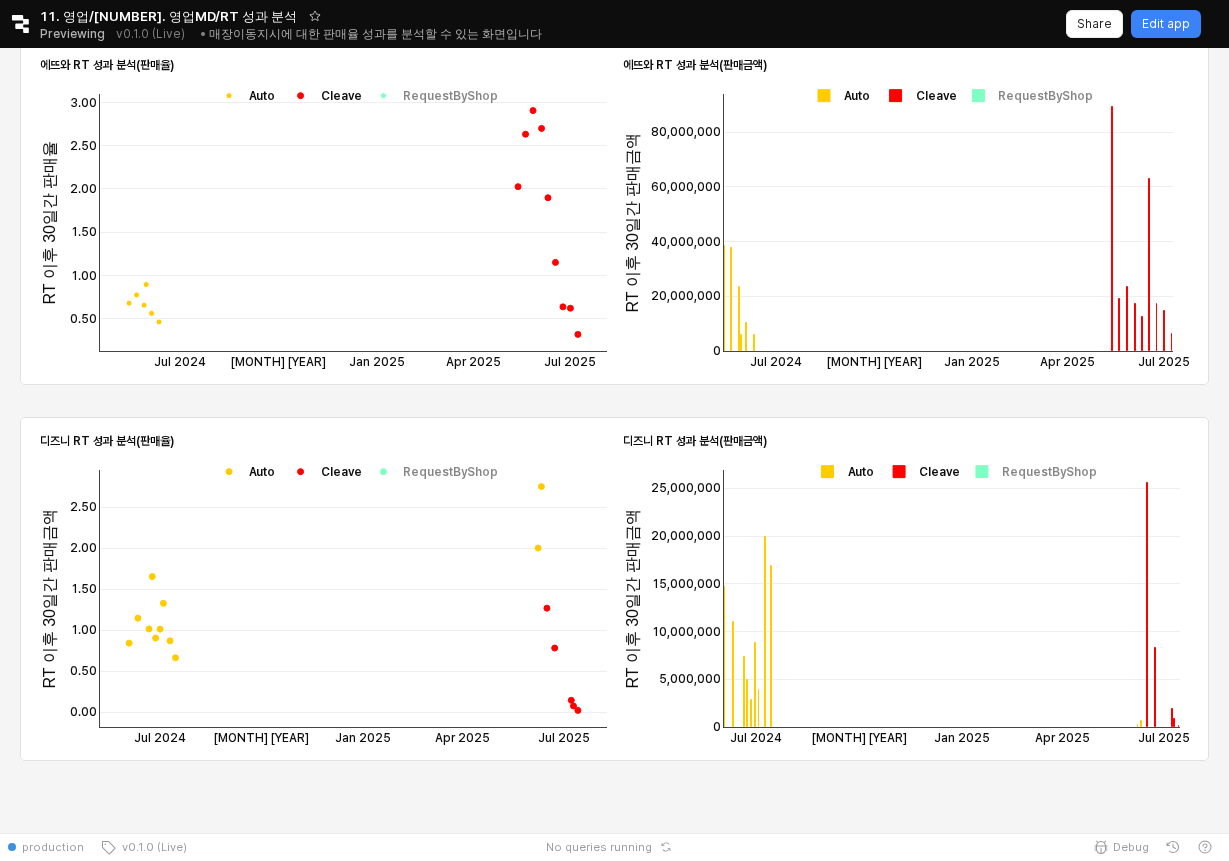 scroll, scrollTop: 1493, scrollLeft: 0, axis: vertical 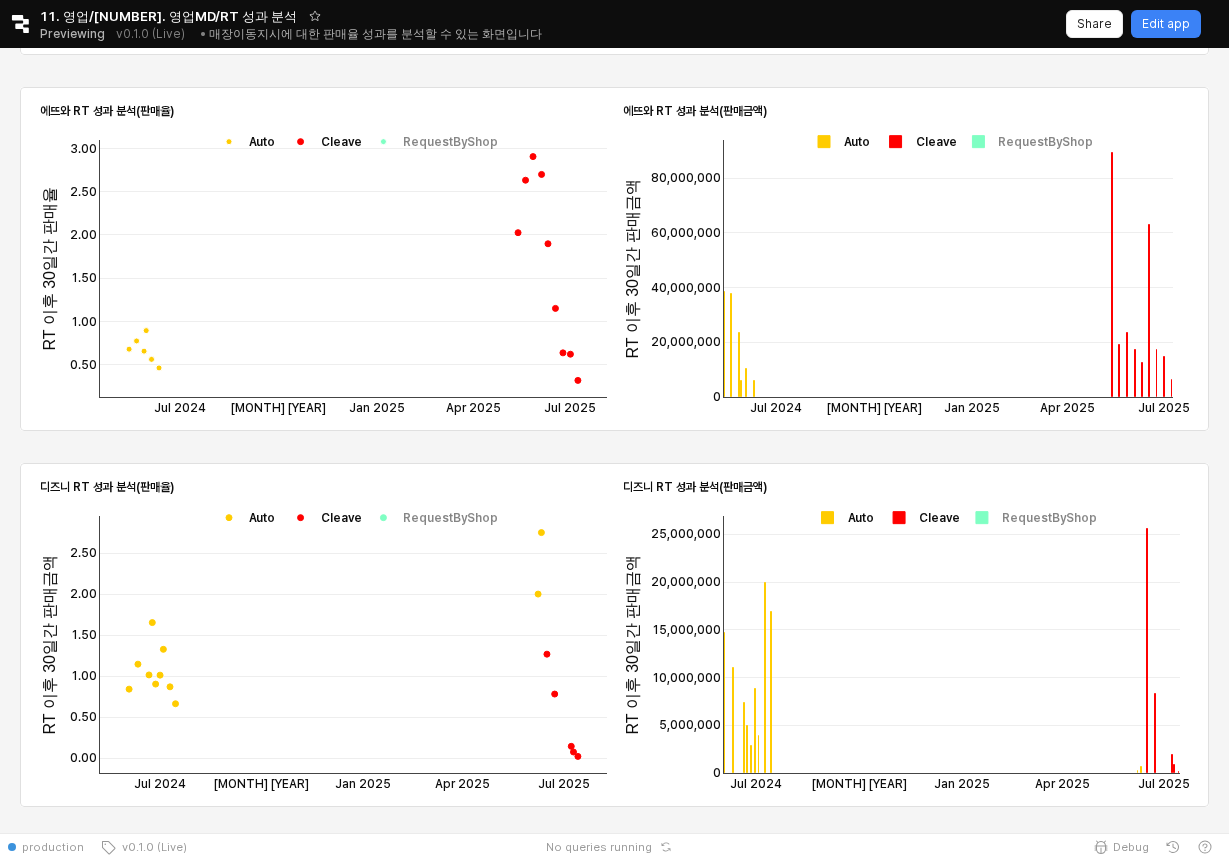 click 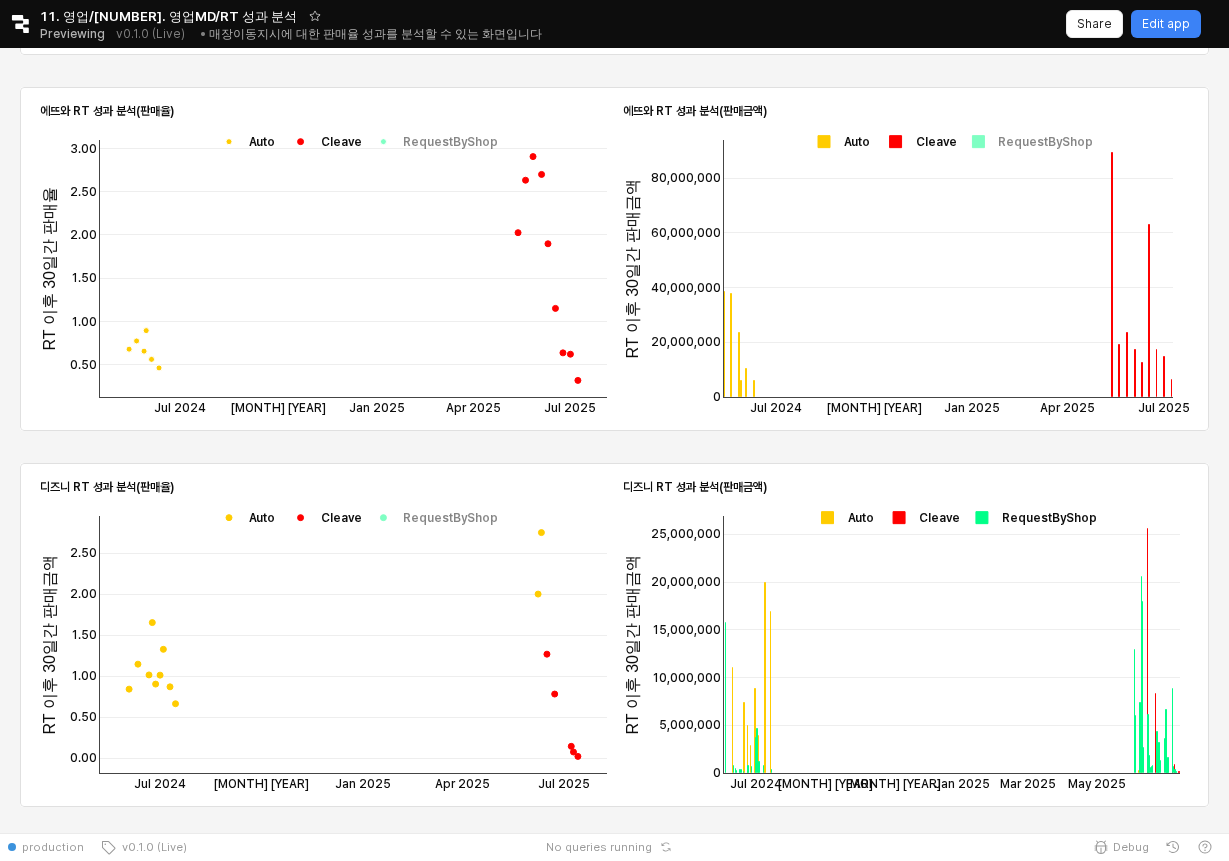 click 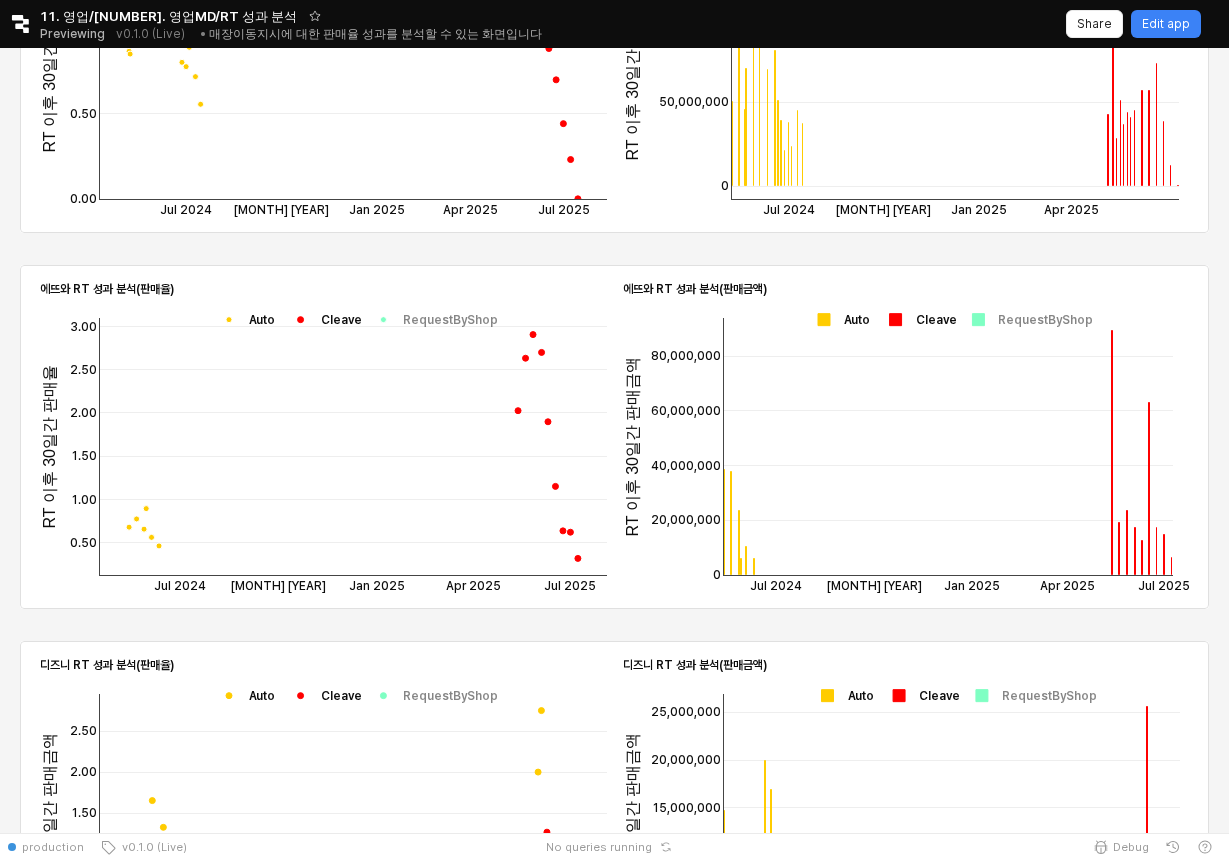 scroll, scrollTop: 1296, scrollLeft: 0, axis: vertical 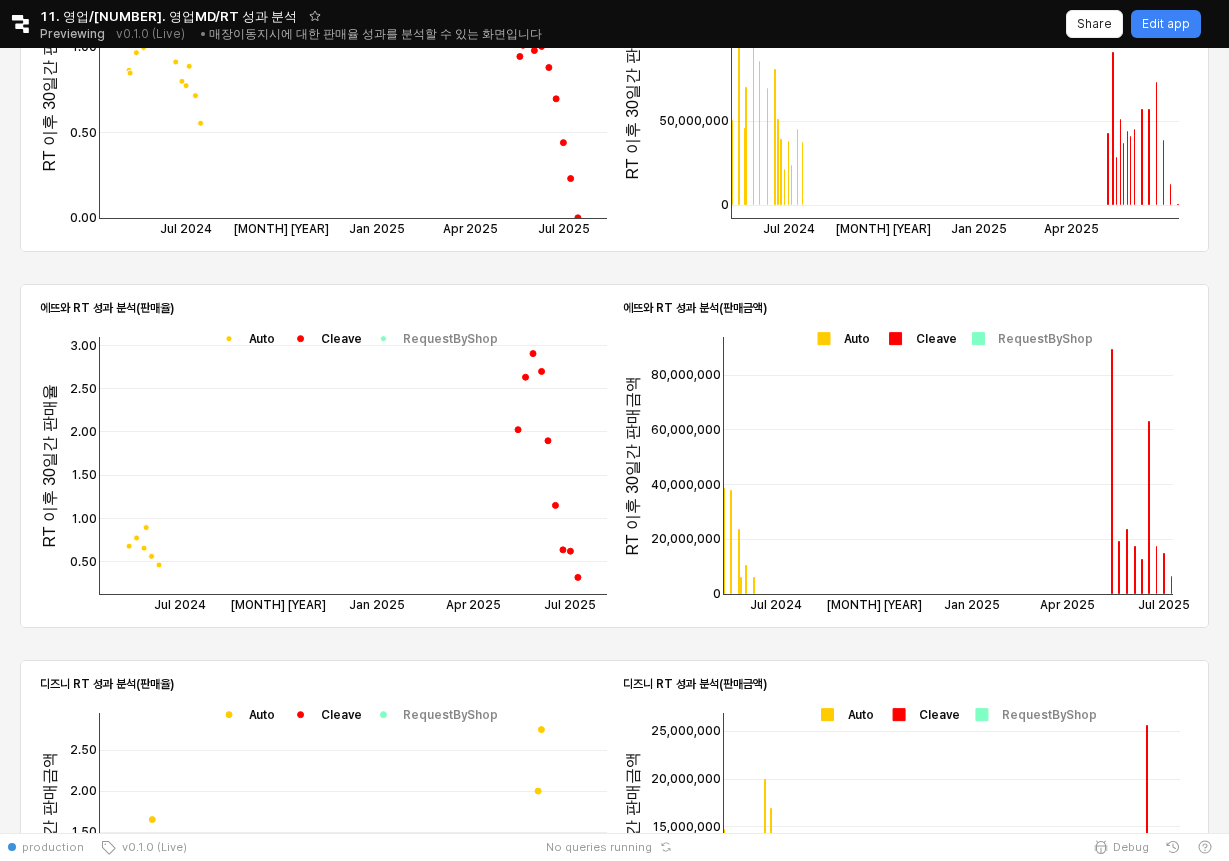 click 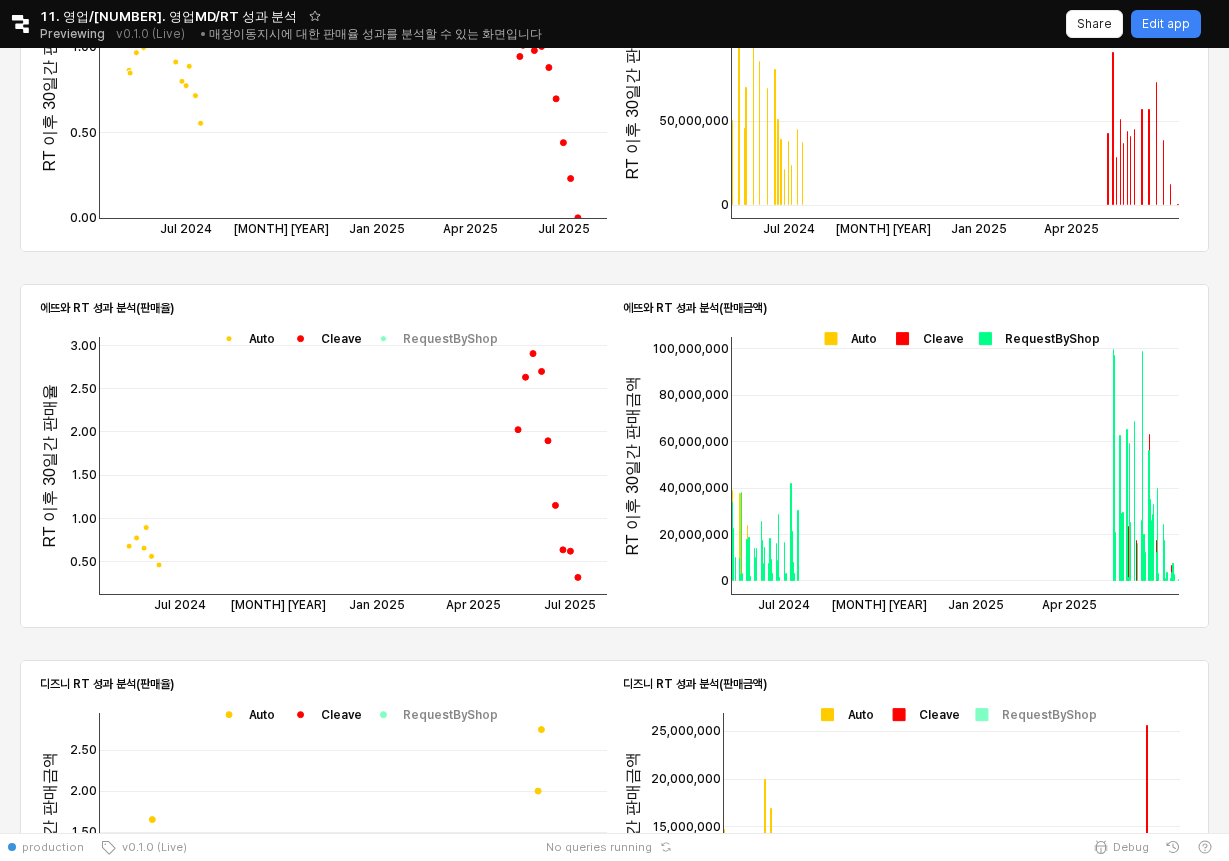 click 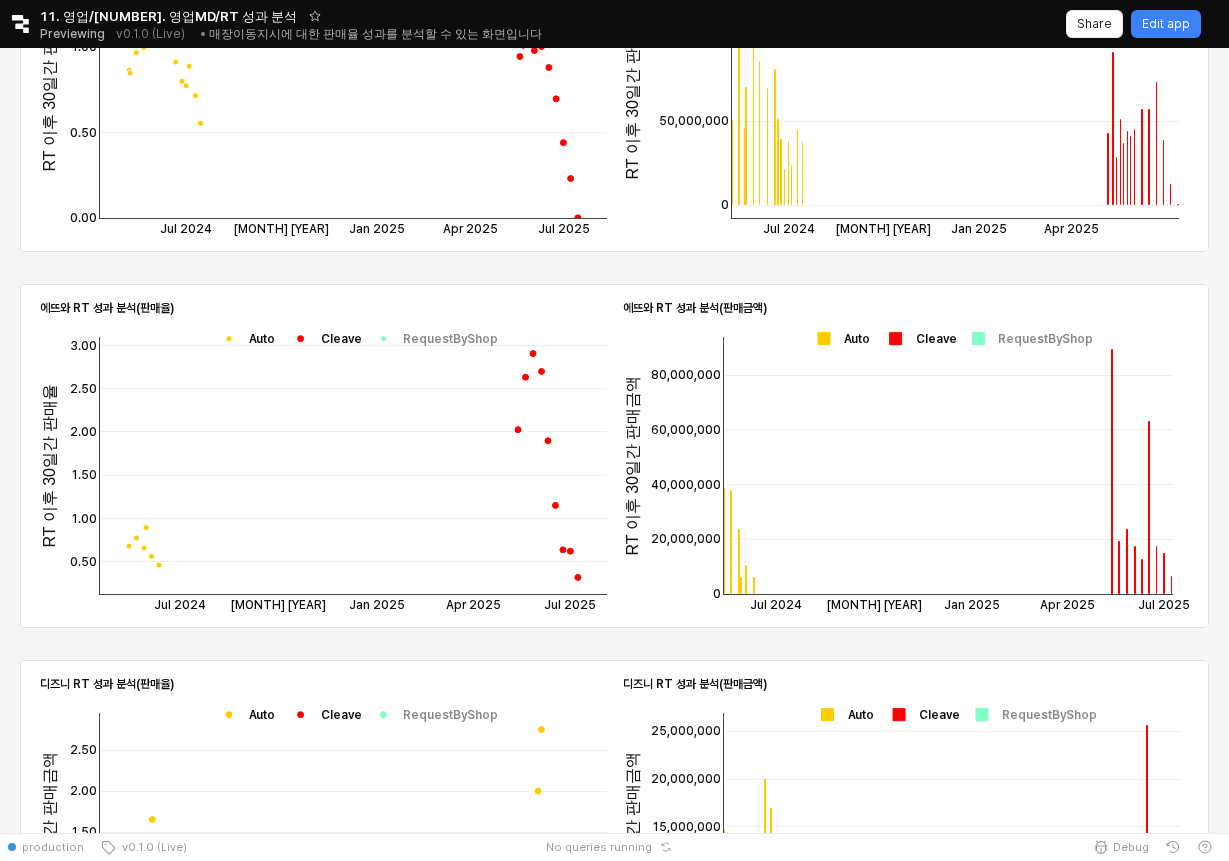 click 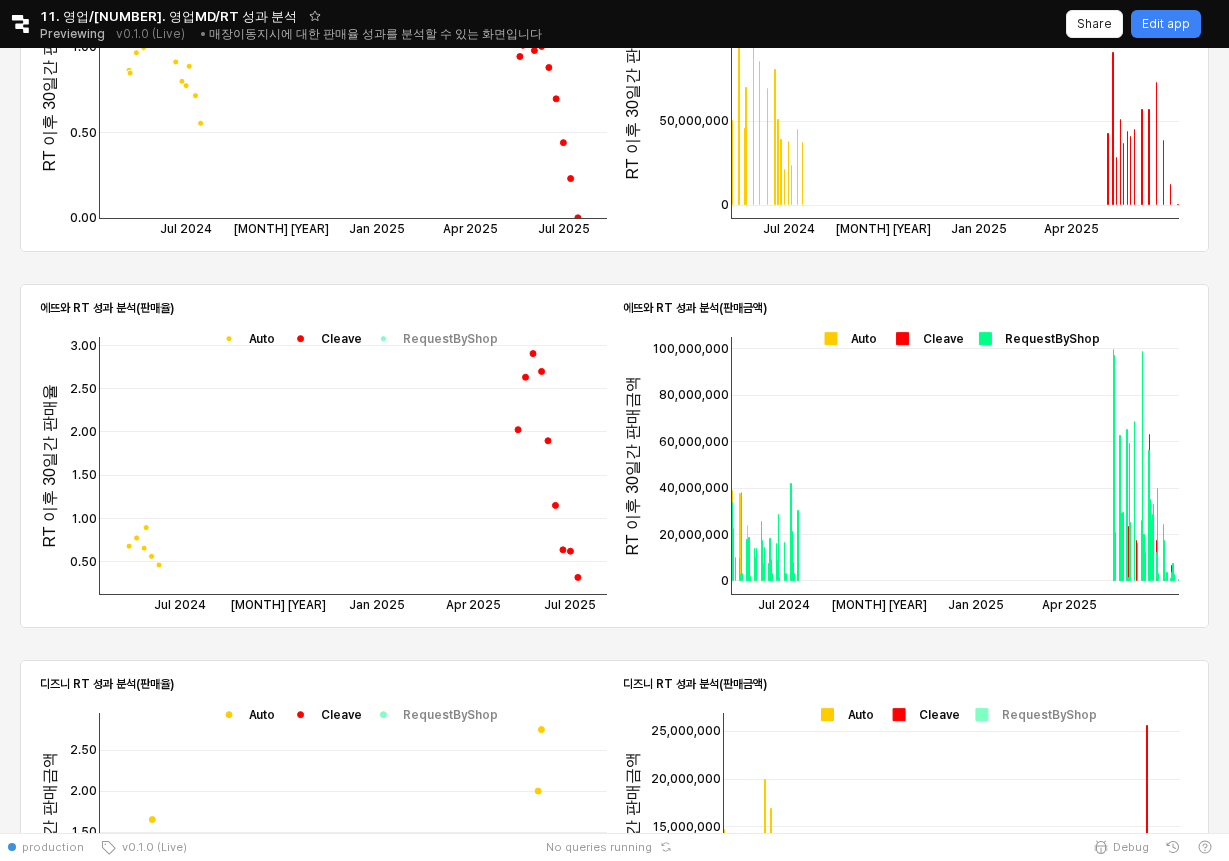 click 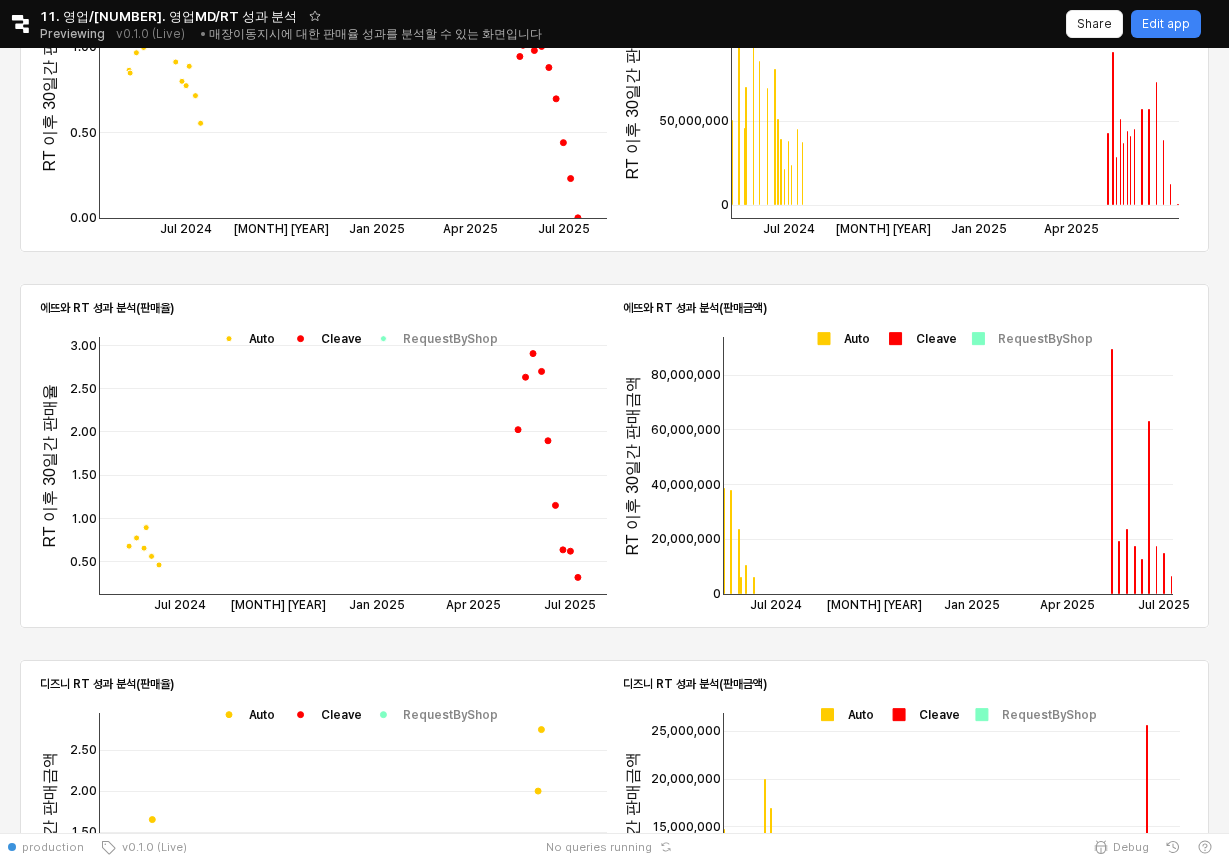 click 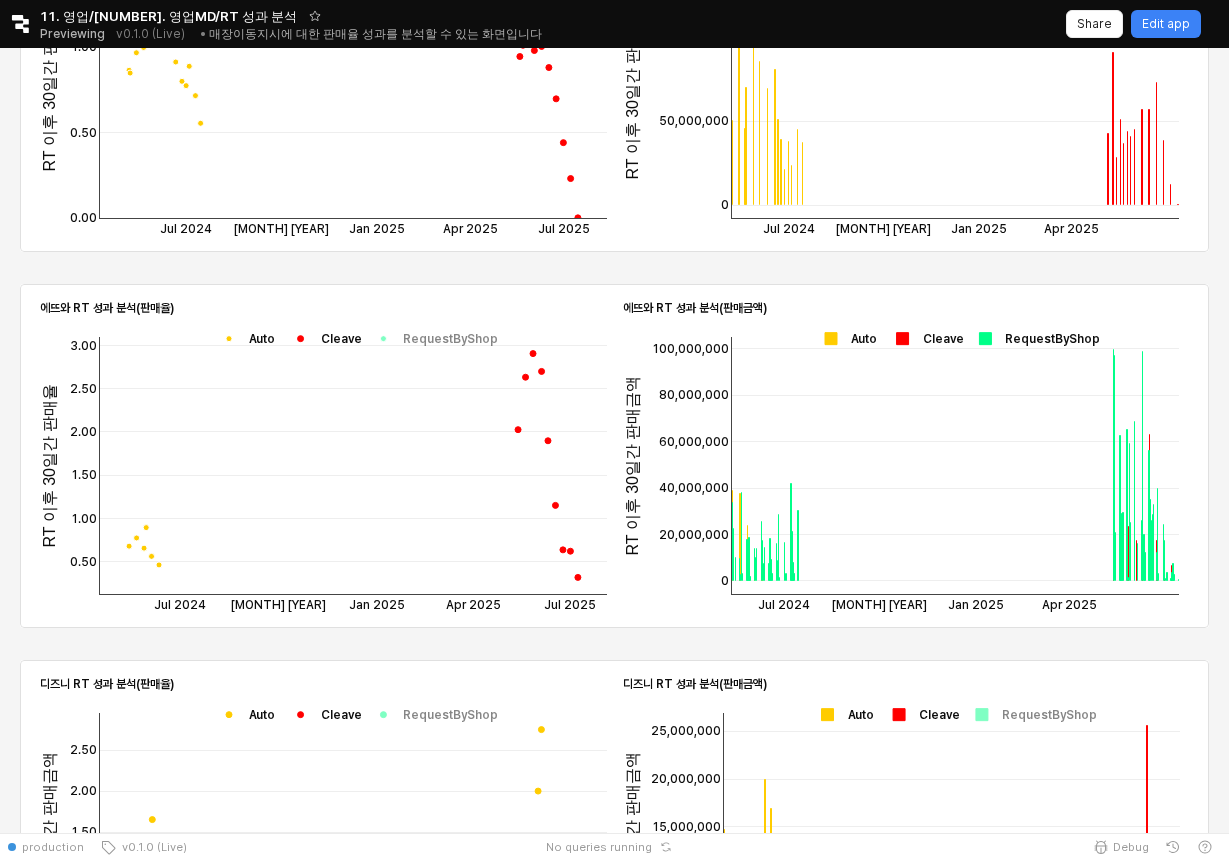 click 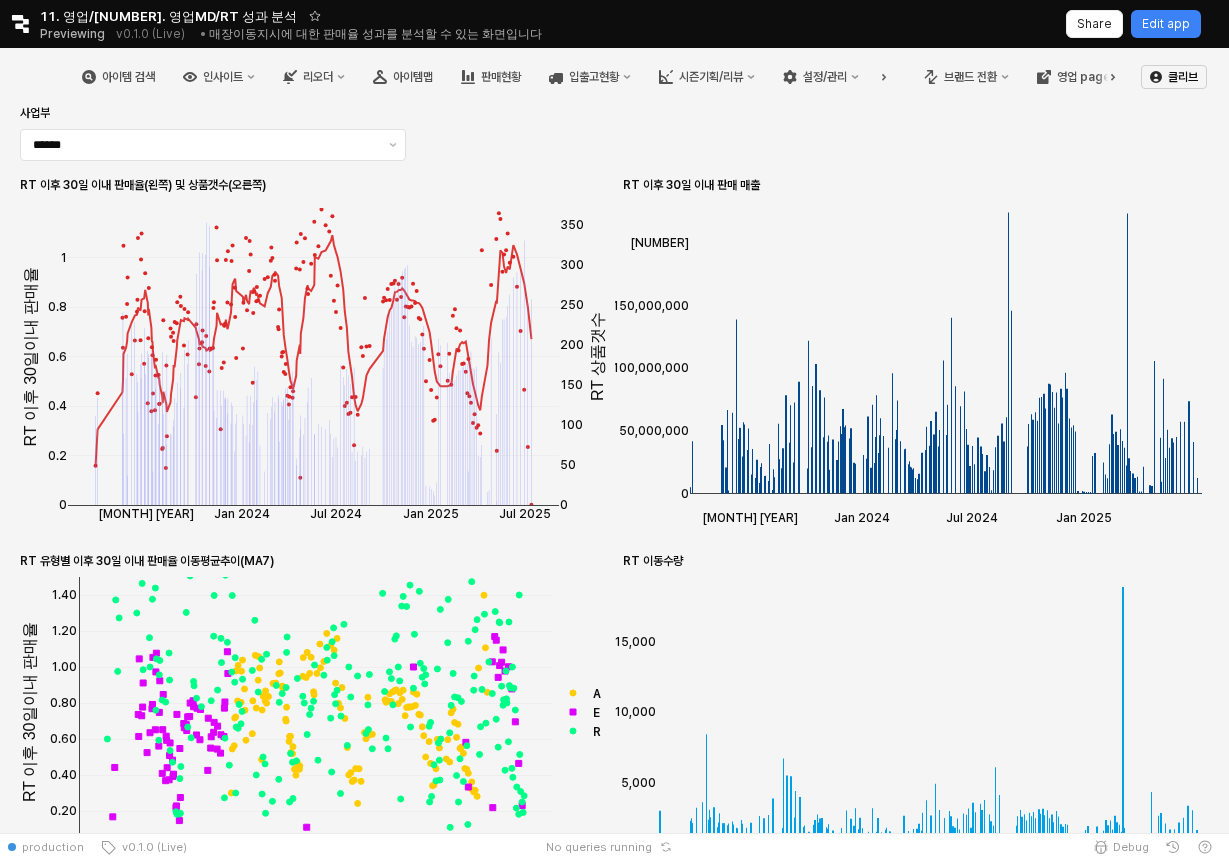 scroll, scrollTop: 0, scrollLeft: 0, axis: both 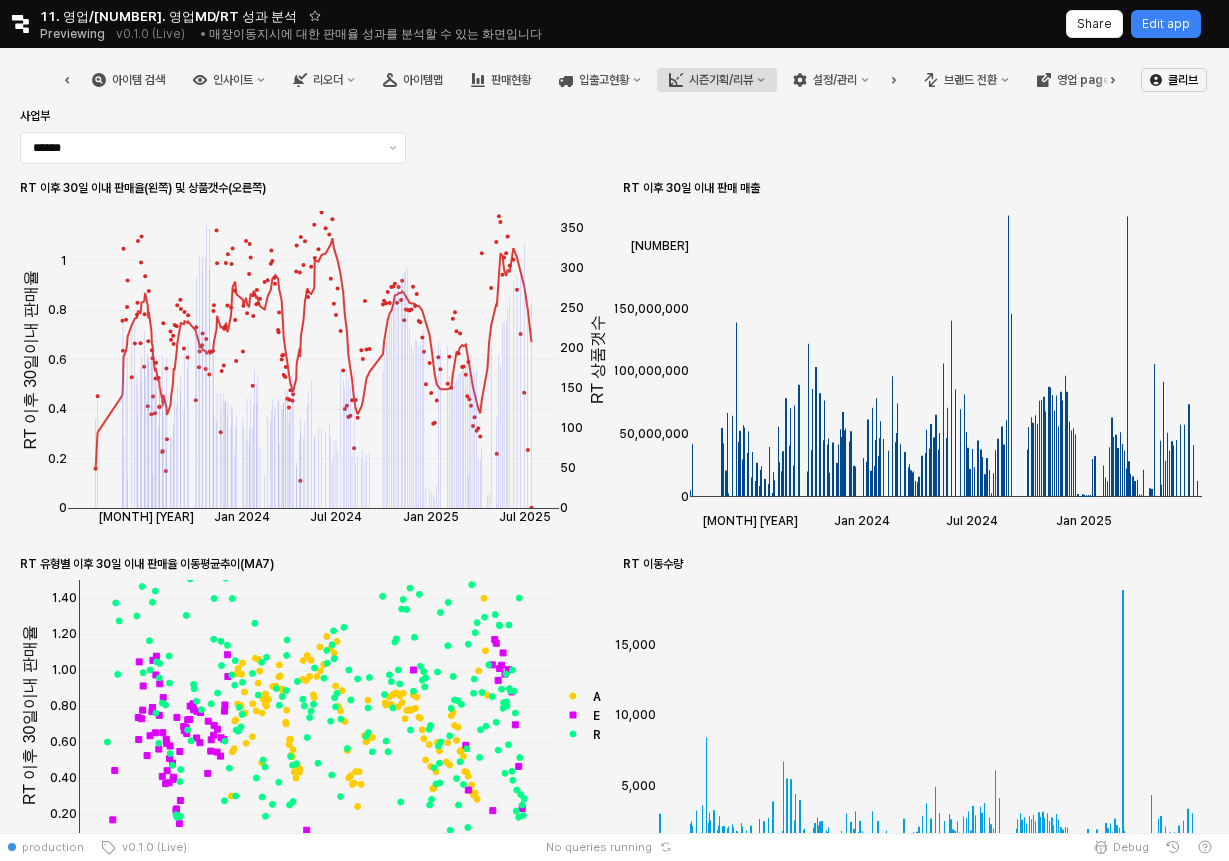 click on "시즌기획/리뷰" at bounding box center (721, 80) 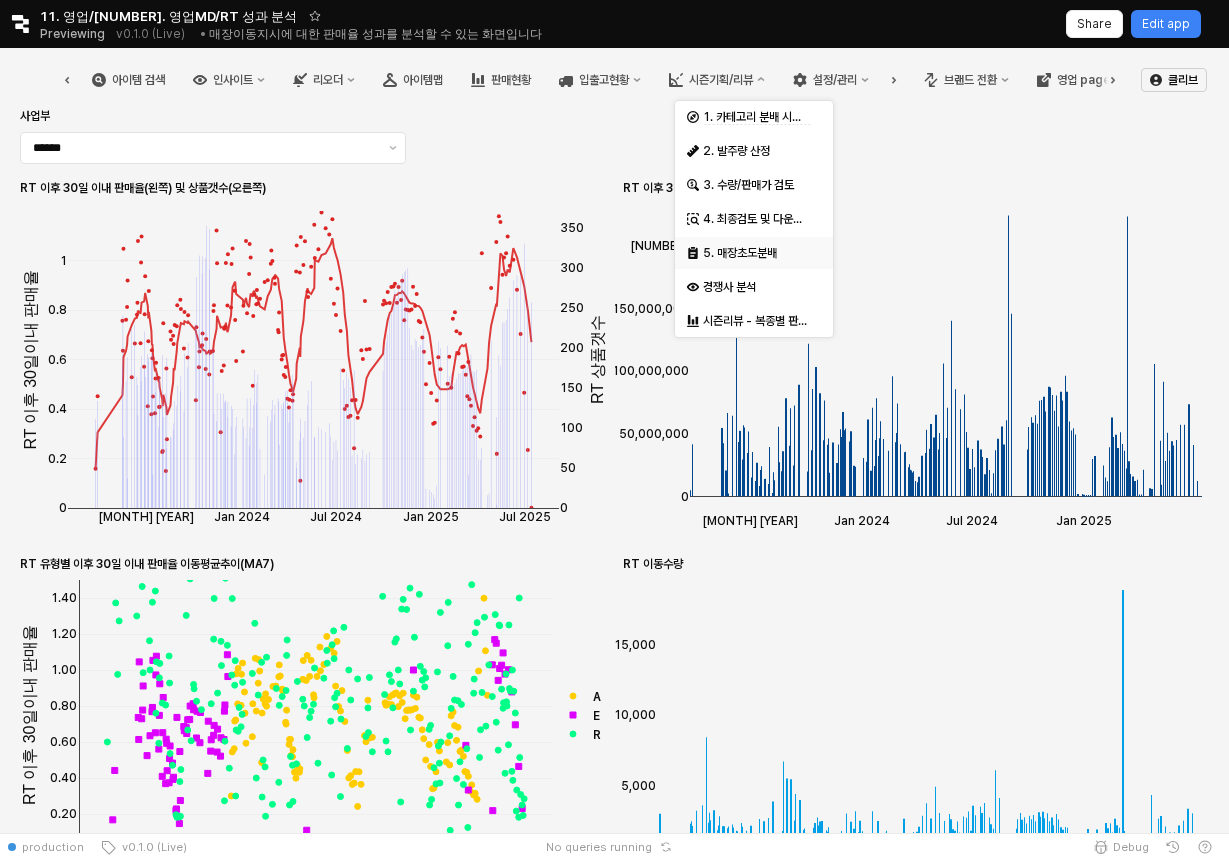 click on "5. 매장초도분배" at bounding box center [756, 253] 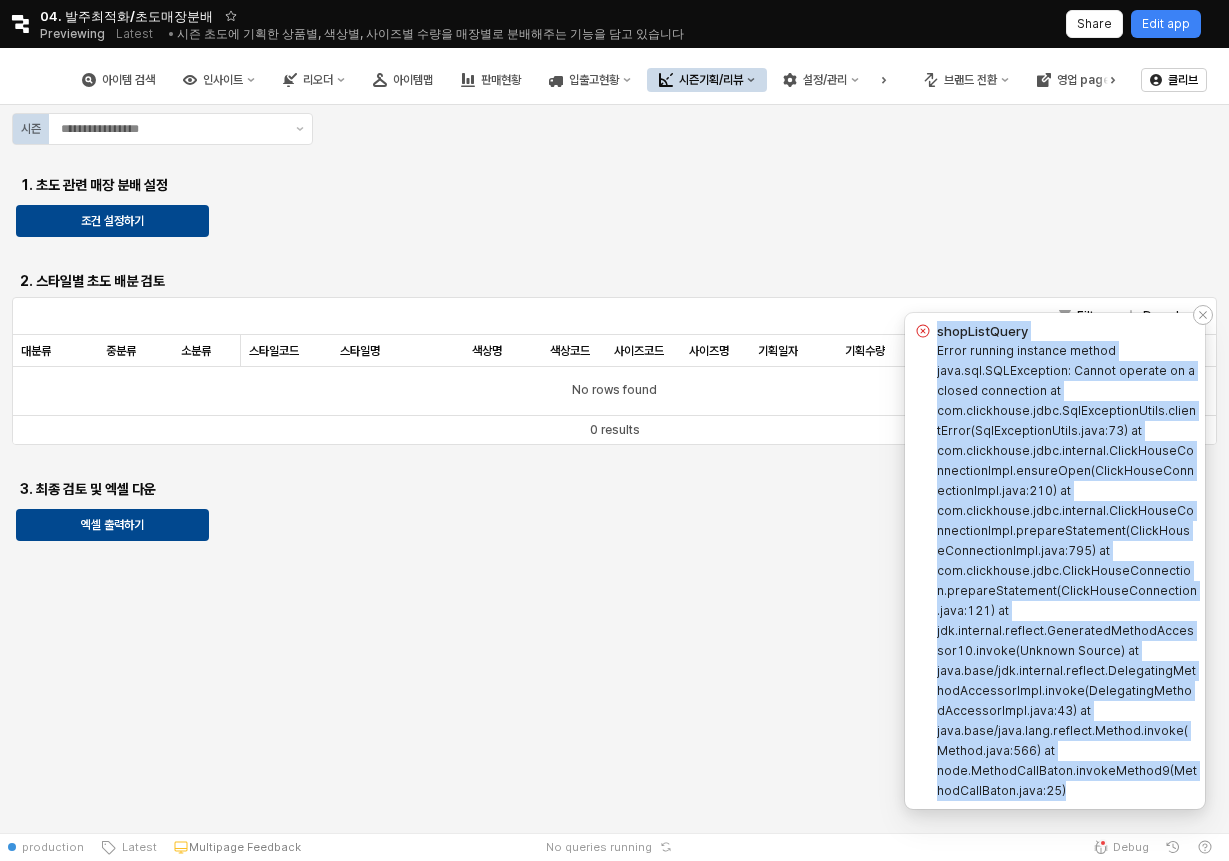 drag, startPoint x: 1070, startPoint y: 791, endPoint x: 919, endPoint y: 335, distance: 480.35092 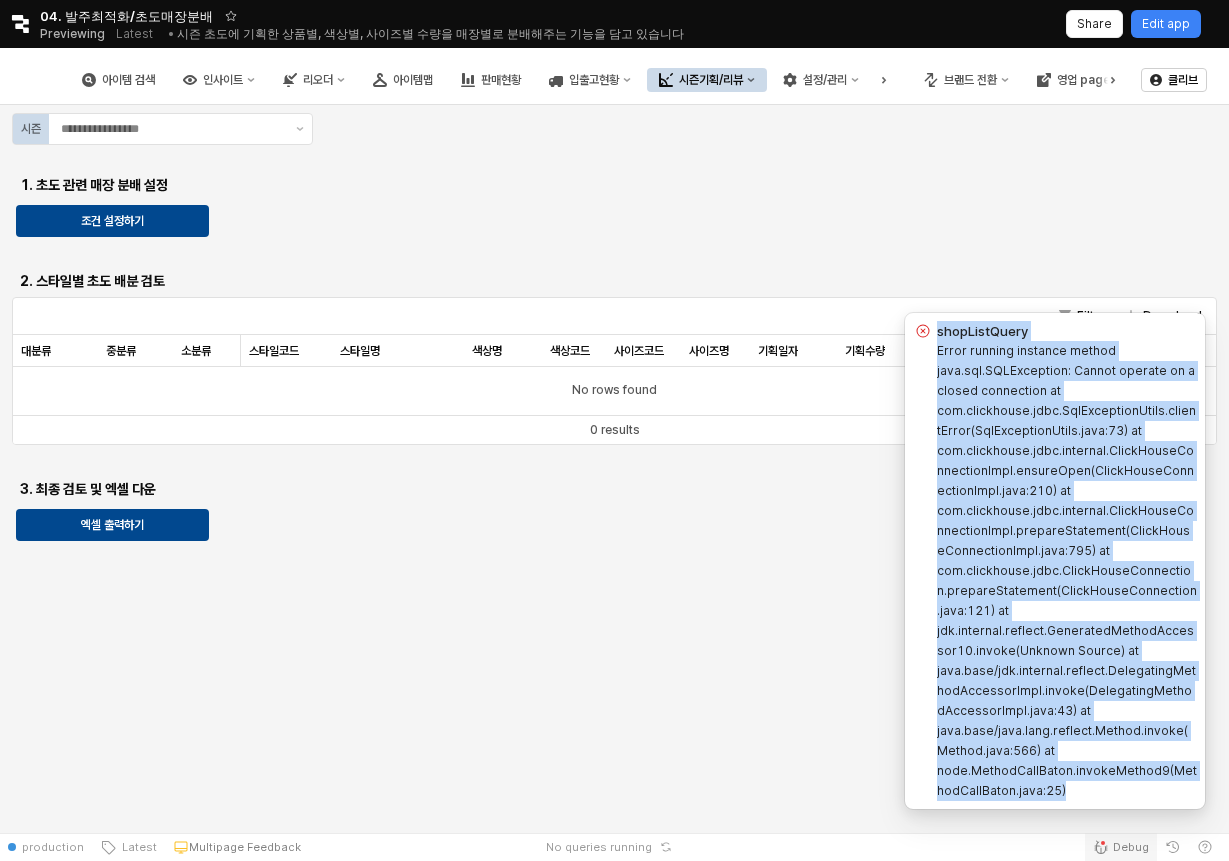 type 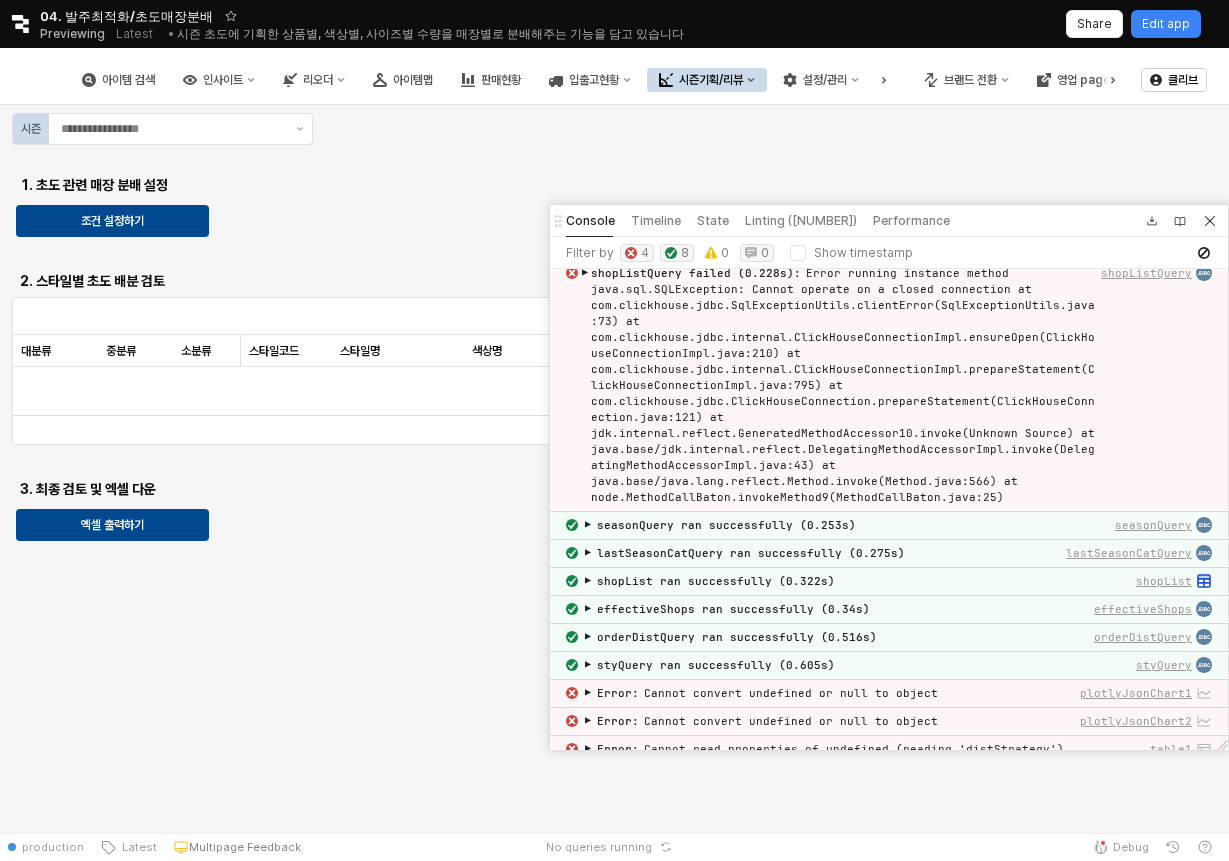 scroll, scrollTop: 0, scrollLeft: 0, axis: both 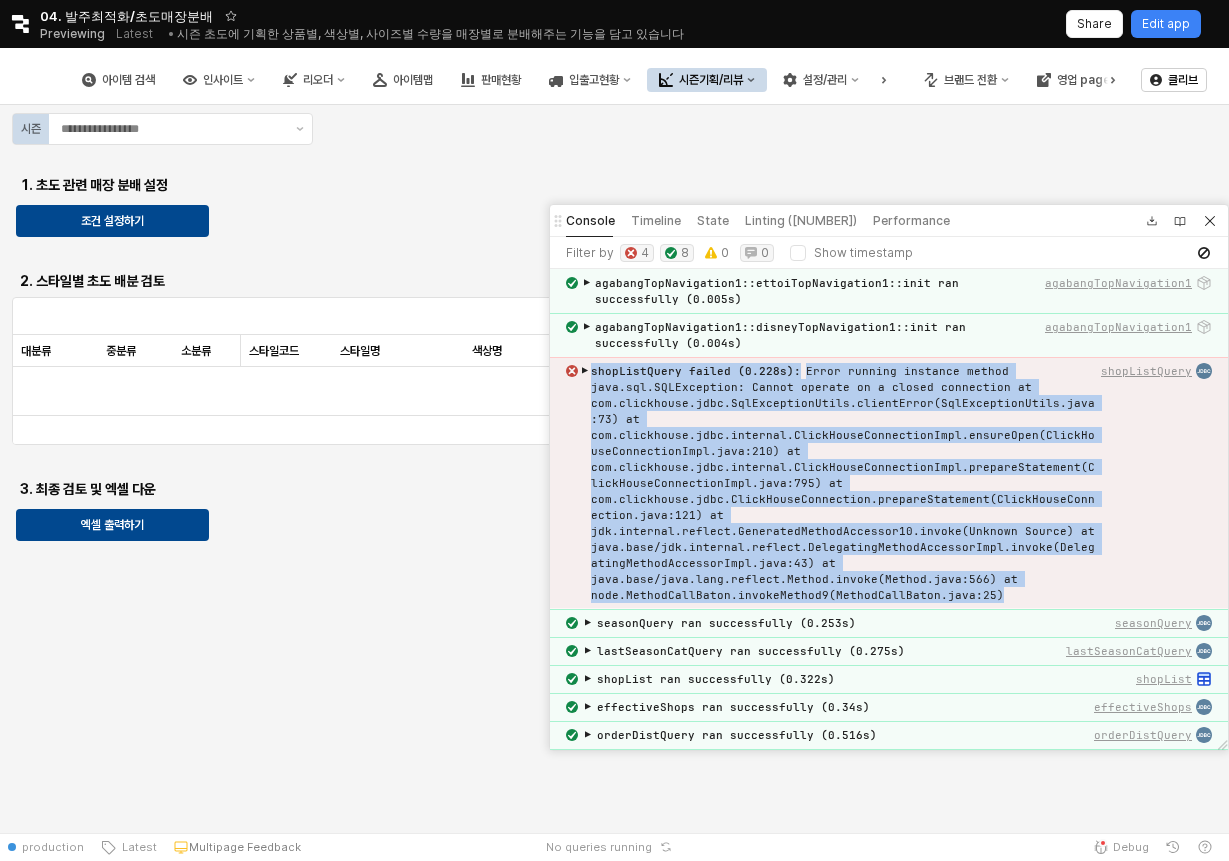 drag, startPoint x: 998, startPoint y: 597, endPoint x: 586, endPoint y: 378, distance: 466.58868 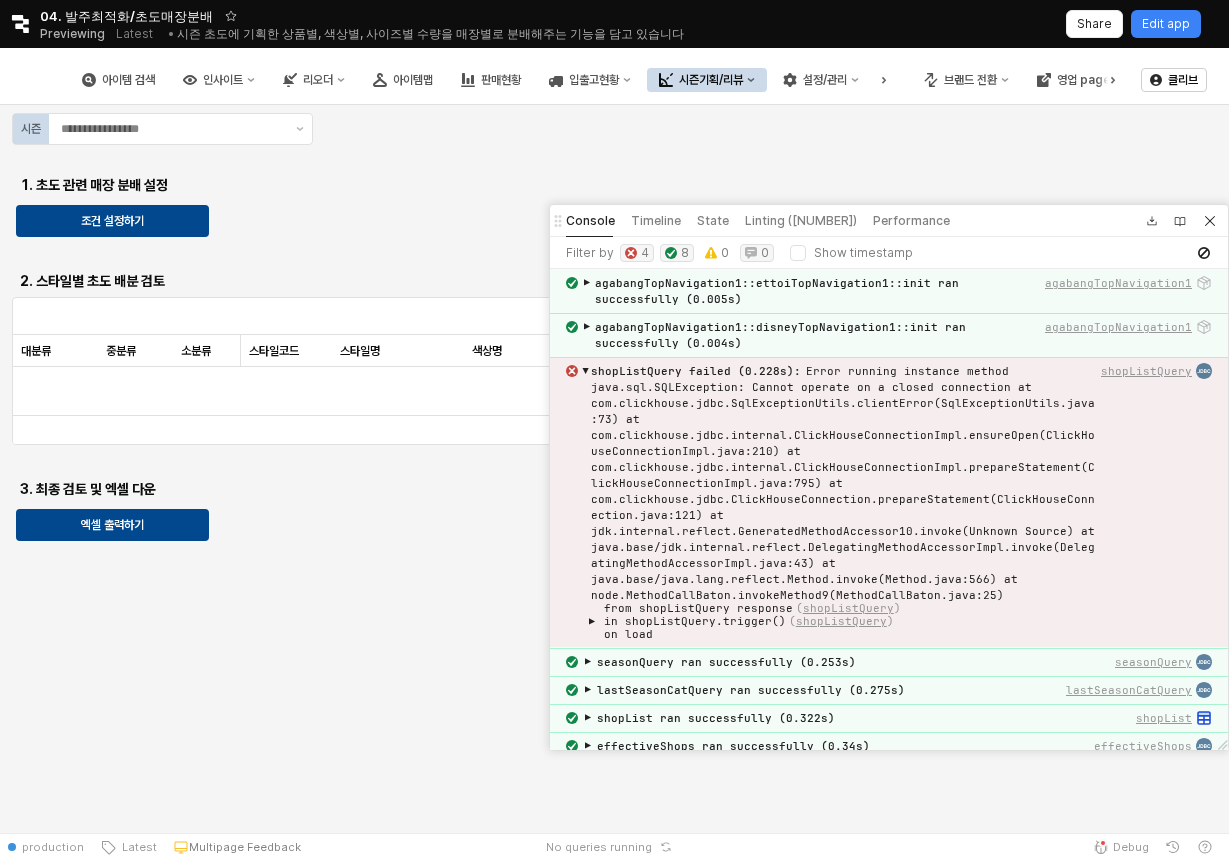 click on "▶" at bounding box center [585, 369] 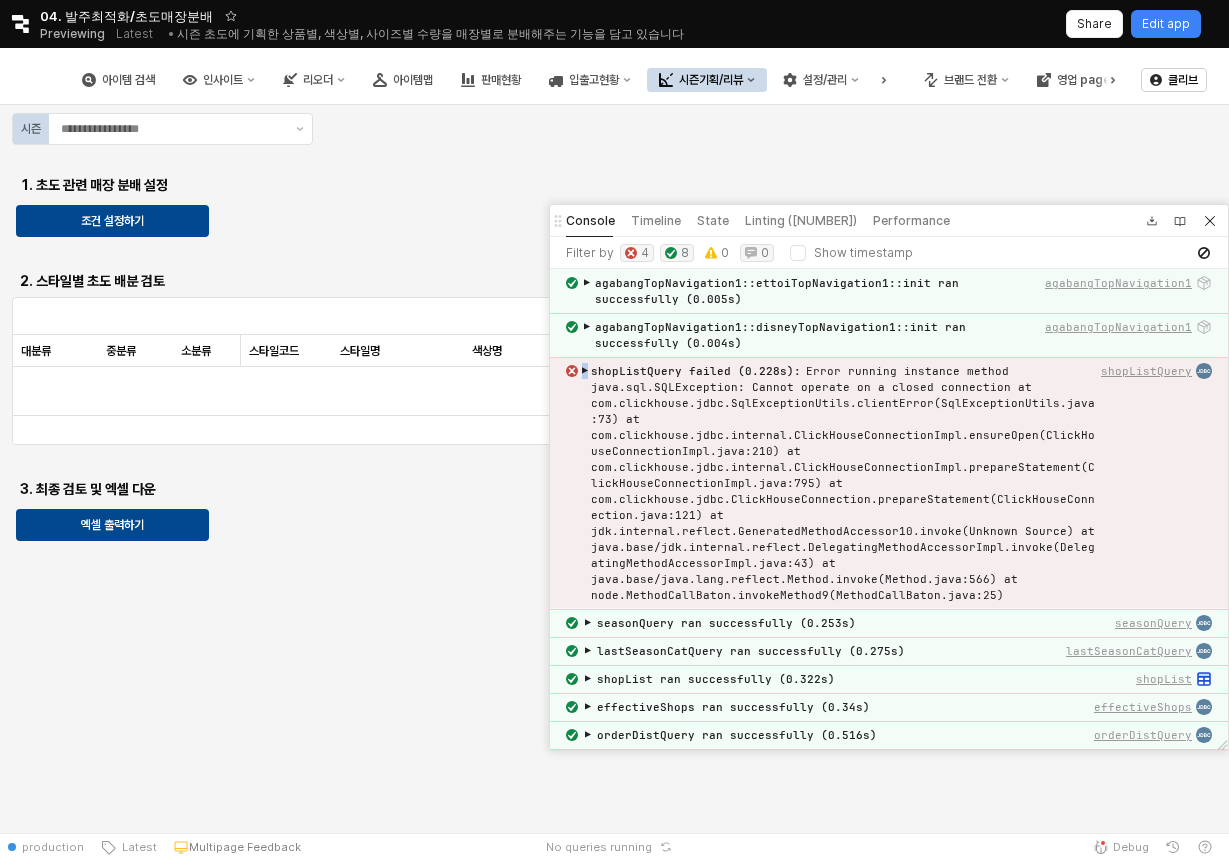 click on "▶" at bounding box center (585, 371) 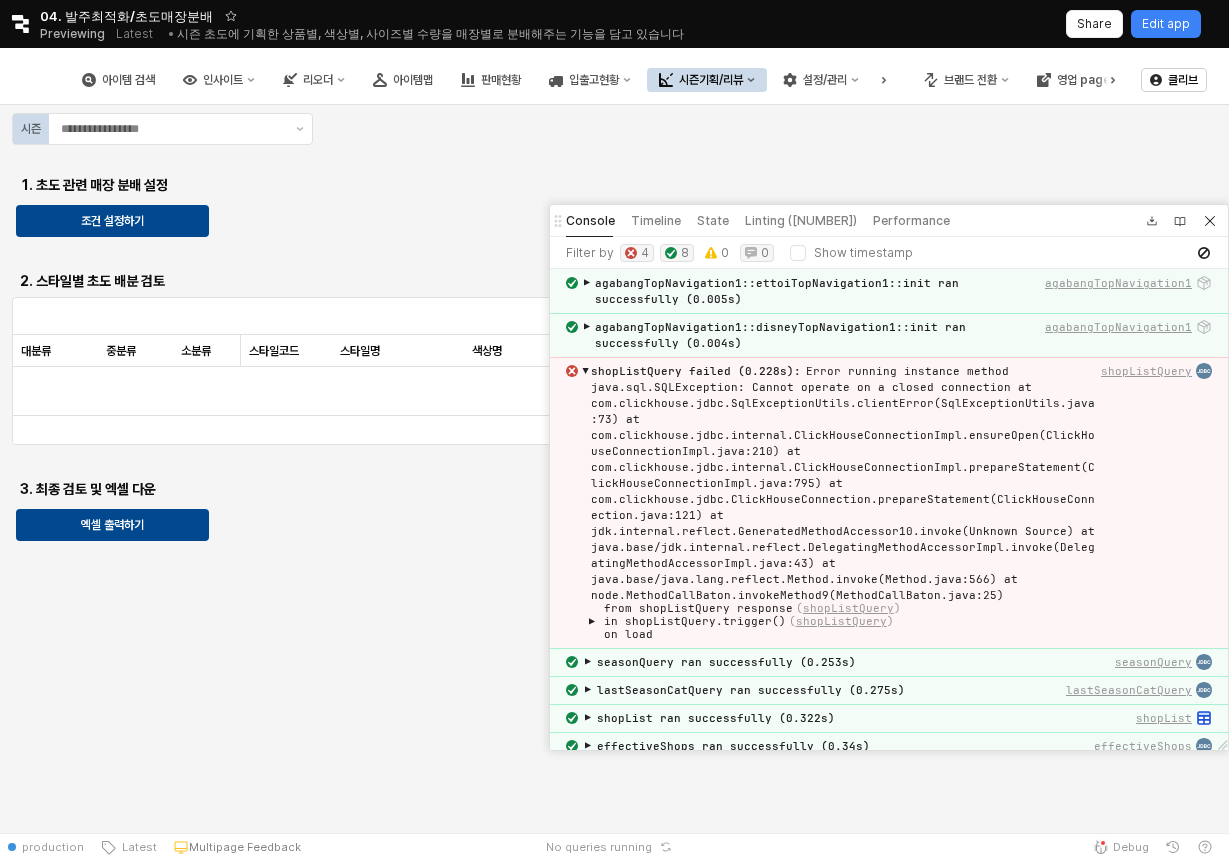 click on "from shopListQuery response ( shopListQuery )" at bounding box center [752, 608] 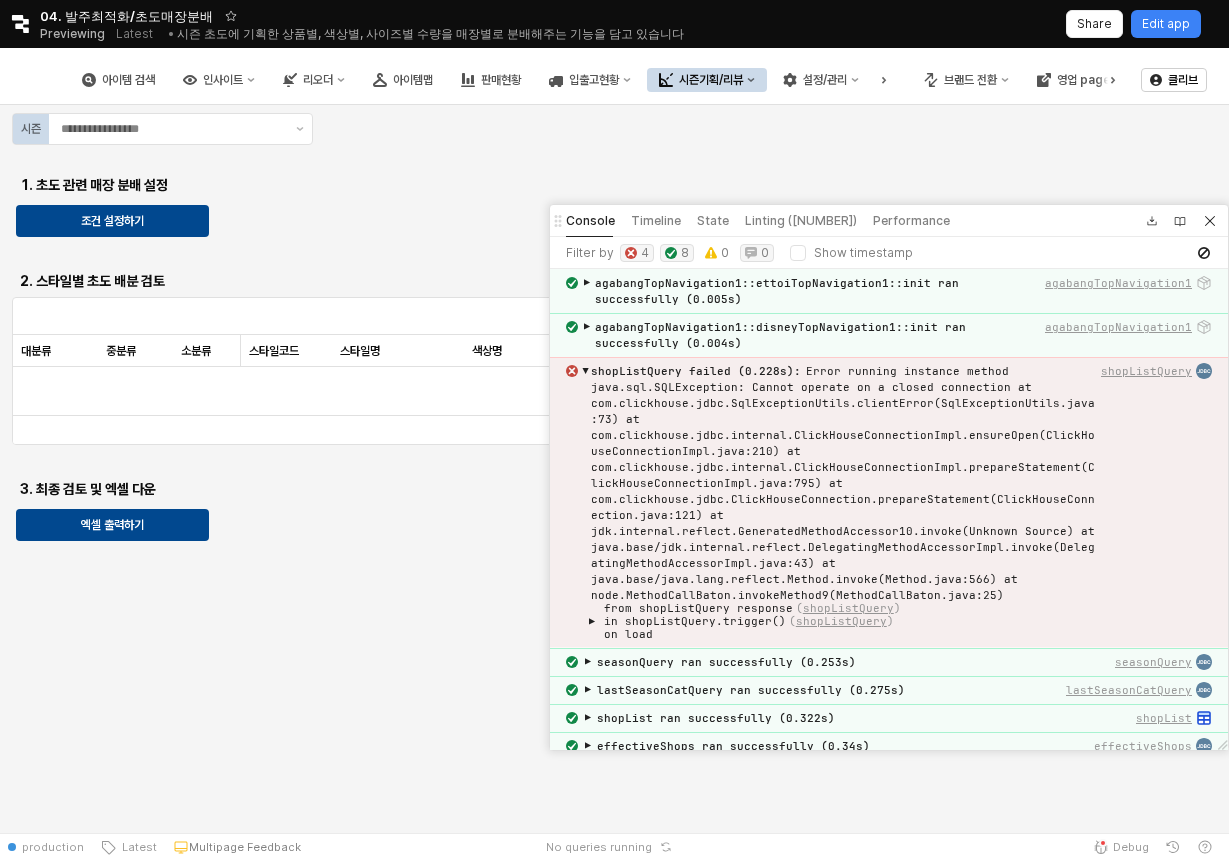 click on "▶" at bounding box center [592, 622] 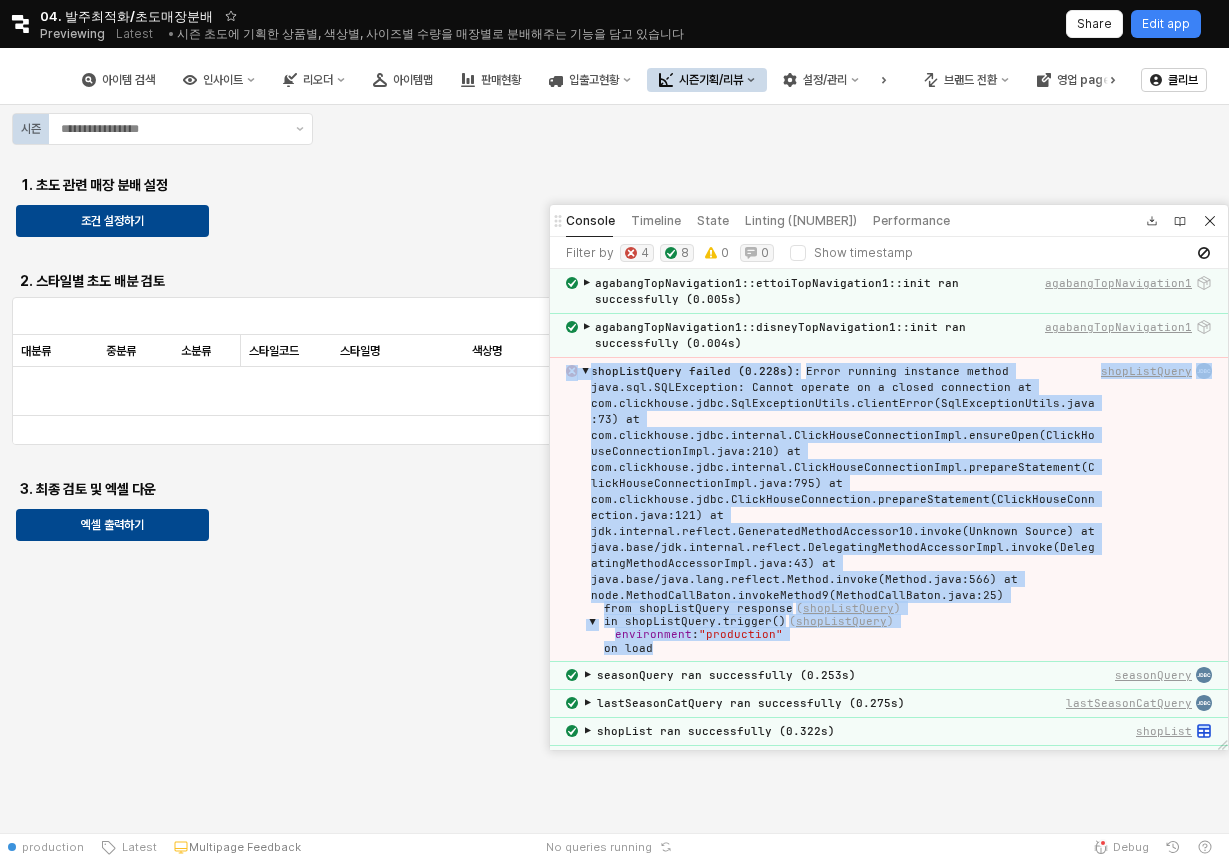 drag, startPoint x: 665, startPoint y: 649, endPoint x: 561, endPoint y: 366, distance: 301.50455 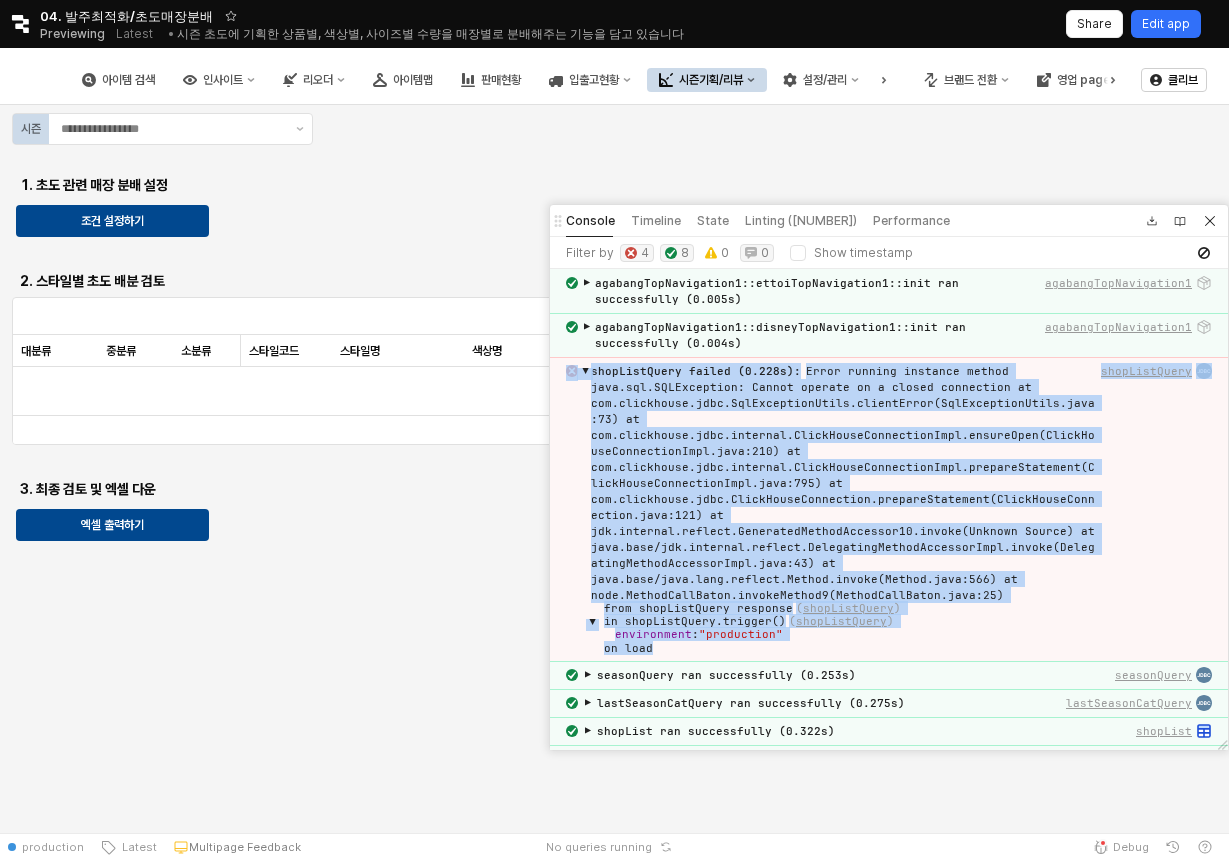 click on "Edit app" at bounding box center [1166, 24] 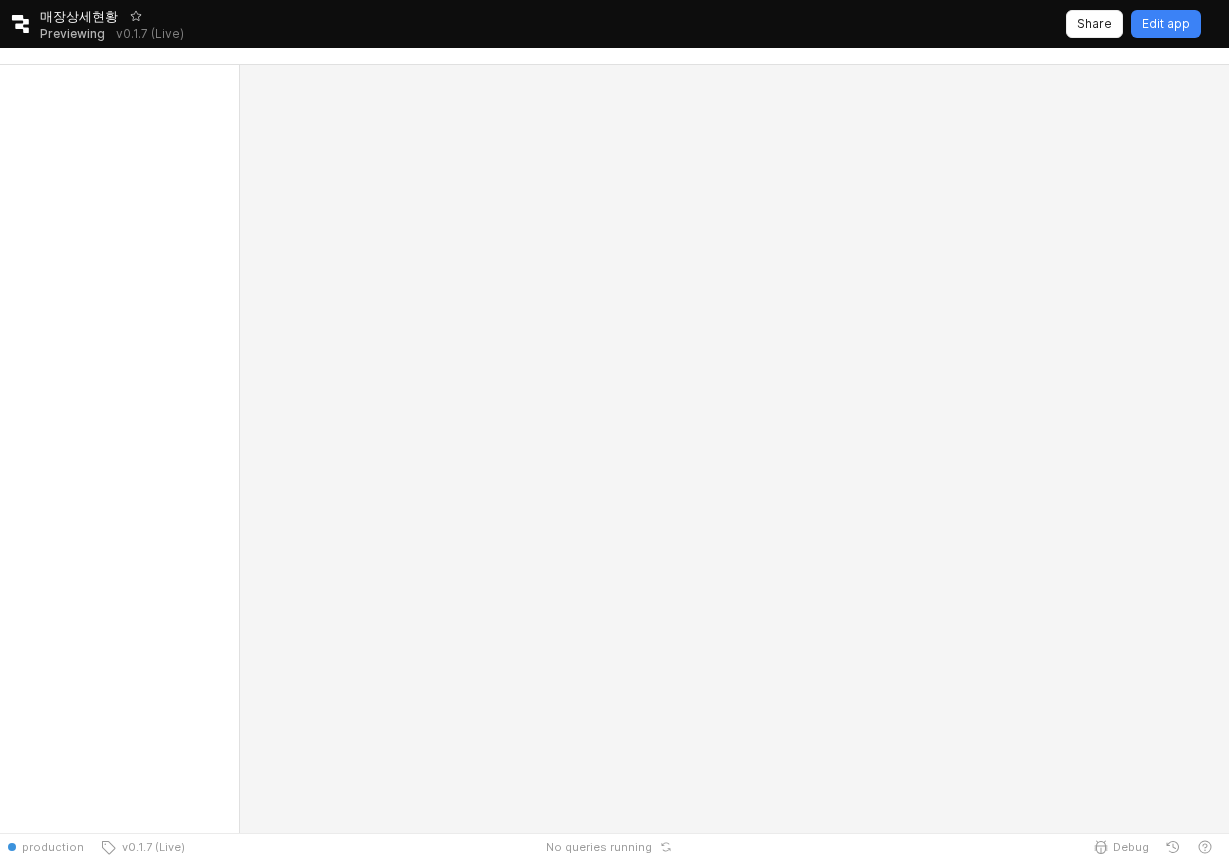 scroll, scrollTop: 0, scrollLeft: 0, axis: both 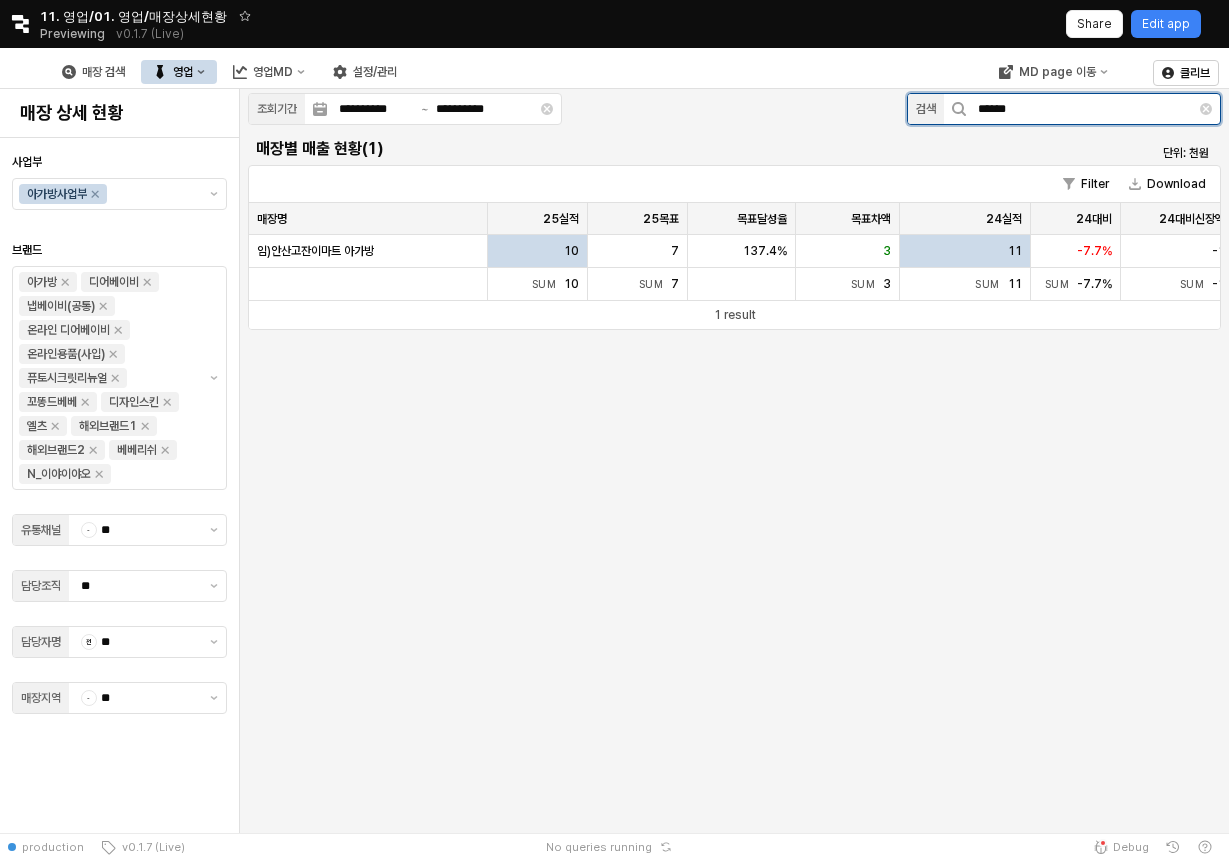 drag, startPoint x: 982, startPoint y: 111, endPoint x: 1049, endPoint y: 111, distance: 67 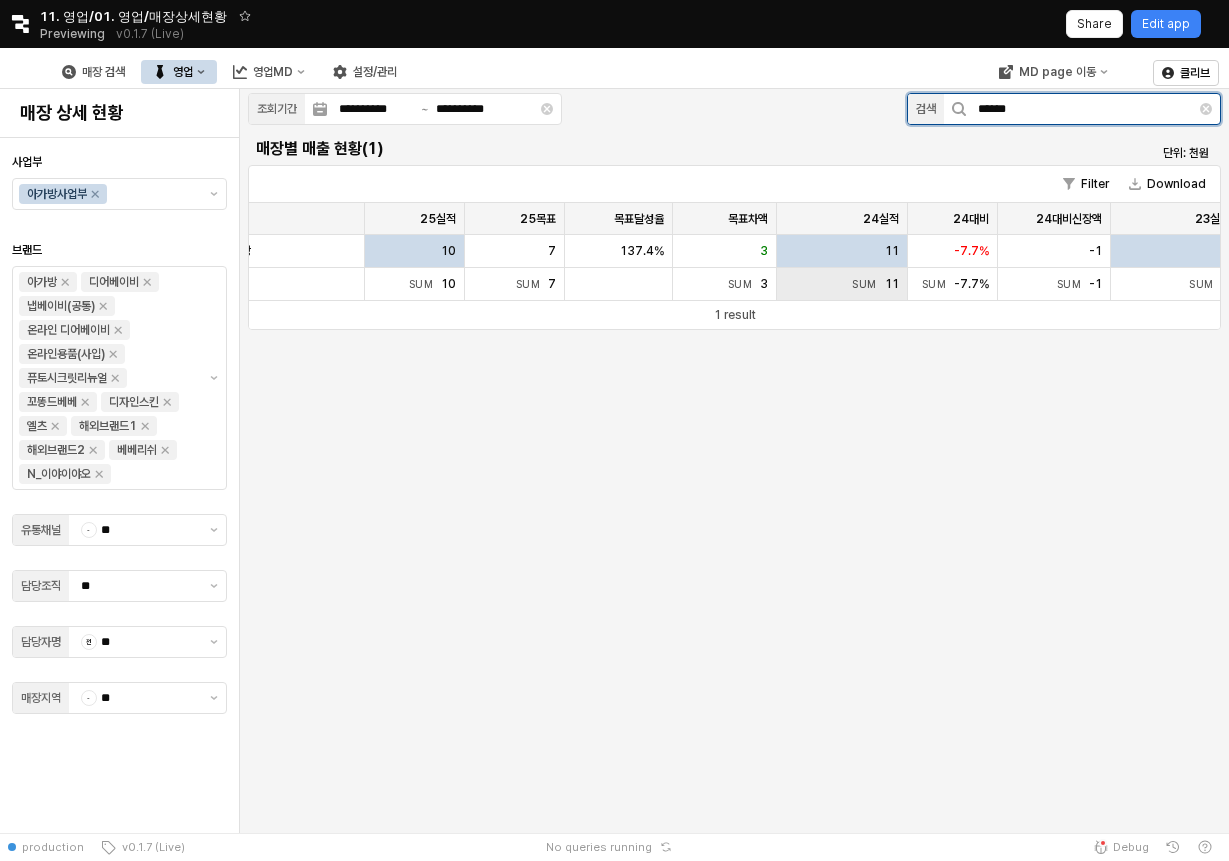 scroll, scrollTop: 0, scrollLeft: 0, axis: both 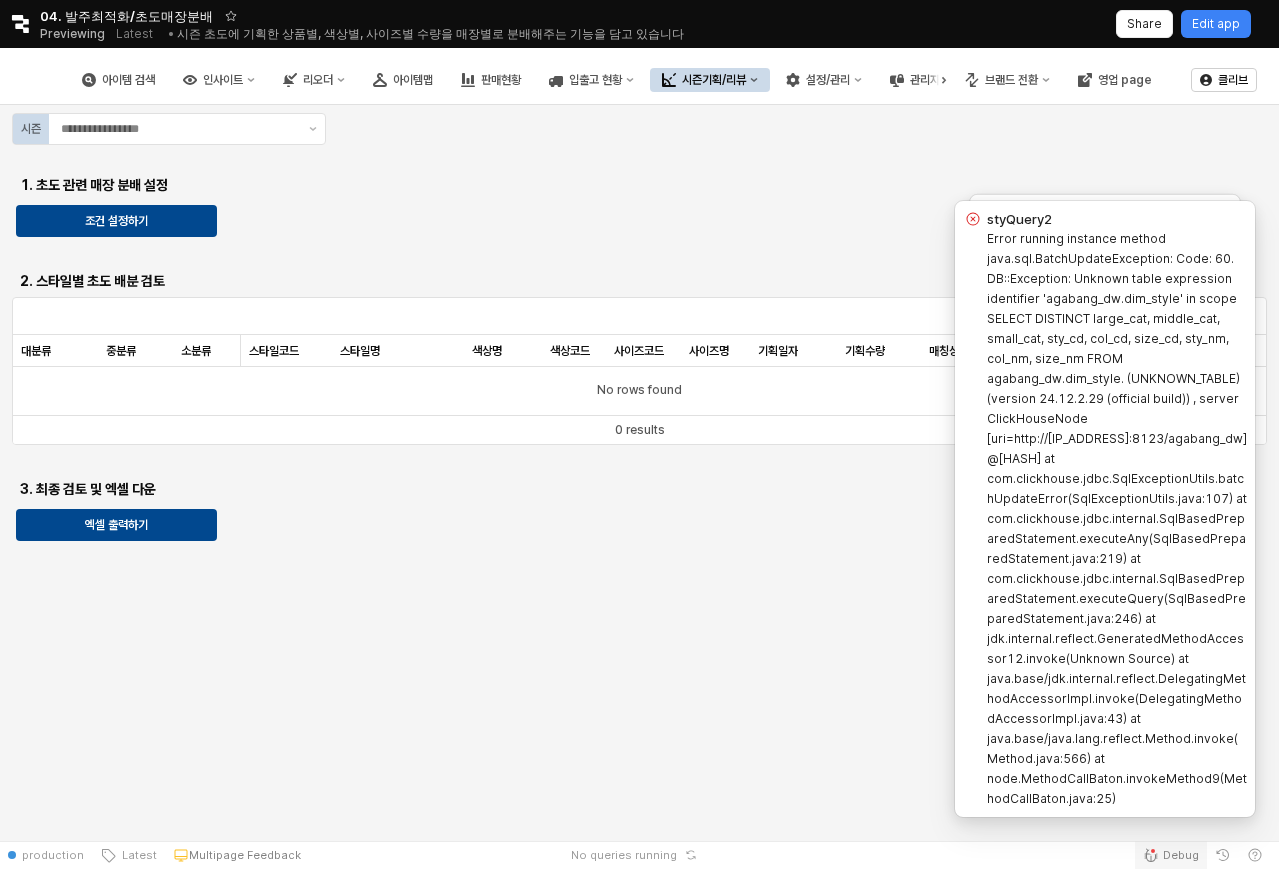 click on "Debug" at bounding box center [1181, 855] 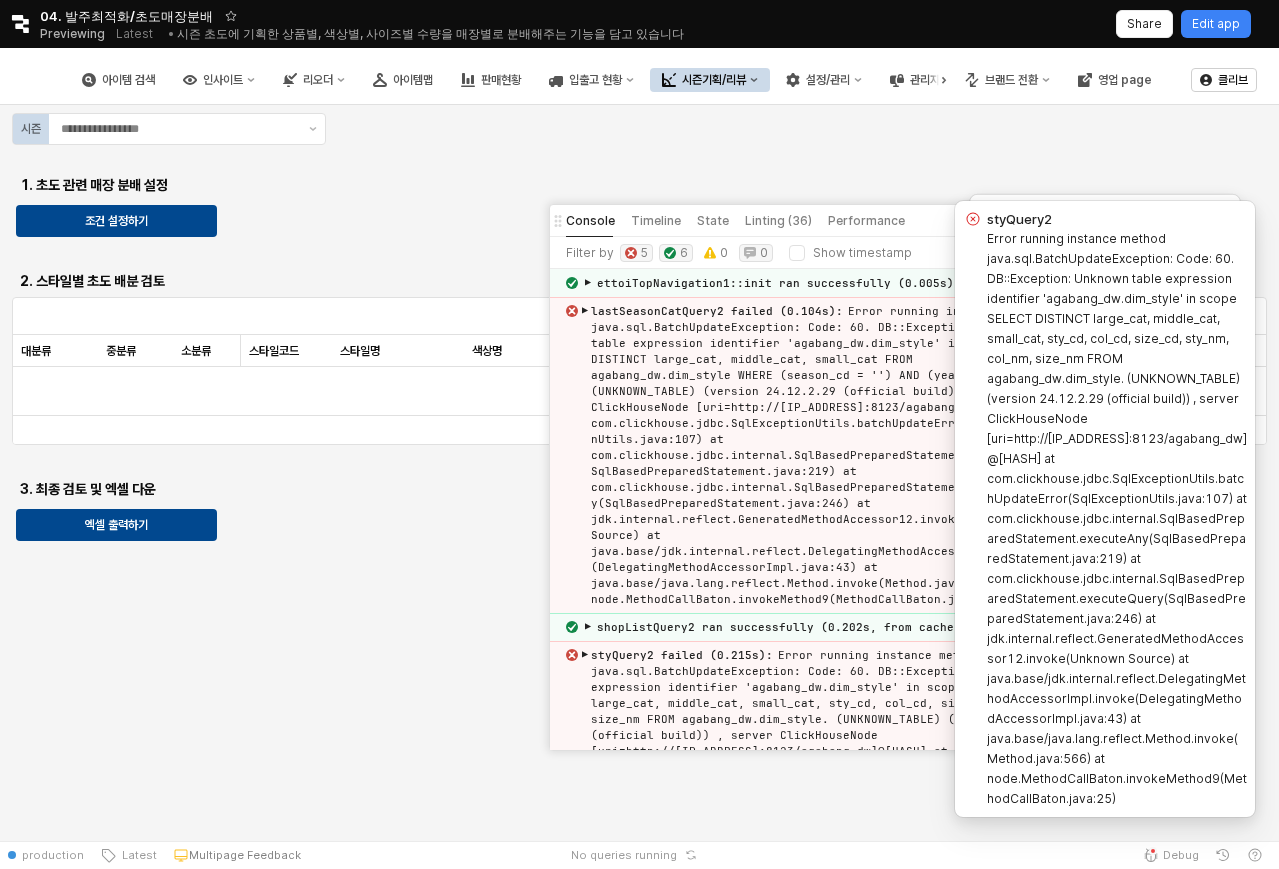 scroll, scrollTop: 427, scrollLeft: 0, axis: vertical 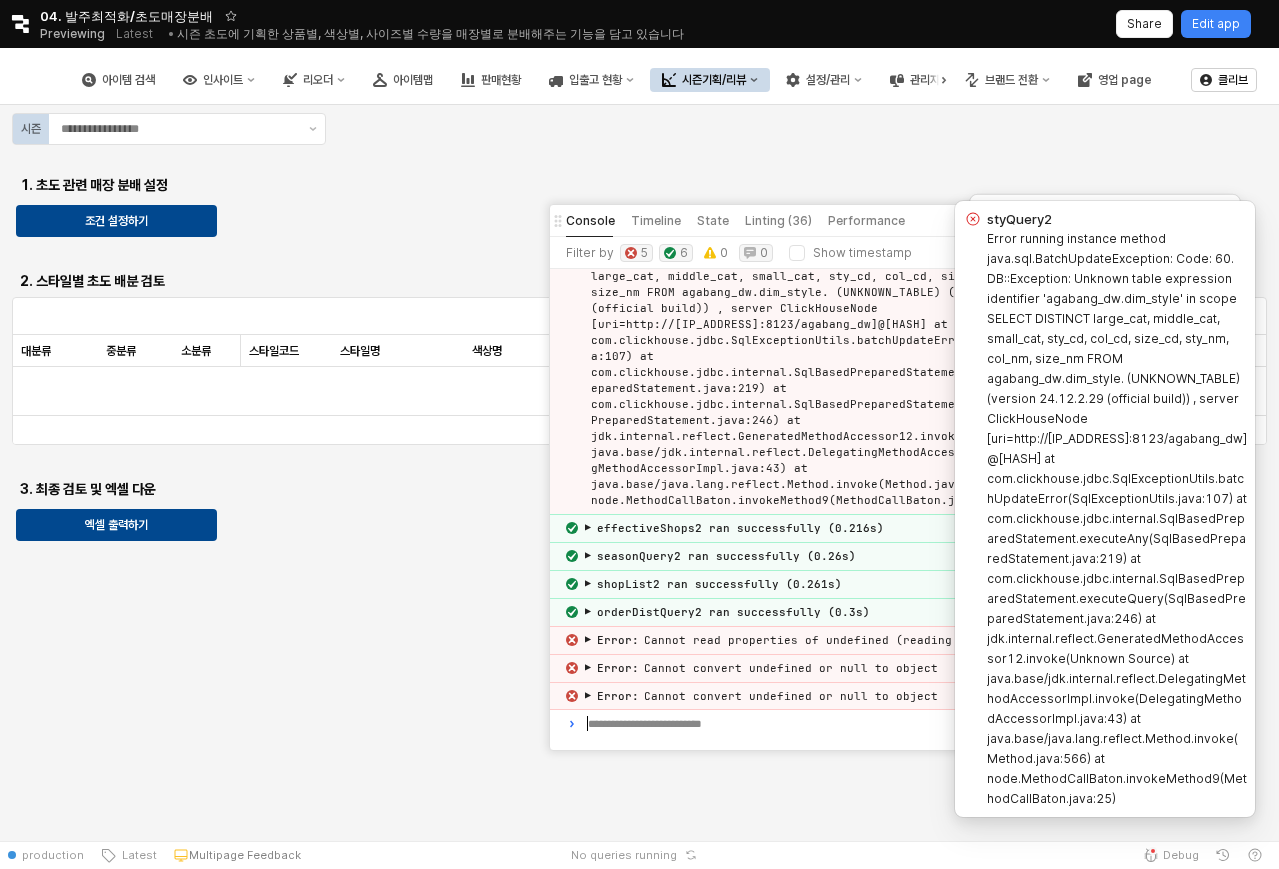 click on "시즌 1. 초도 관련 매장 분배 설정 조건 설정하기 2. 스타일별 초도 배분 검토 Filter Download 대분류 대분류 중분류 중분류 소분류 소분류 스타일코드 스타일코드 스타일명 스타일명 색상명 색상명 색상코드 색상코드 사이즈코드 사이즈코드 사이즈명 사이즈명 기획일자 기획일자 기획수량 기획수량 매칭상품 매칭상품 No rows found 0 results 3. 최종 검토 및 엑셀 다운 엑셀 출력하기" at bounding box center (639, 473) 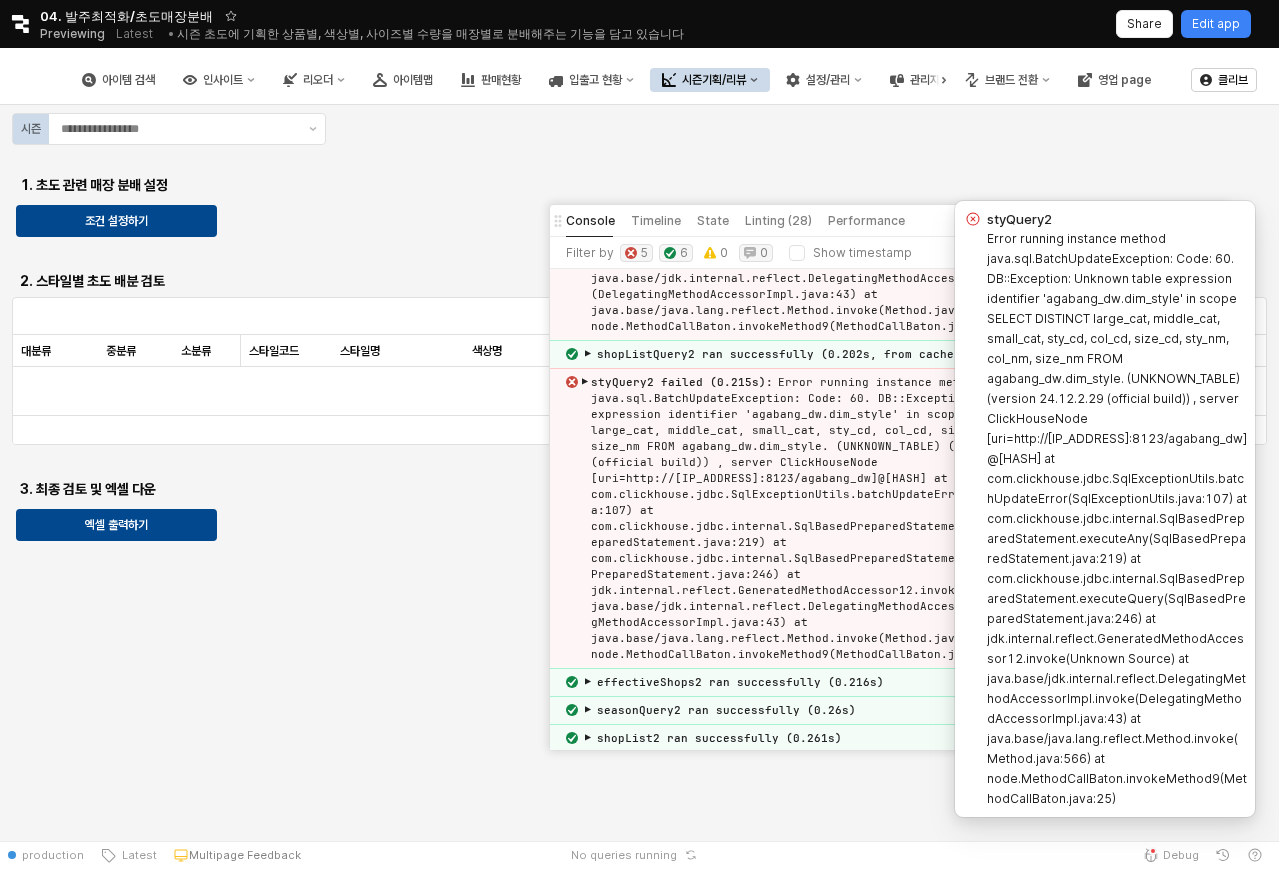 scroll, scrollTop: 1, scrollLeft: 0, axis: vertical 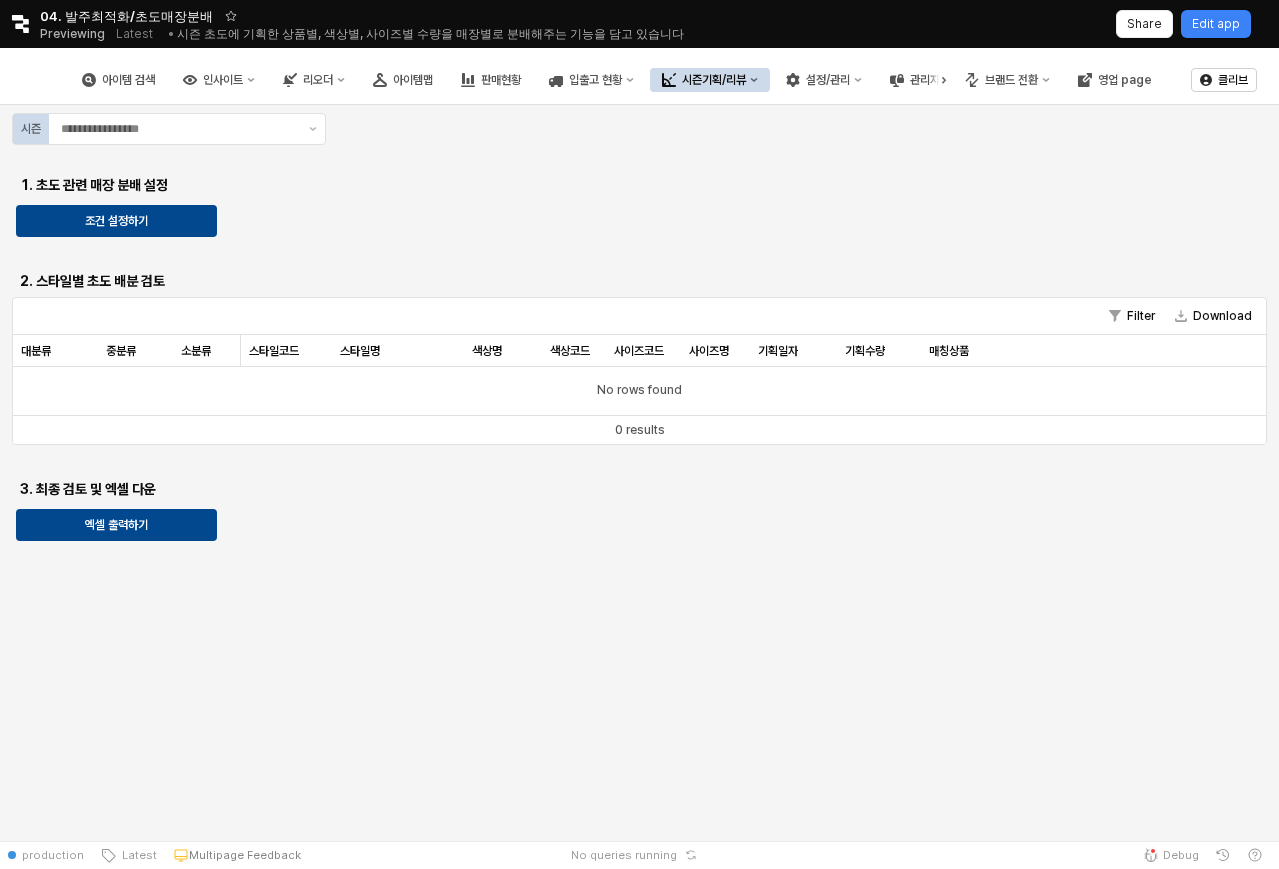 click on "시즌기획/리뷰" at bounding box center [710, 80] 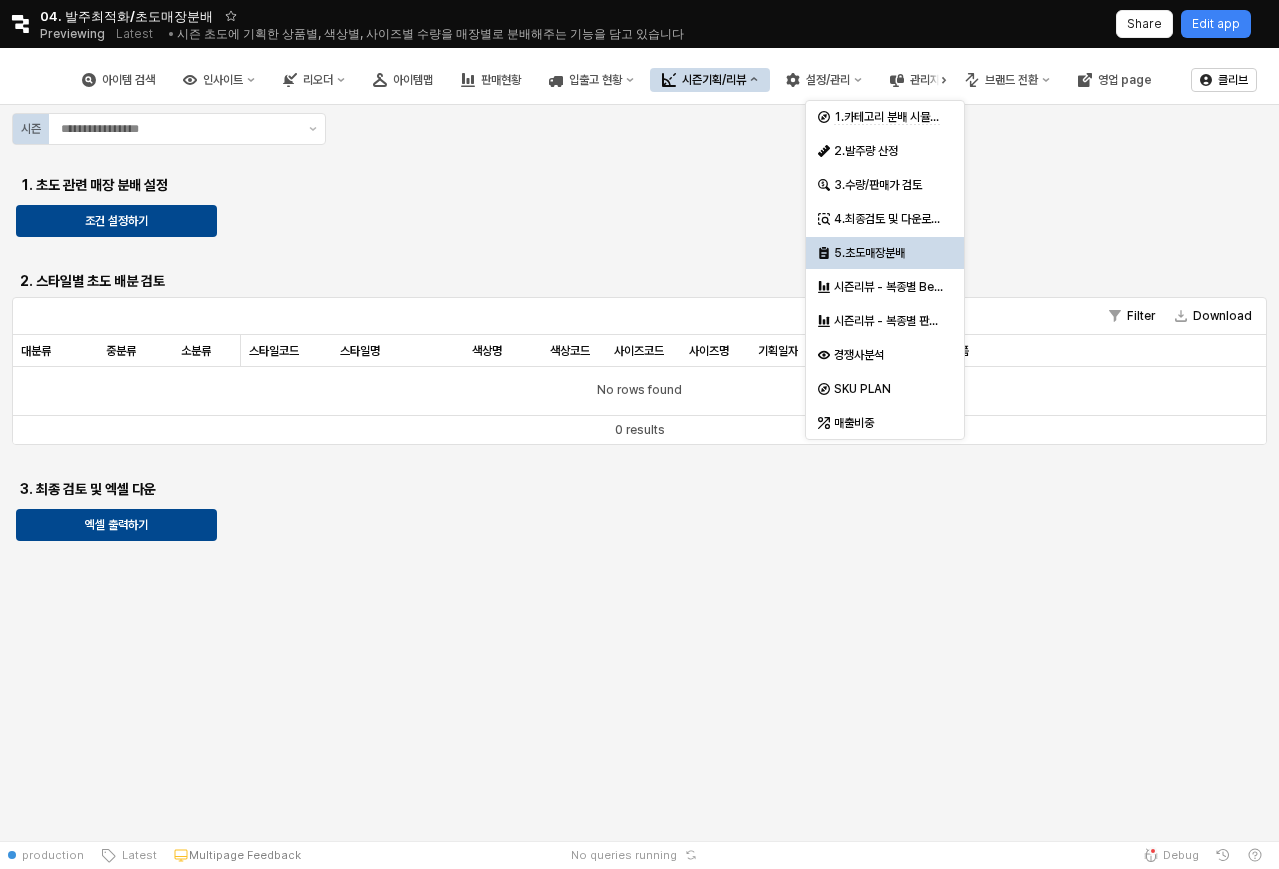 click on "5.초도매장분배" at bounding box center [887, 253] 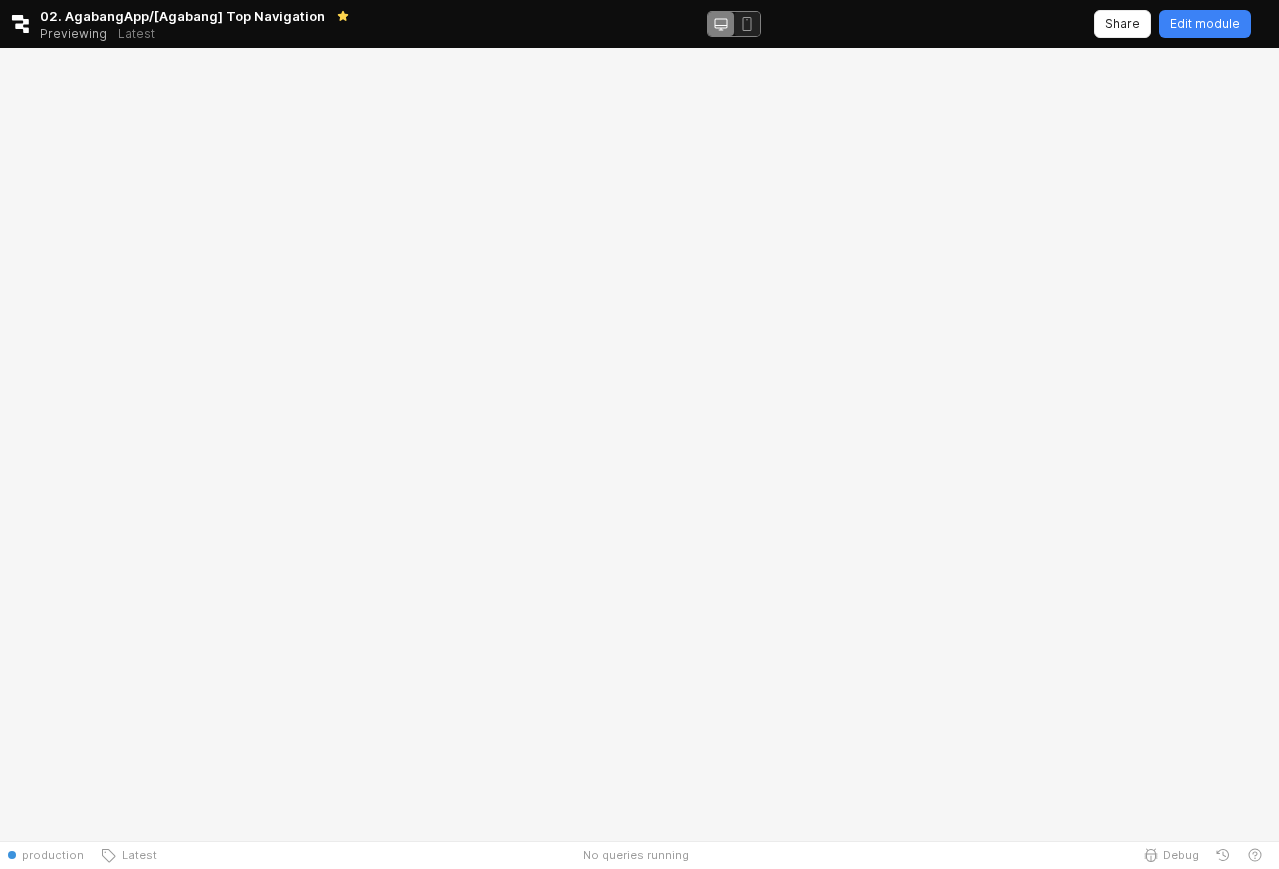 scroll, scrollTop: 0, scrollLeft: 0, axis: both 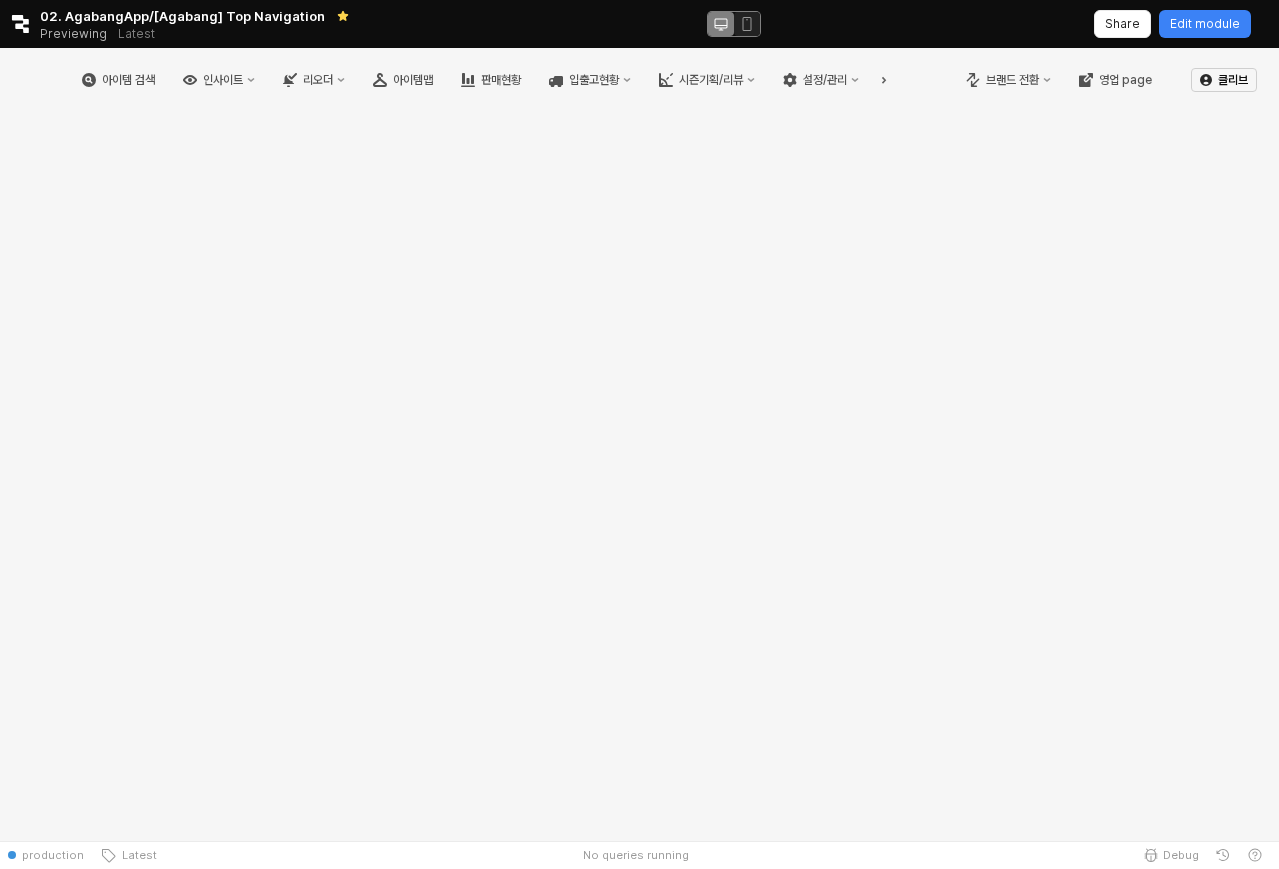 click on "아이템 검색 인사이트 리오더 아이템맵 판매현황 입출고현황 시즌기획/리뷰 설정/관리" at bounding box center (470, 80) 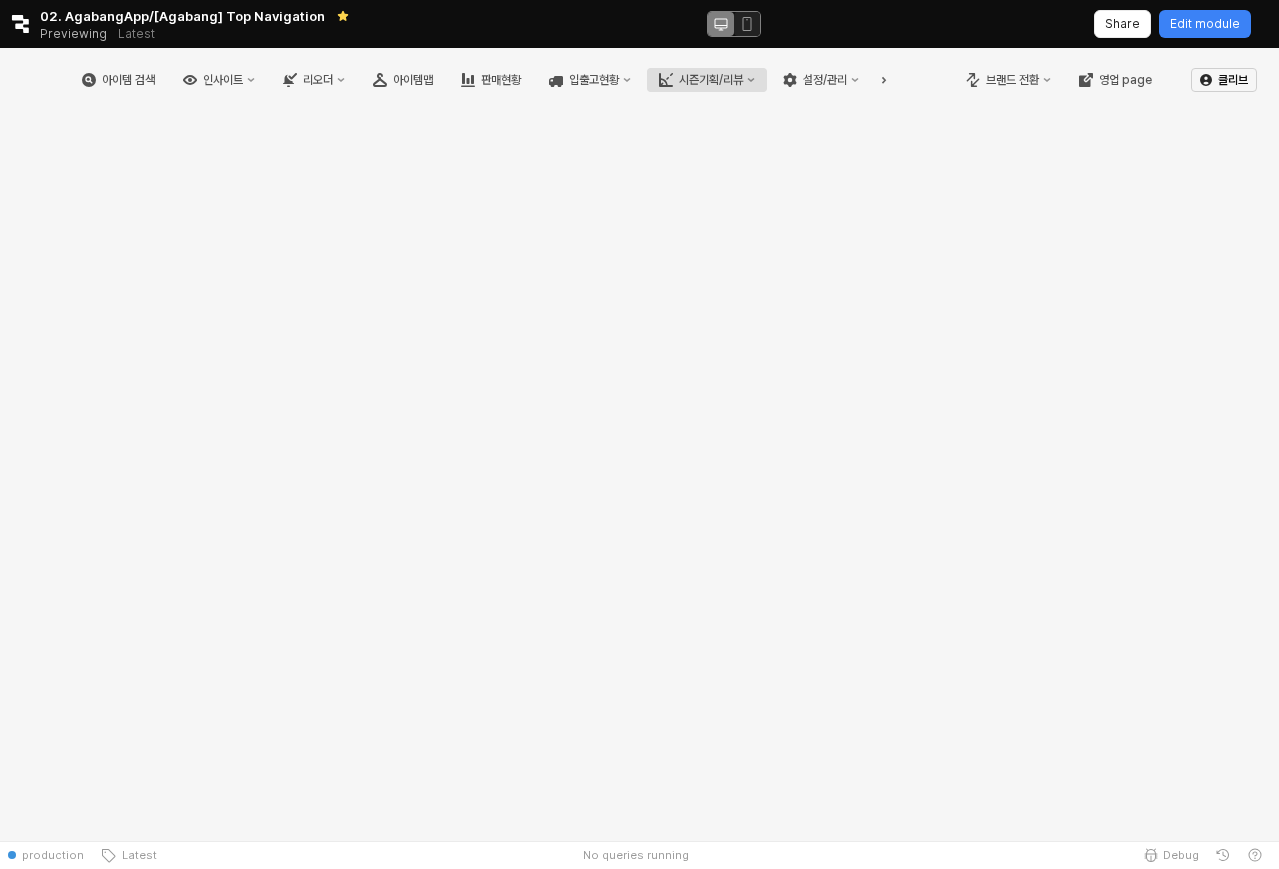 click on "시즌기획/리뷰" at bounding box center [711, 80] 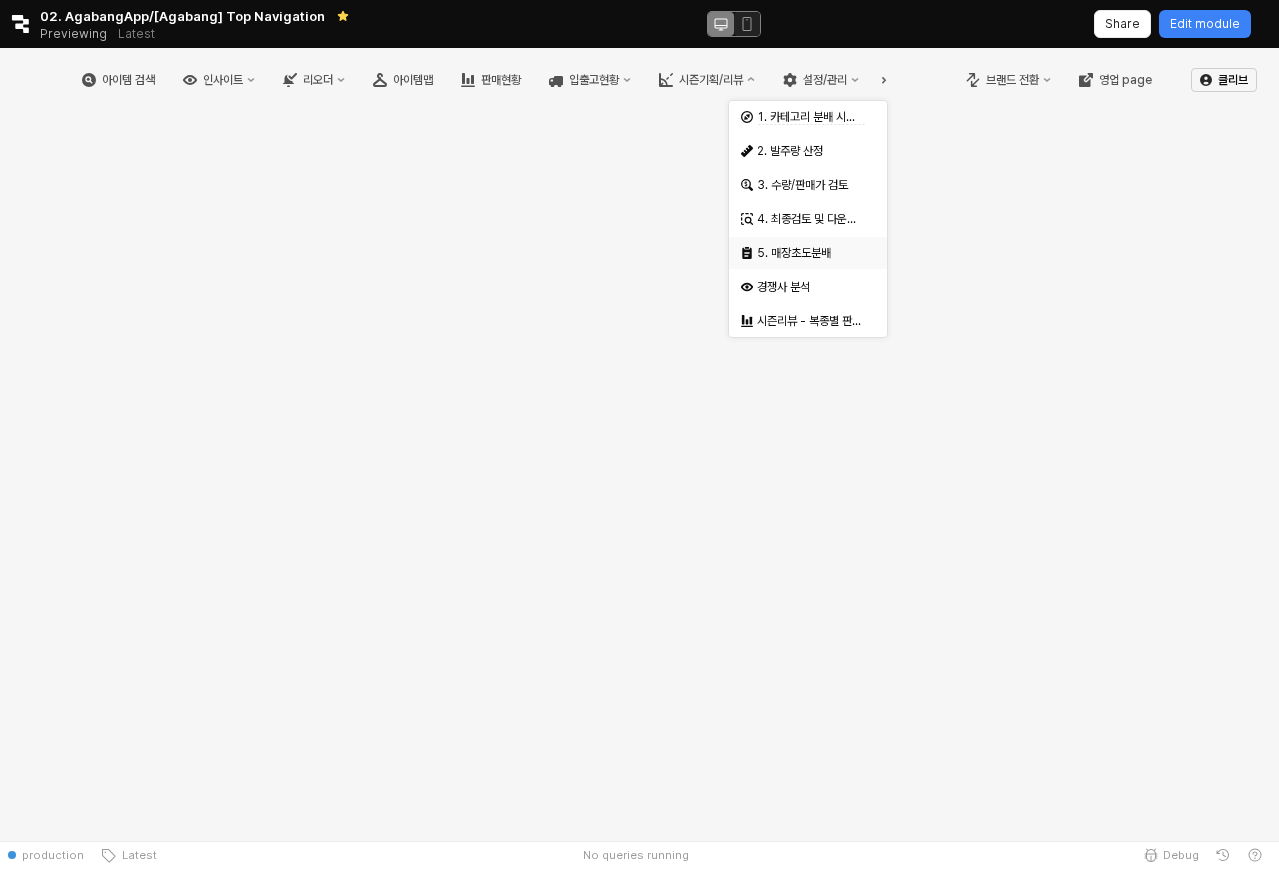 click on "5. 매장초도분배" at bounding box center [810, 253] 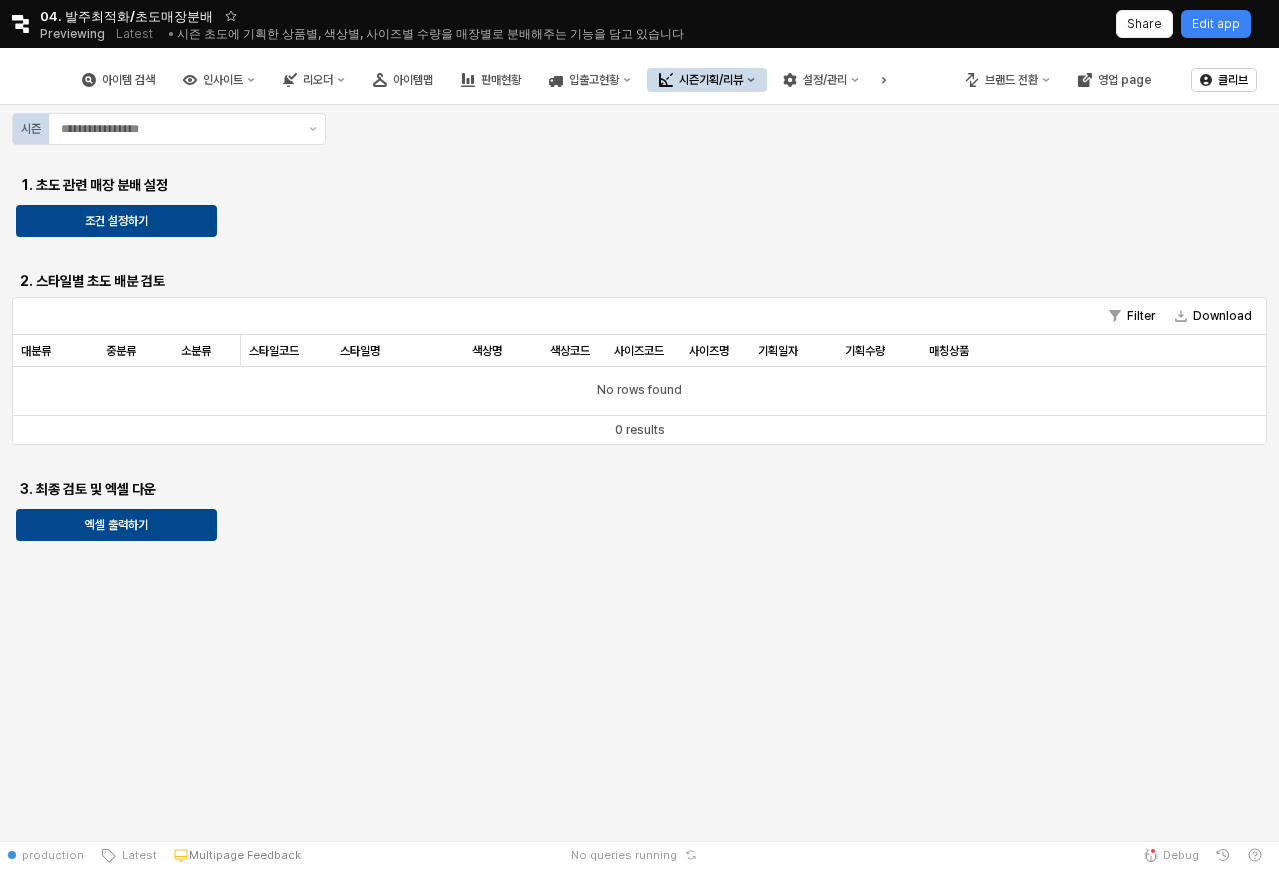 click at bounding box center [30, 80] 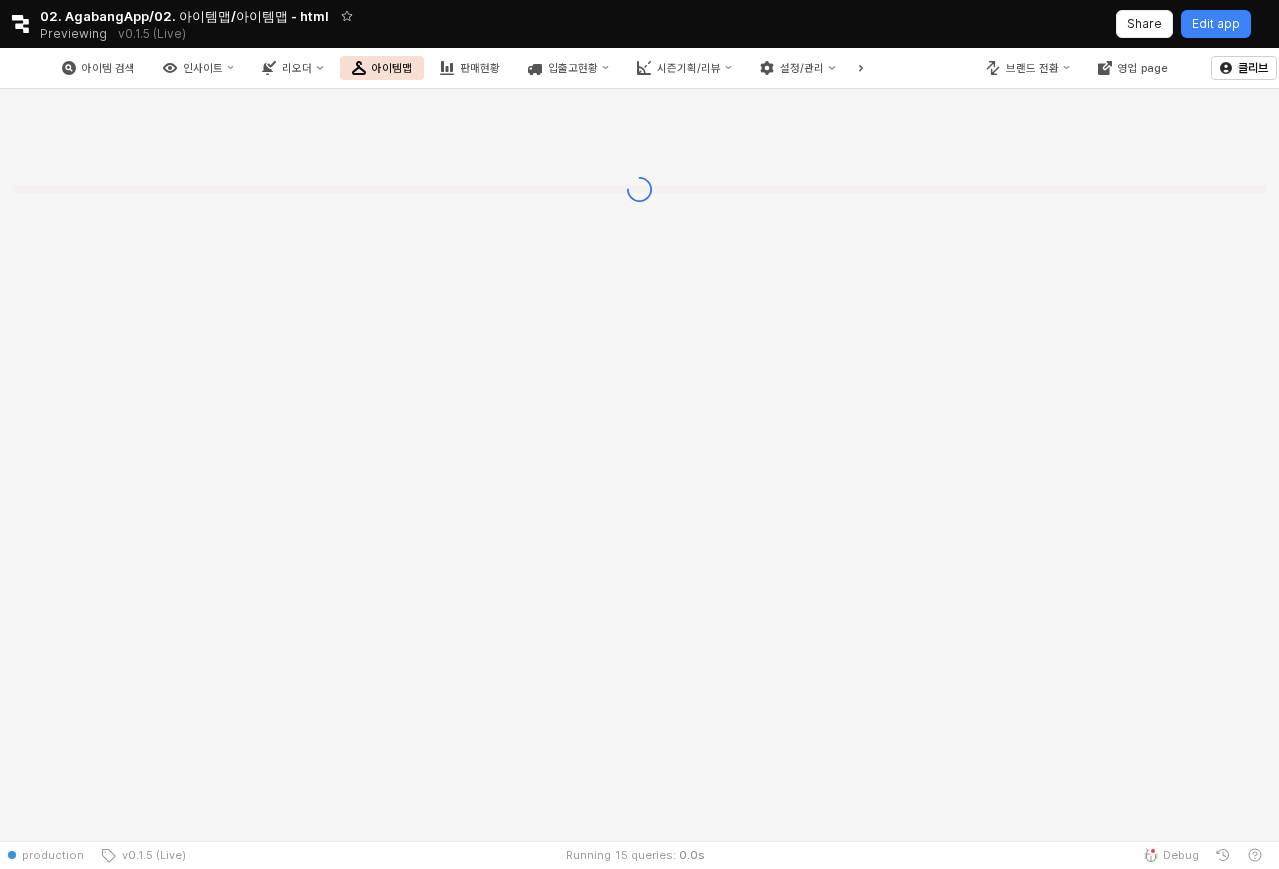 click on "Retool logo" at bounding box center (20, 24) 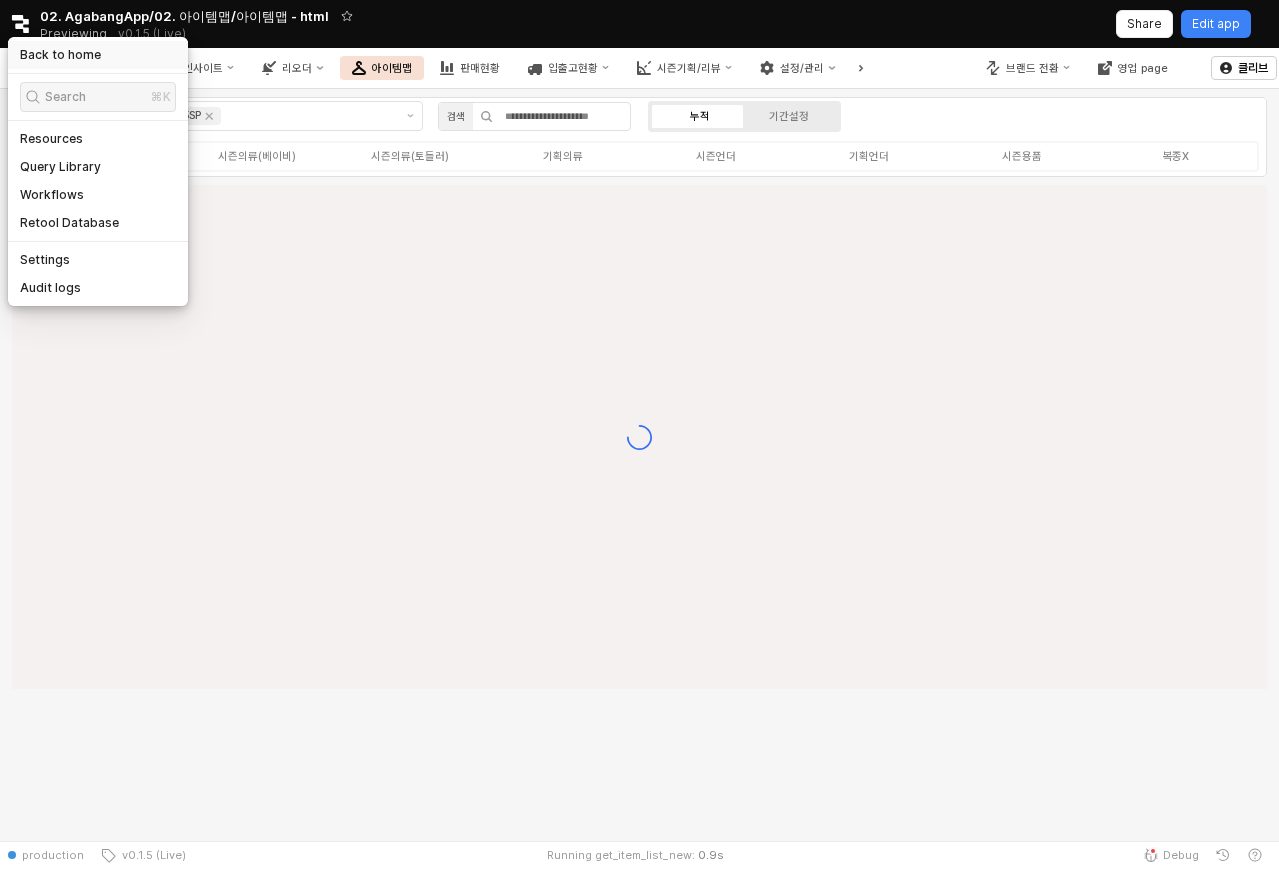 click on "Back to home" at bounding box center [60, 55] 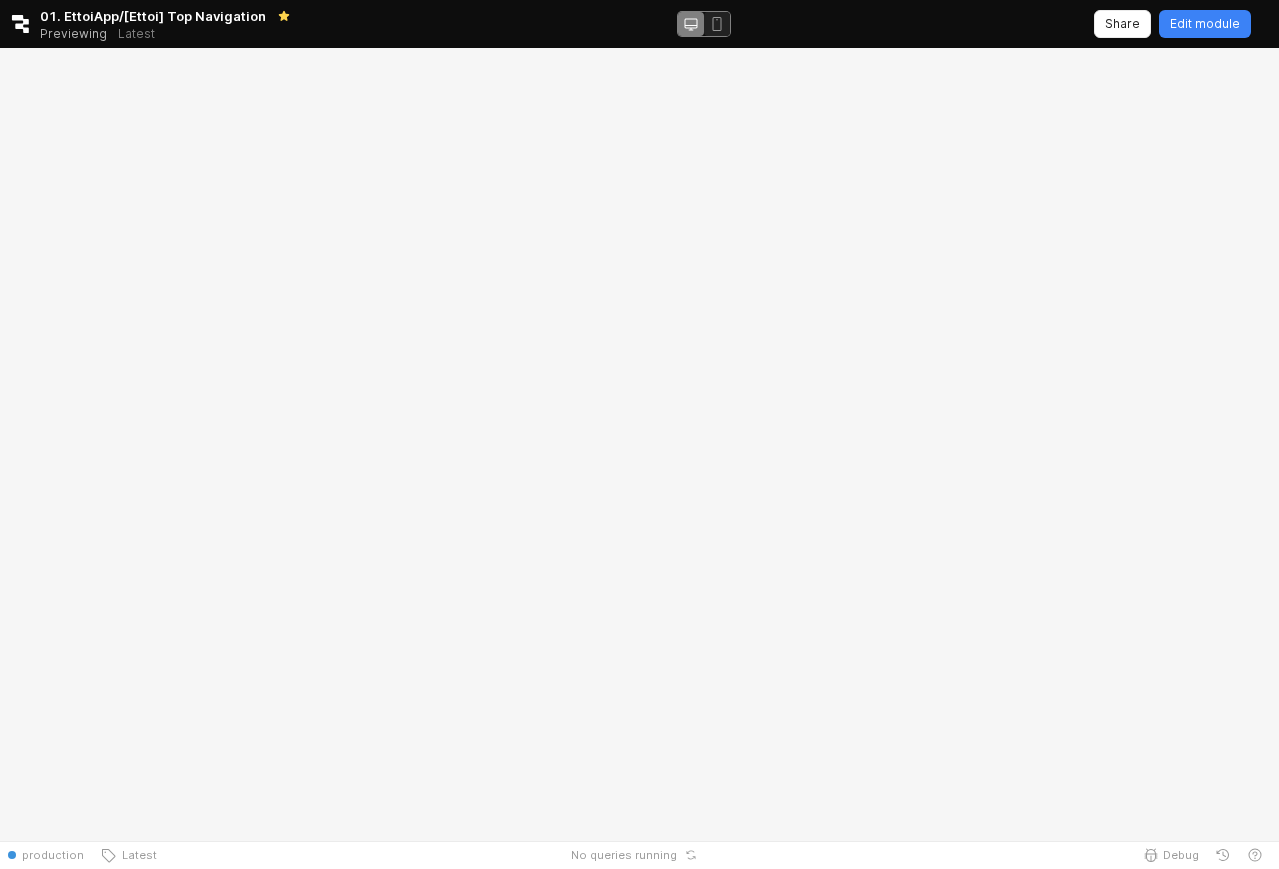 scroll, scrollTop: 0, scrollLeft: 0, axis: both 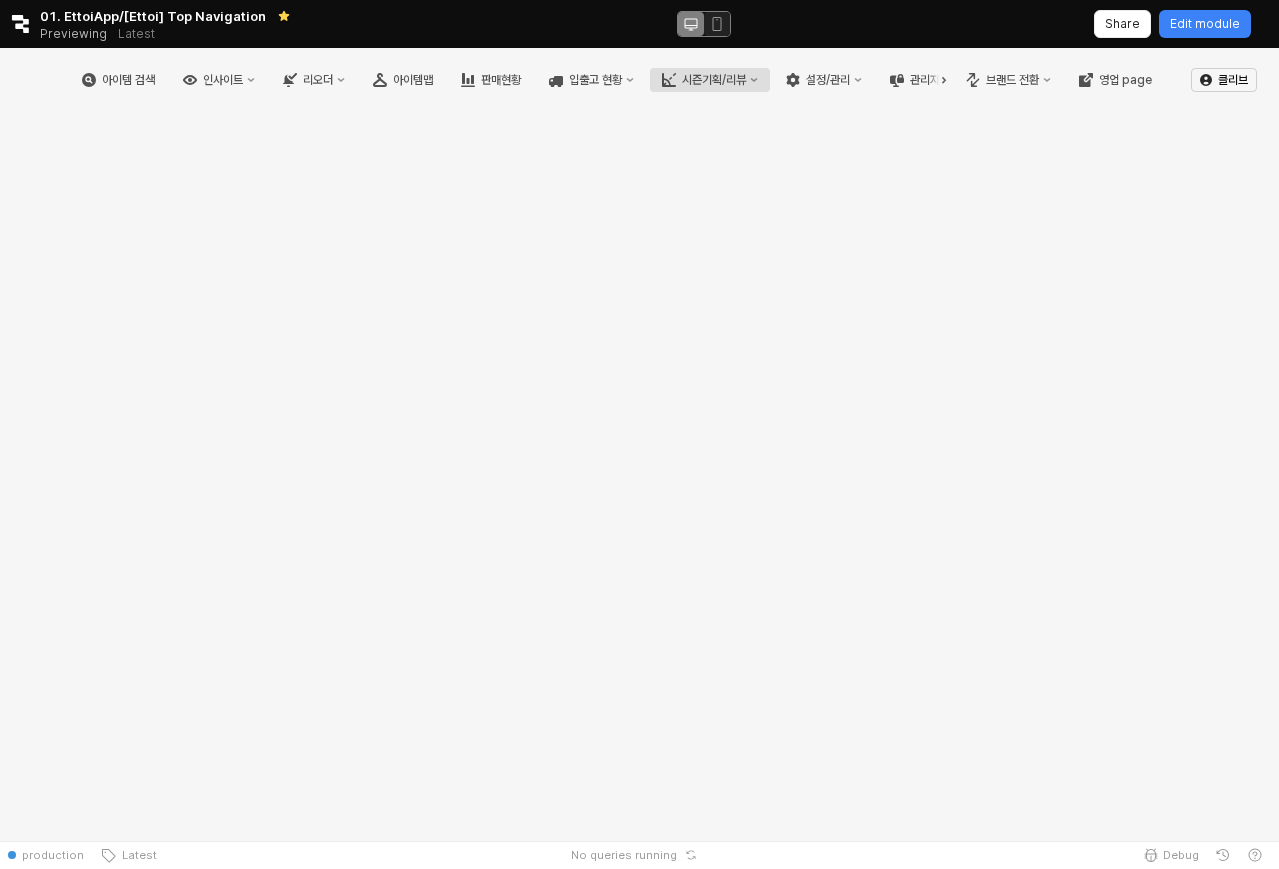 click on "시즌기획/리뷰" at bounding box center (714, 80) 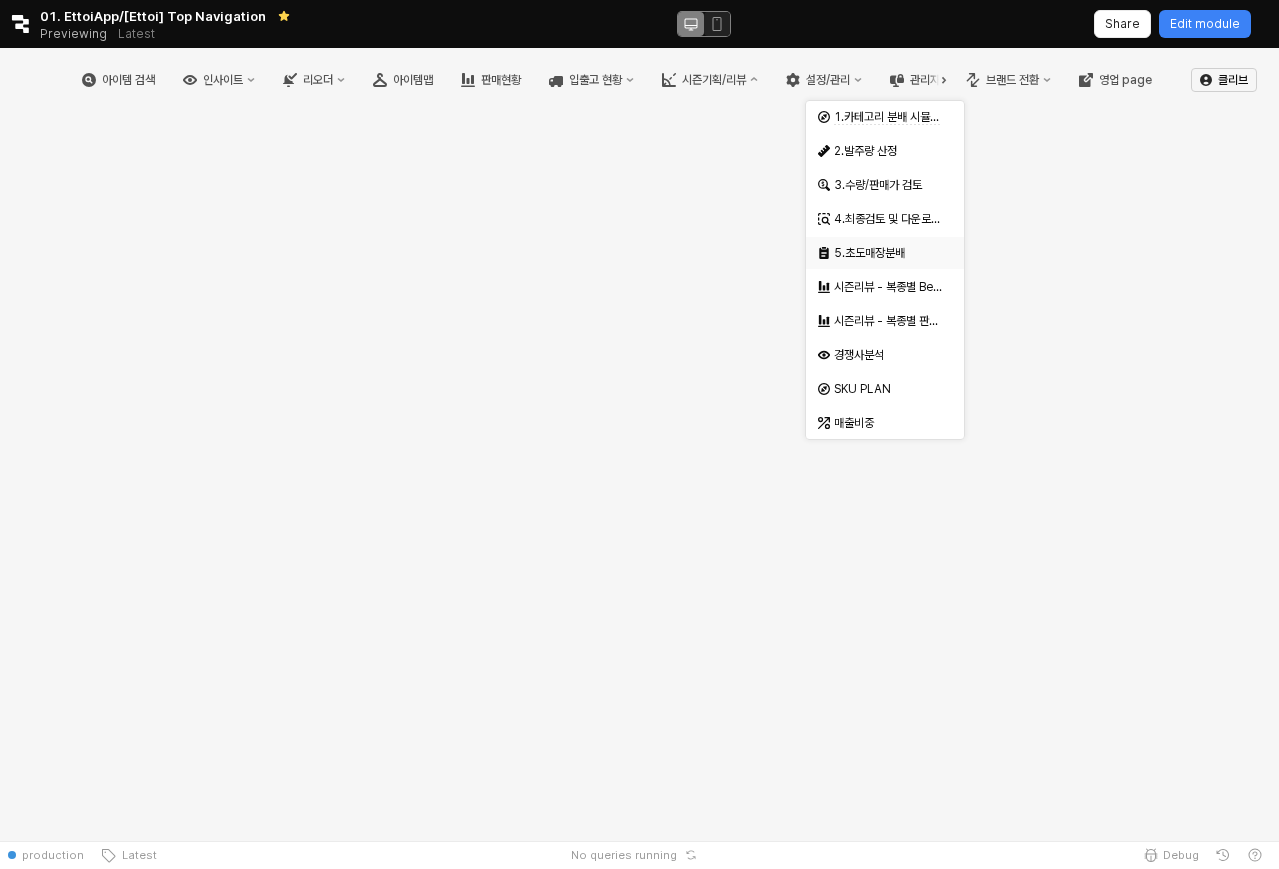 click on "5.초도매장분배" at bounding box center (887, 253) 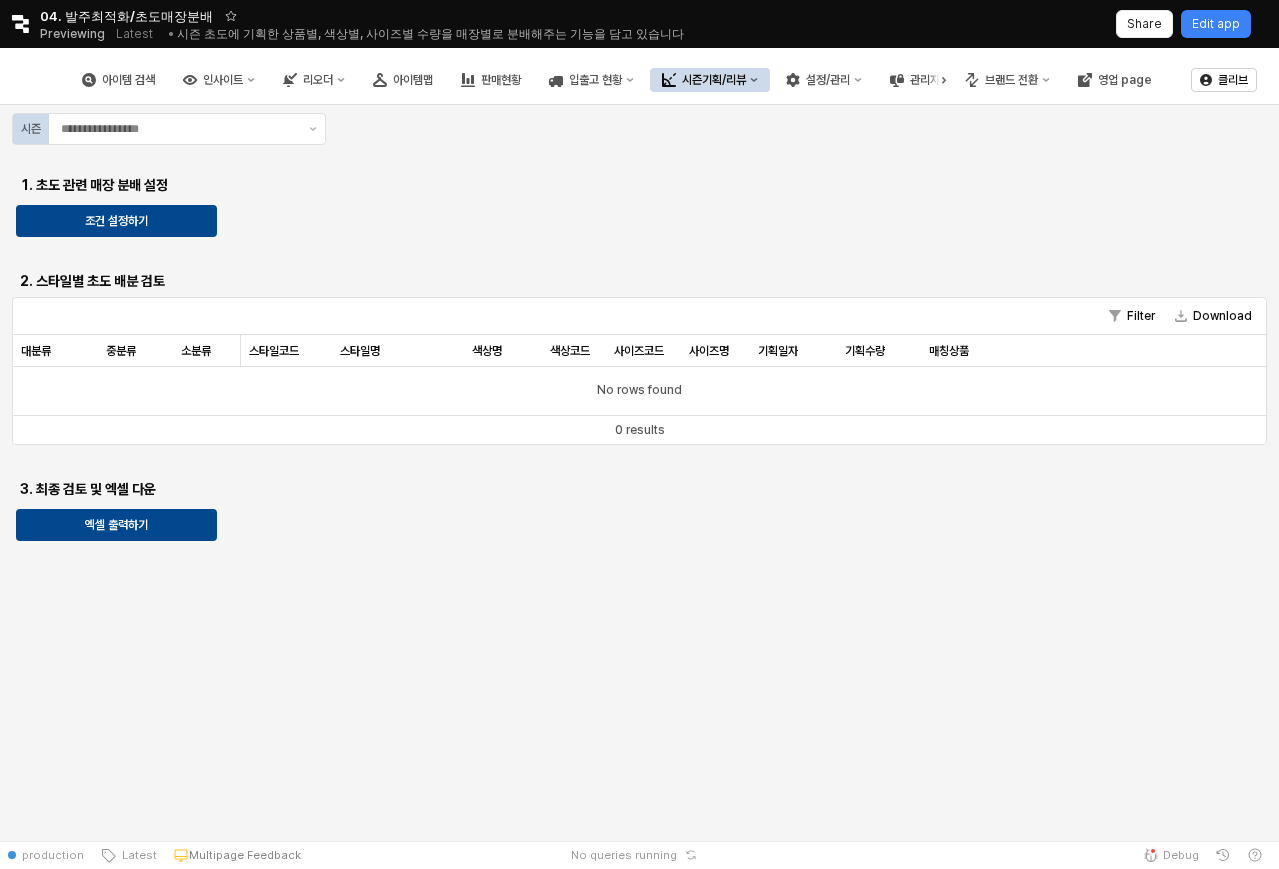 click on "시즌 1. 초도 관련 매장 분배 설정 조건 설정하기 2. 스타일별 초도 배분 검토 Filter Download 대분류 대분류 중분류 중분류 소분류 소분류 스타일코드 스타일코드 스타일명 스타일명 색상명 색상명 색상코드 색상코드 사이즈코드 사이즈코드 사이즈명 사이즈명 기획일자 기획일자 기획수량 기획수량 매칭상품 매칭상품 No rows found 0 results 3. 최종 검토 및 엑셀 다운 엑셀 출력하기" at bounding box center (639, 329) 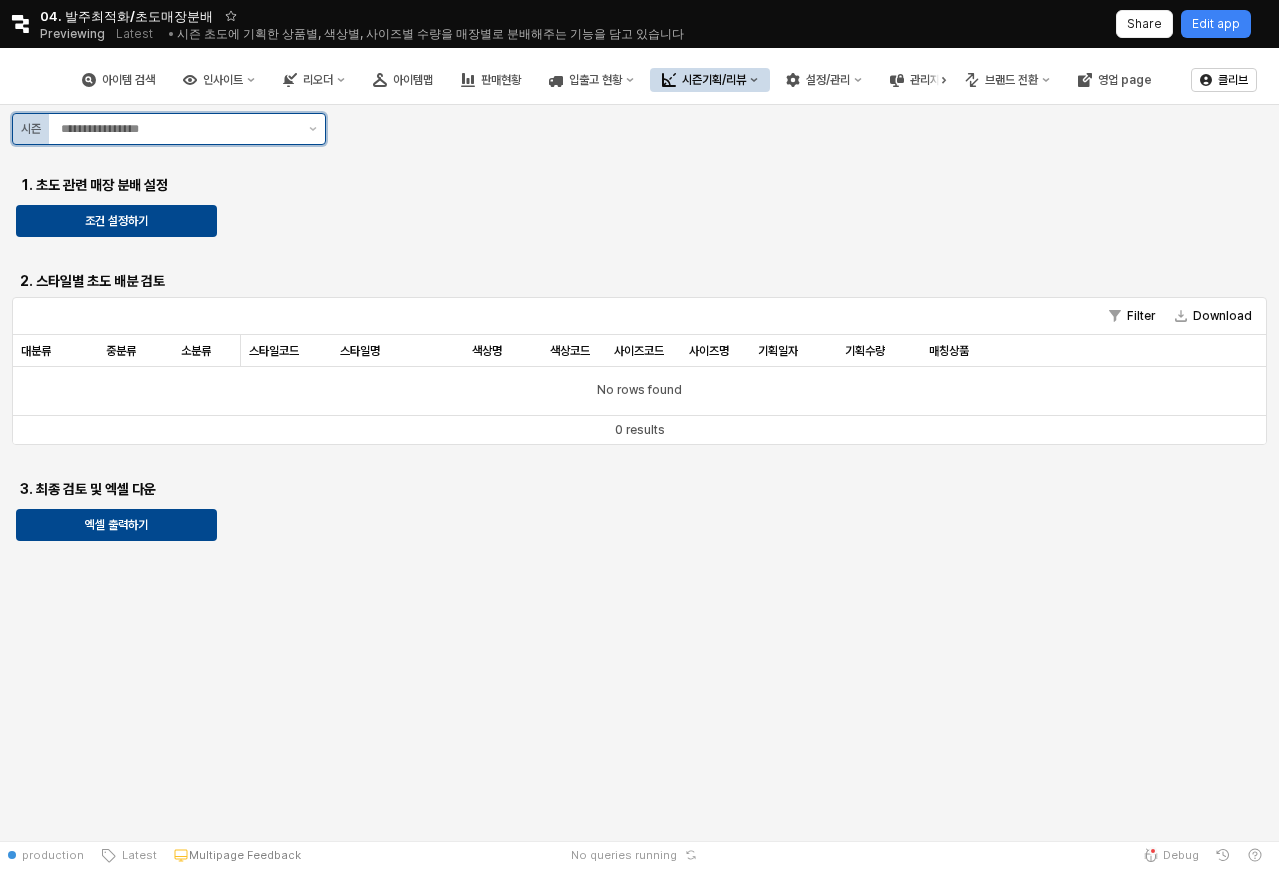 click at bounding box center (179, 129) 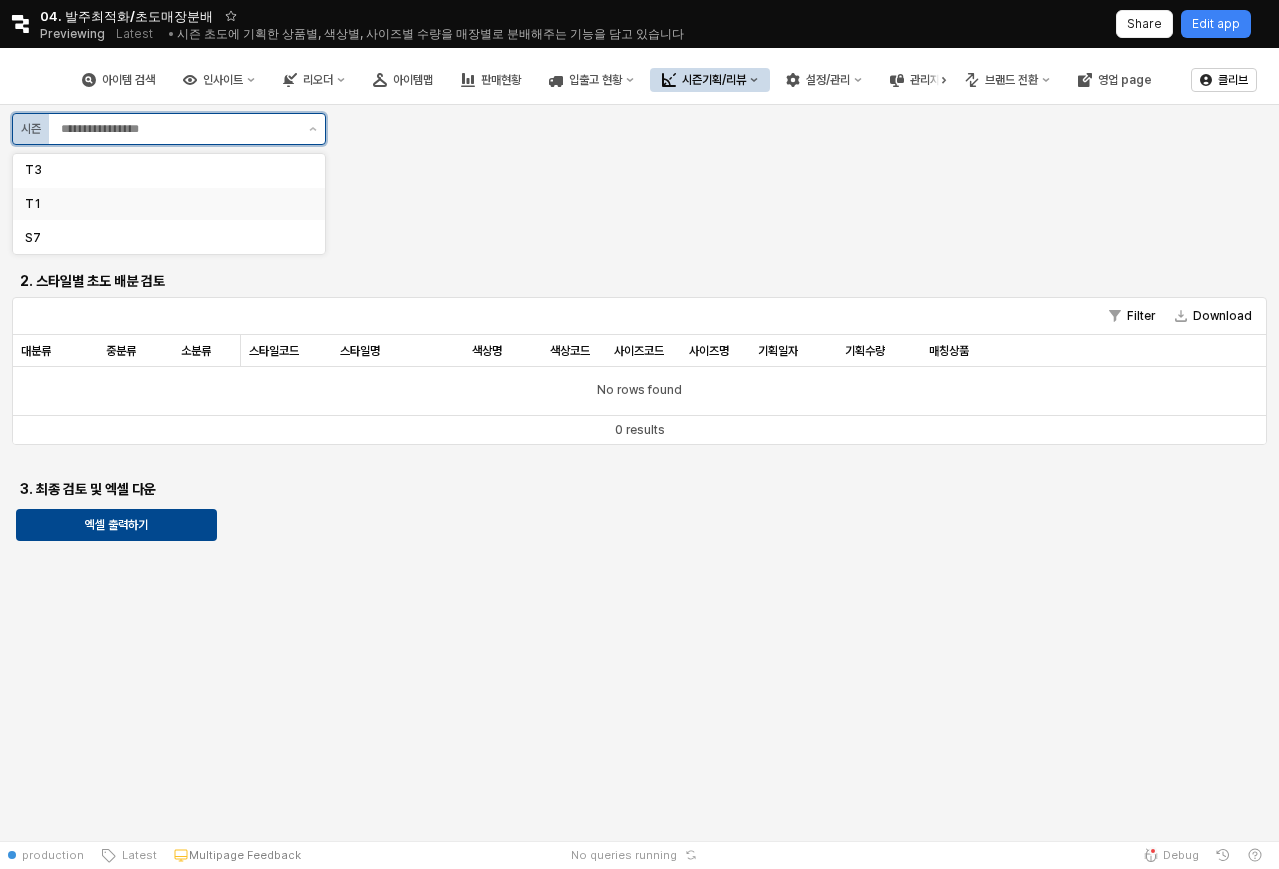 click on "T1" at bounding box center [169, 204] 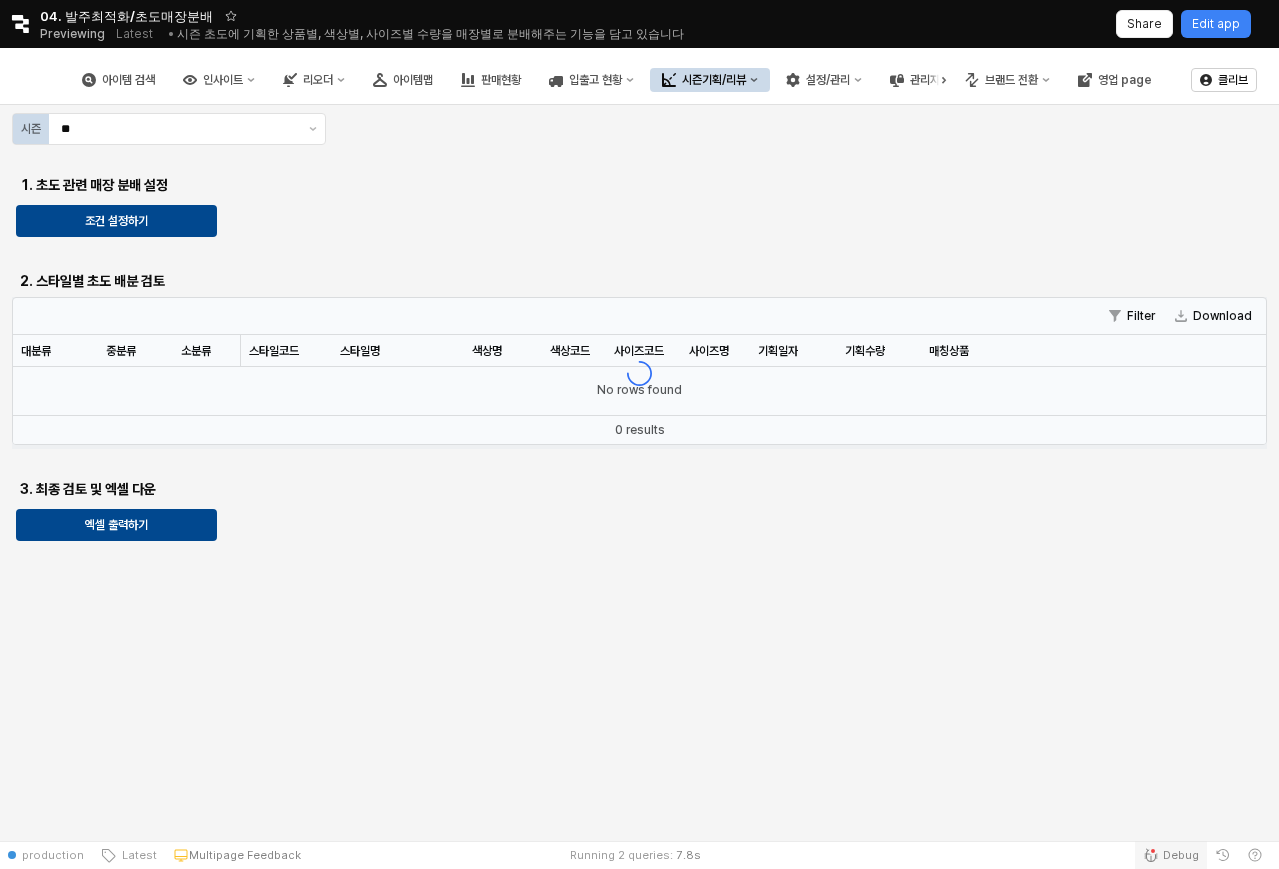 click on "Debug" at bounding box center (1181, 855) 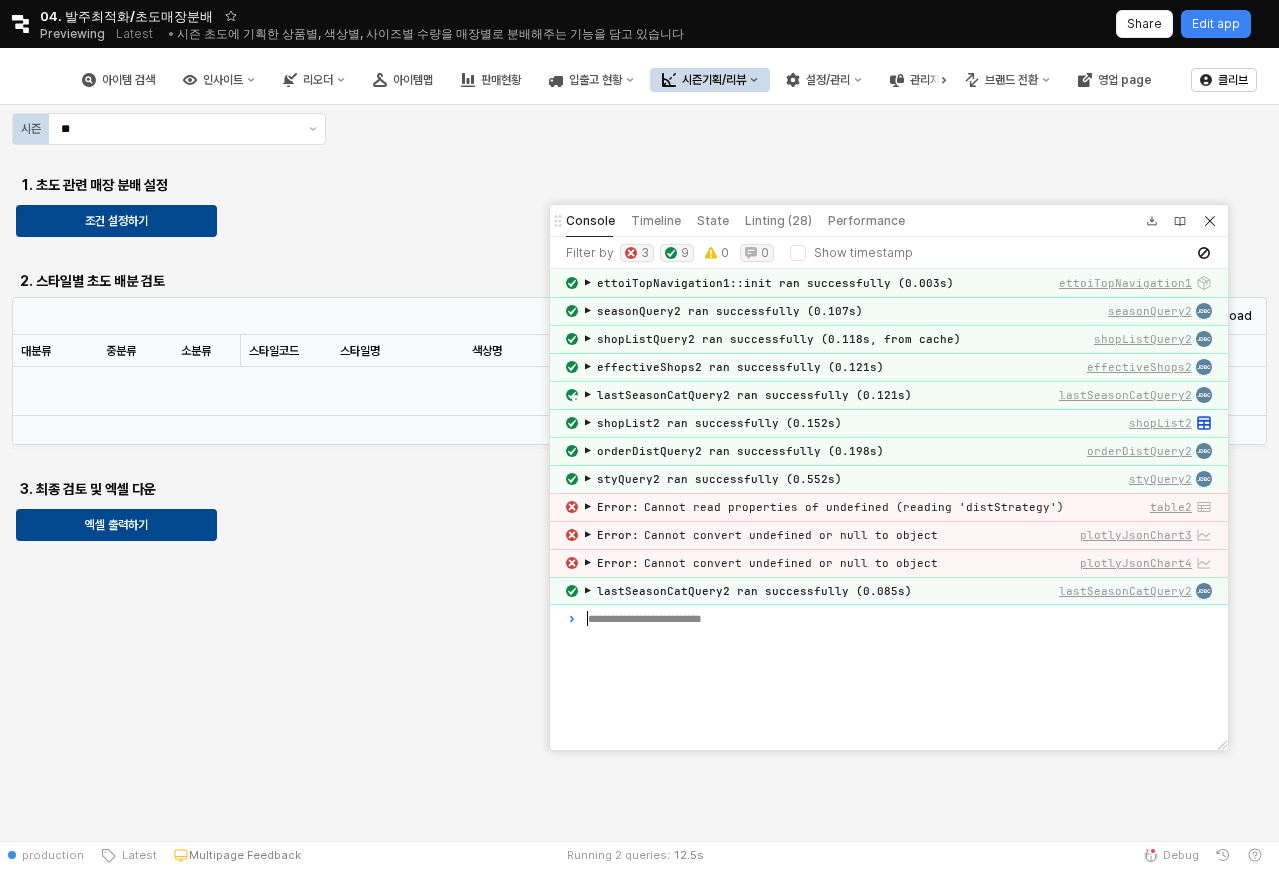 click on "시즌 ** 1. 초도 관련 매장 분배 설정 조건 설정하기 2. 스타일별 초도 배분 검토 Filter Download 대분류 대분류 중분류 중분류 소분류 소분류 스타일코드 스타일코드 스타일명 스타일명 색상명 색상명 색상코드 색상코드 사이즈코드 사이즈코드 사이즈명 사이즈명 기획일자 기획일자 기획수량 기획수량 매칭상품 매칭상품 No rows found 0 results 3. 최종 검토 및 엑셀 다운 엑셀 출력하기" at bounding box center [639, 473] 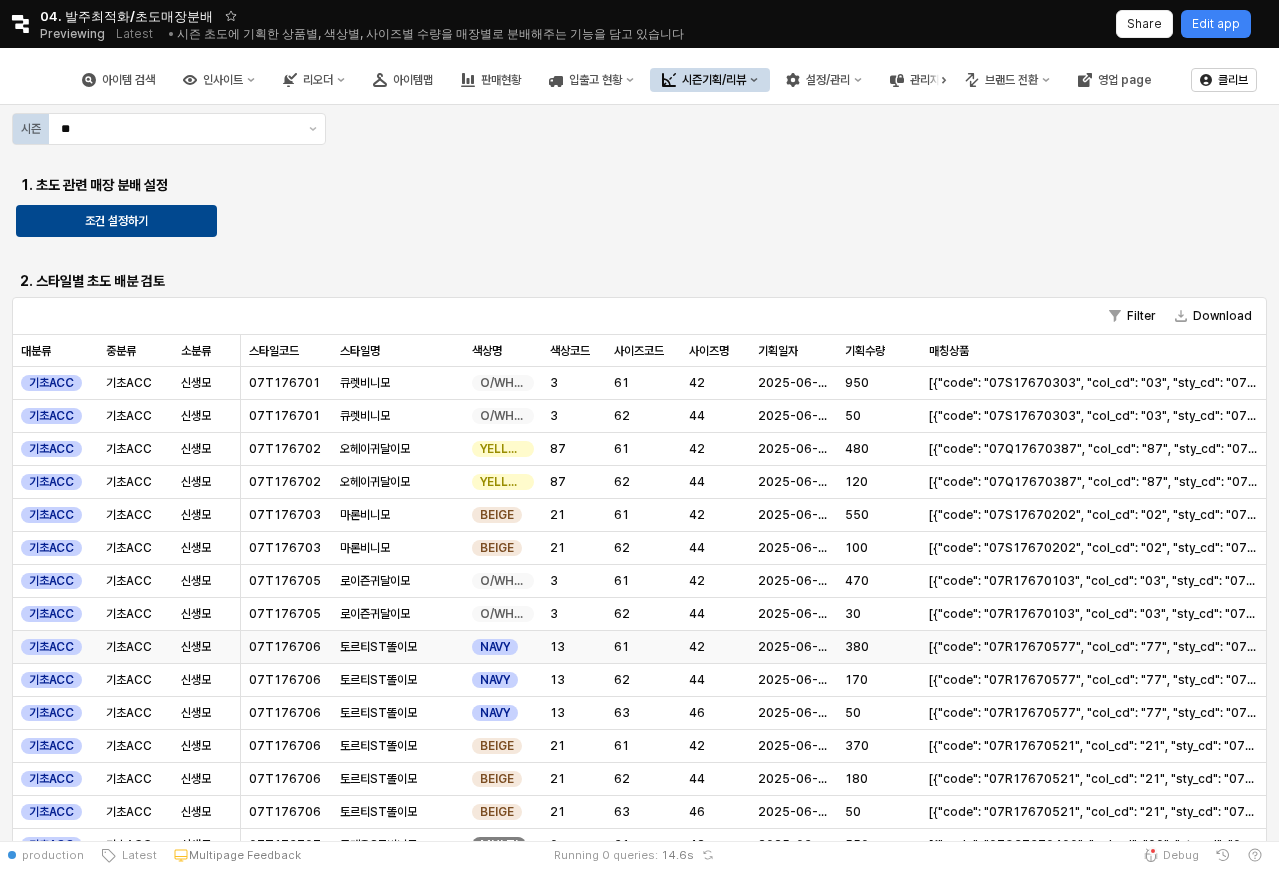 scroll, scrollTop: 271, scrollLeft: 0, axis: vertical 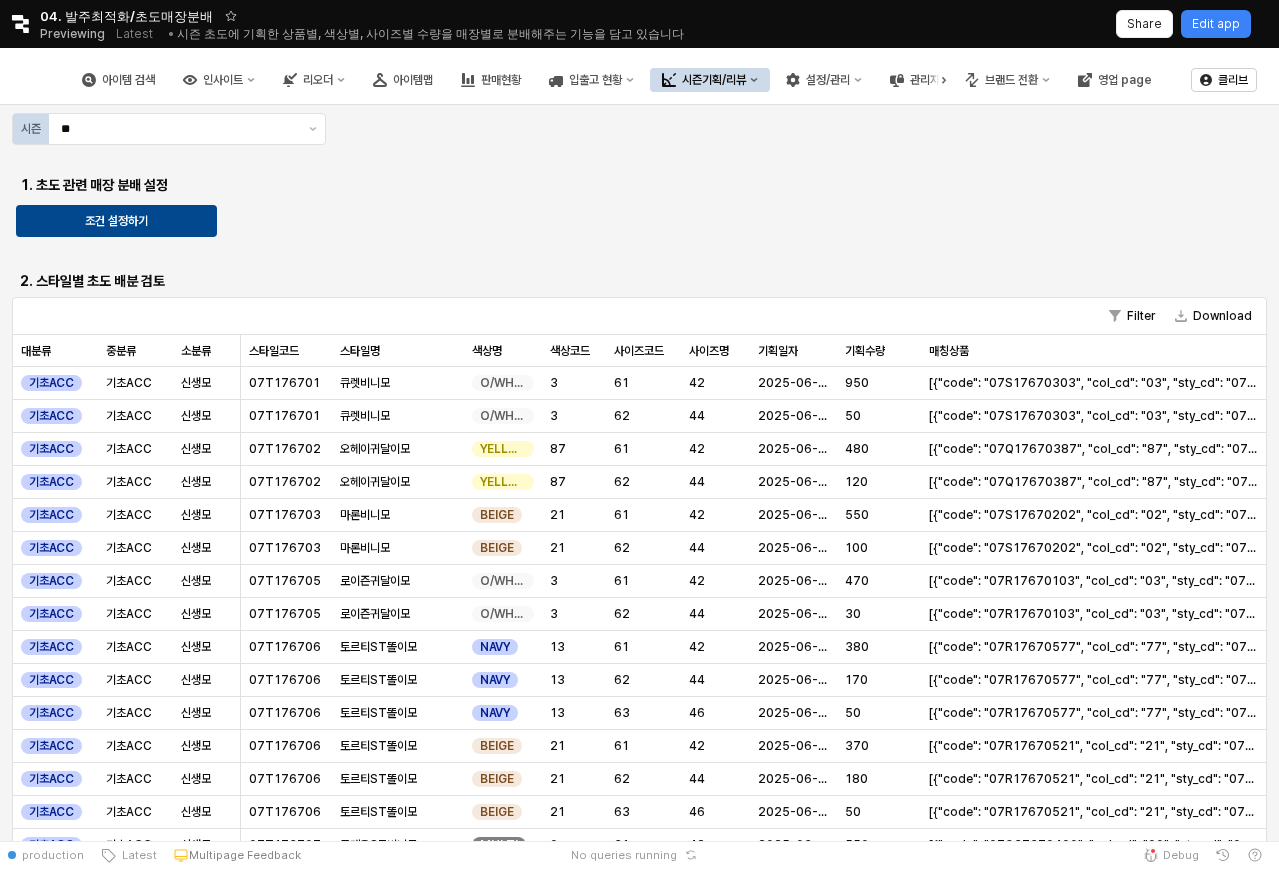 click on "조건 설정하기" at bounding box center (116, 221) 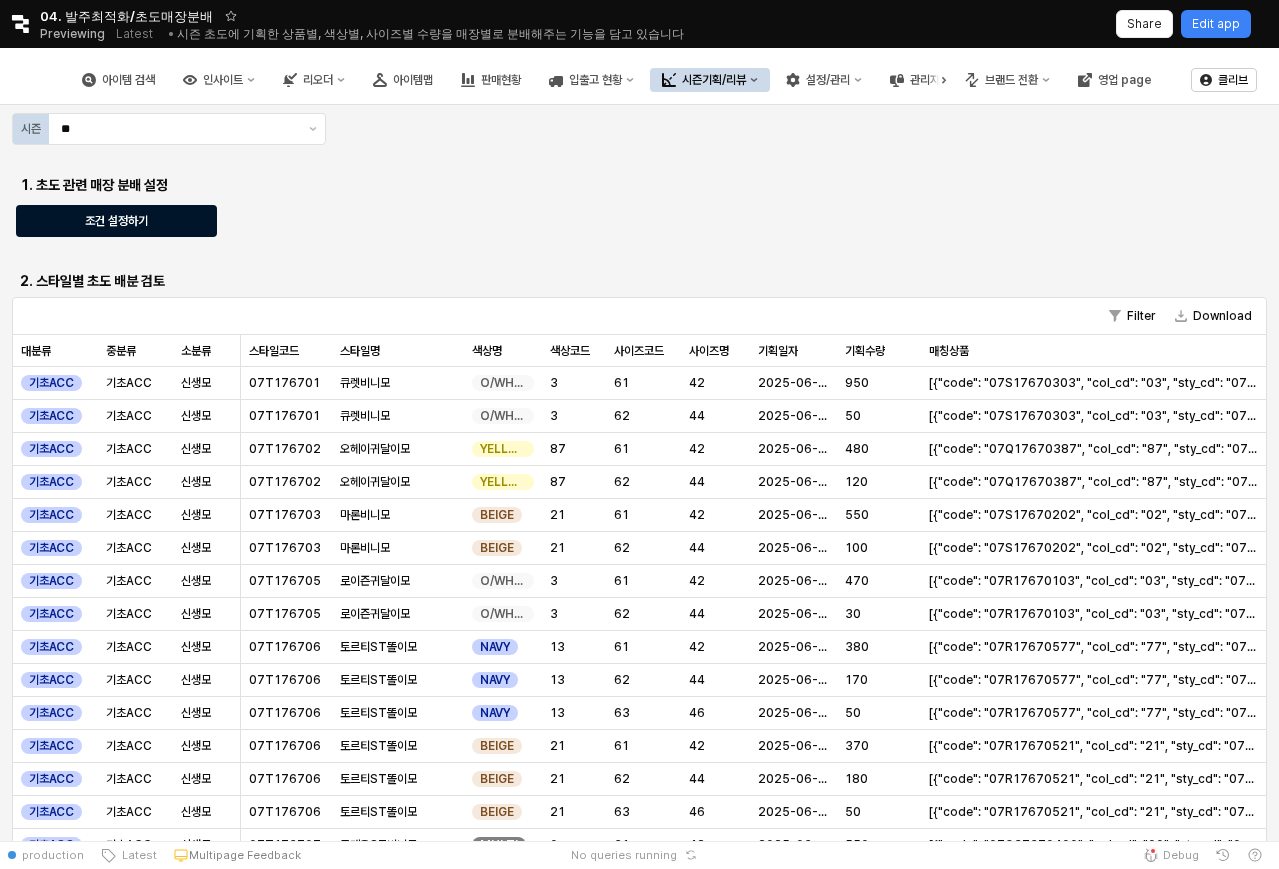 click on "조건 설정하기" at bounding box center [116, 221] 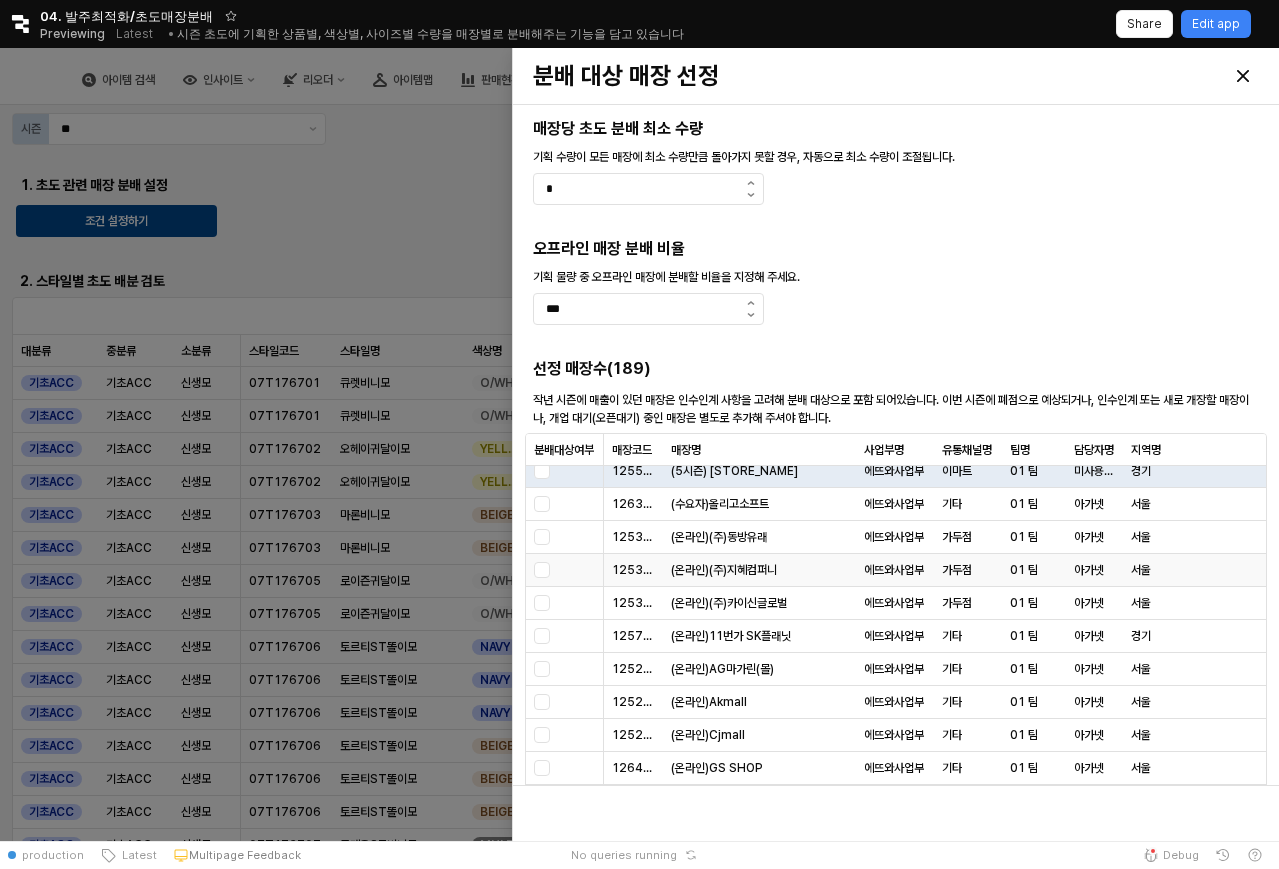 scroll, scrollTop: 0, scrollLeft: 0, axis: both 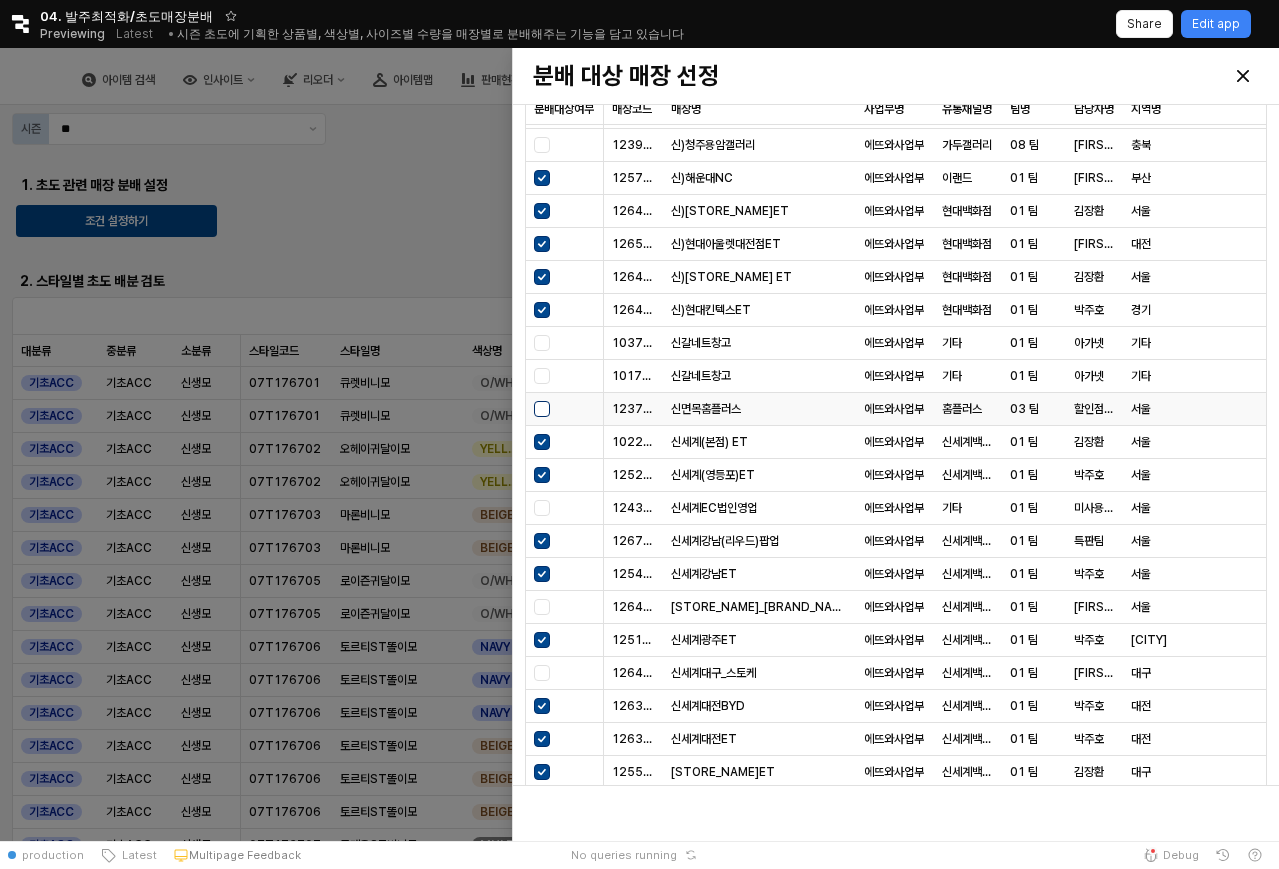 click at bounding box center (542, 409) 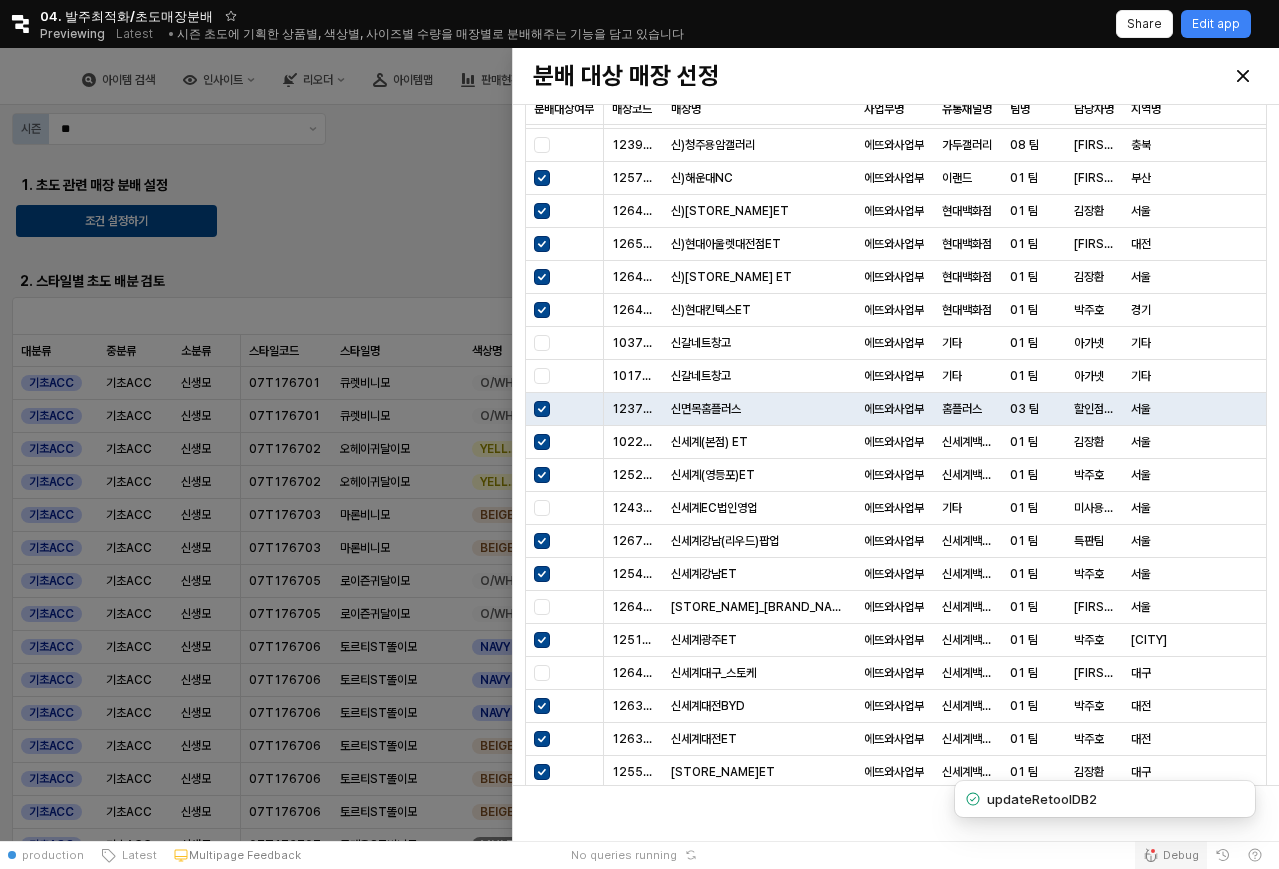 click on "Debug" at bounding box center (1181, 855) 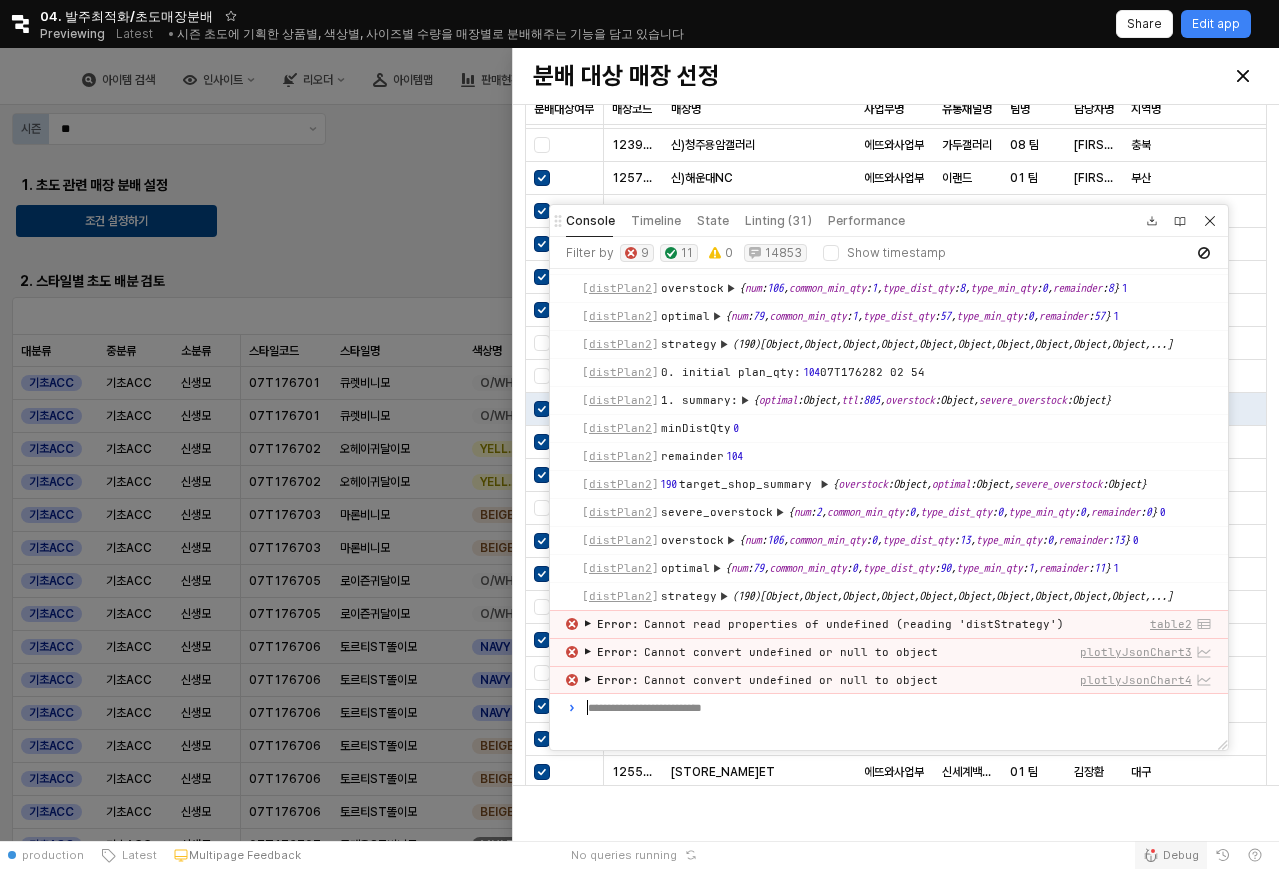 scroll, scrollTop: 1512, scrollLeft: 0, axis: vertical 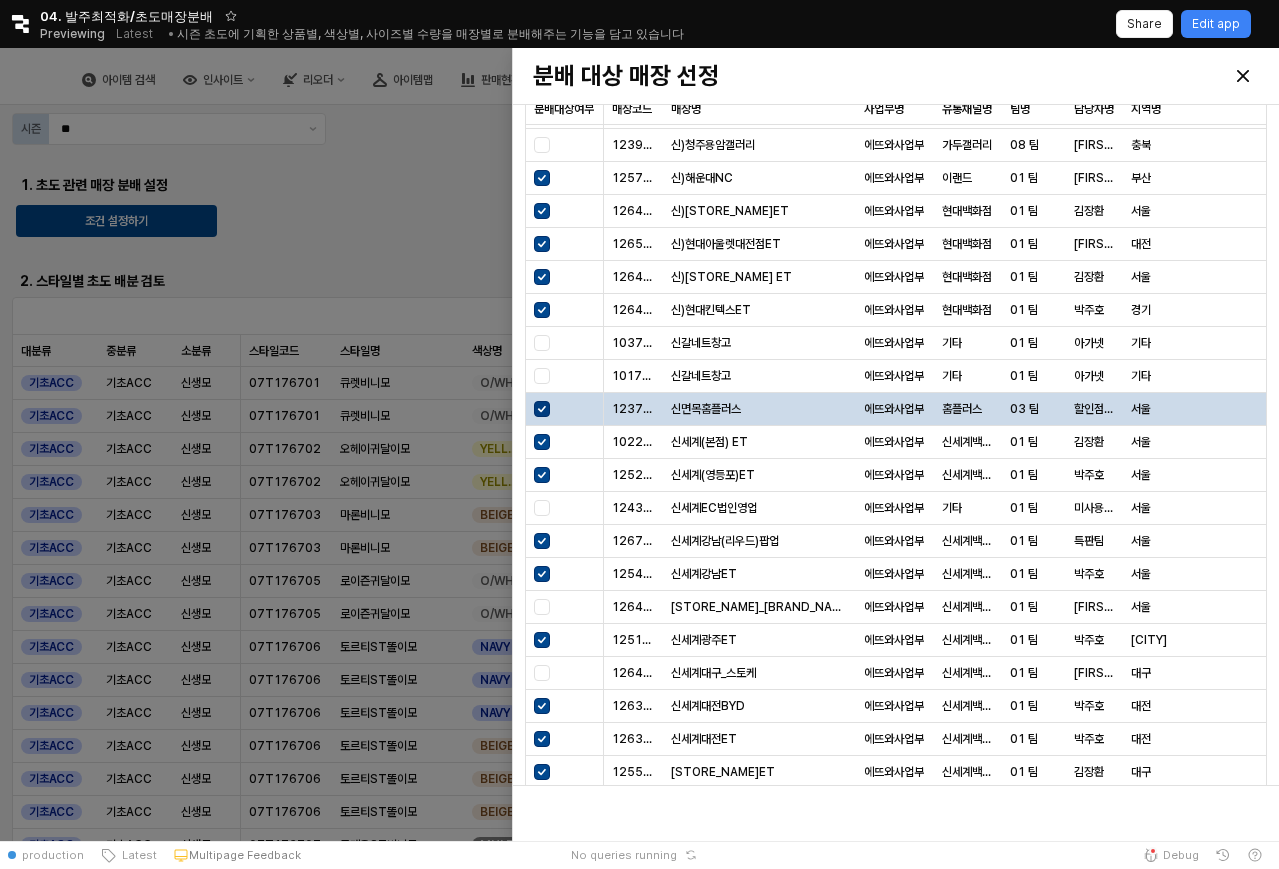 click at bounding box center (542, 409) 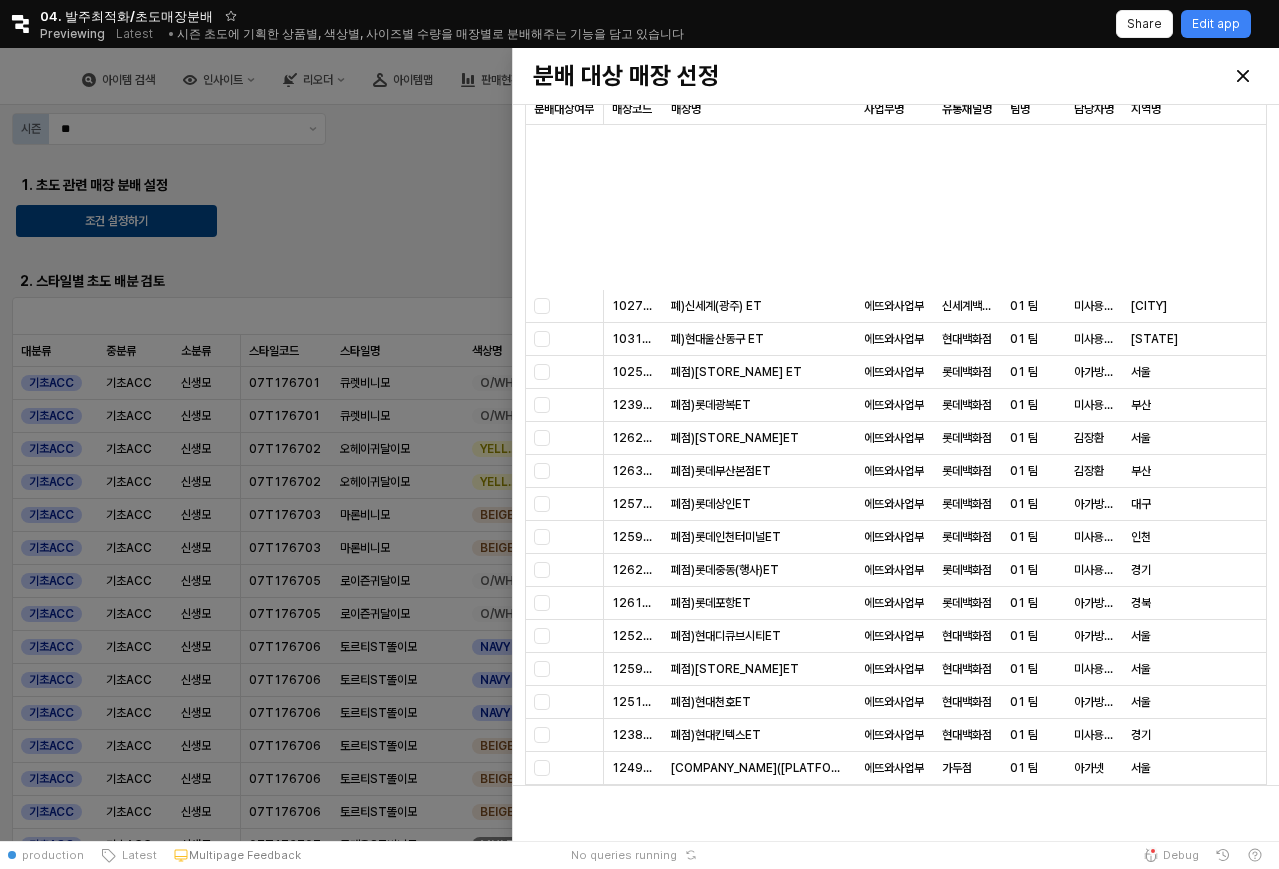 scroll, scrollTop: 12827, scrollLeft: 0, axis: vertical 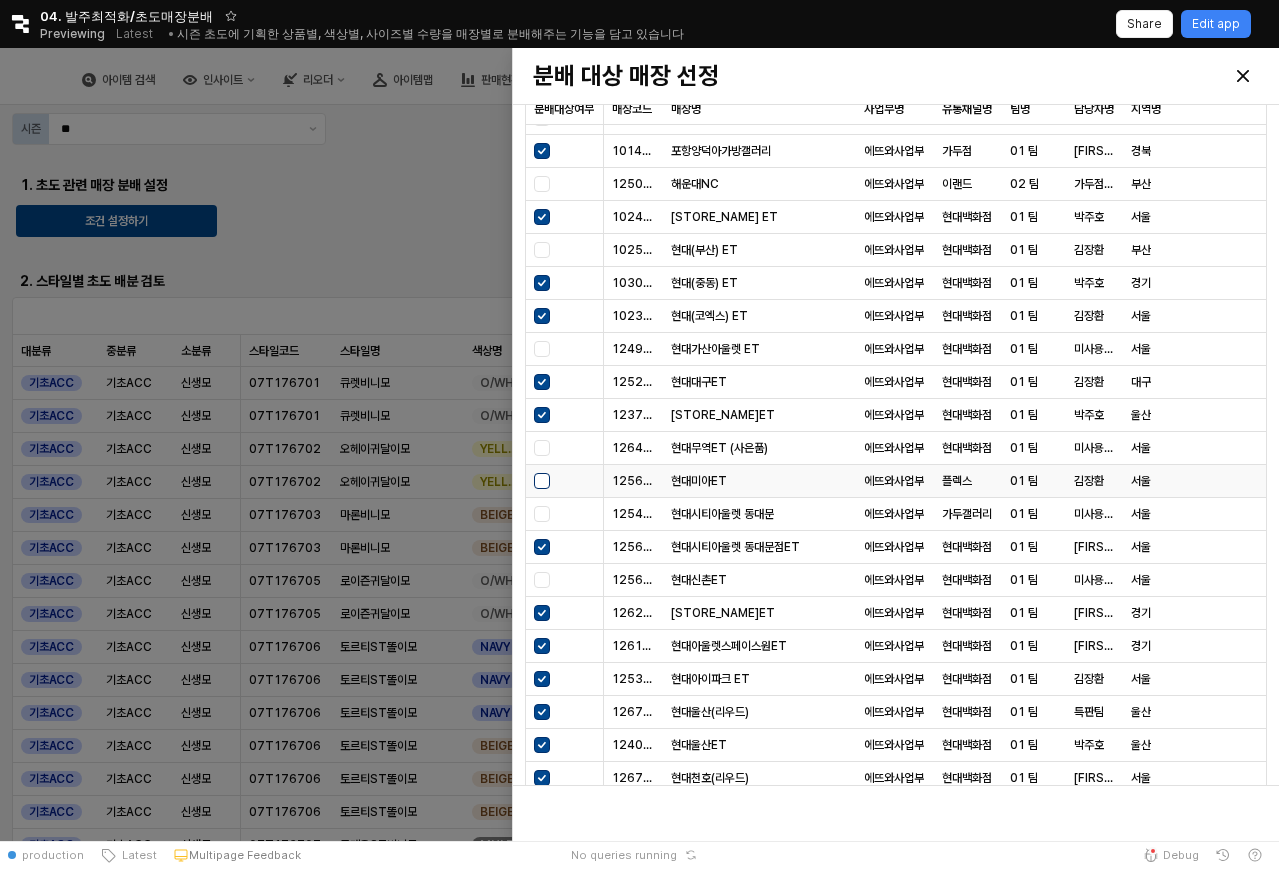click at bounding box center (542, 481) 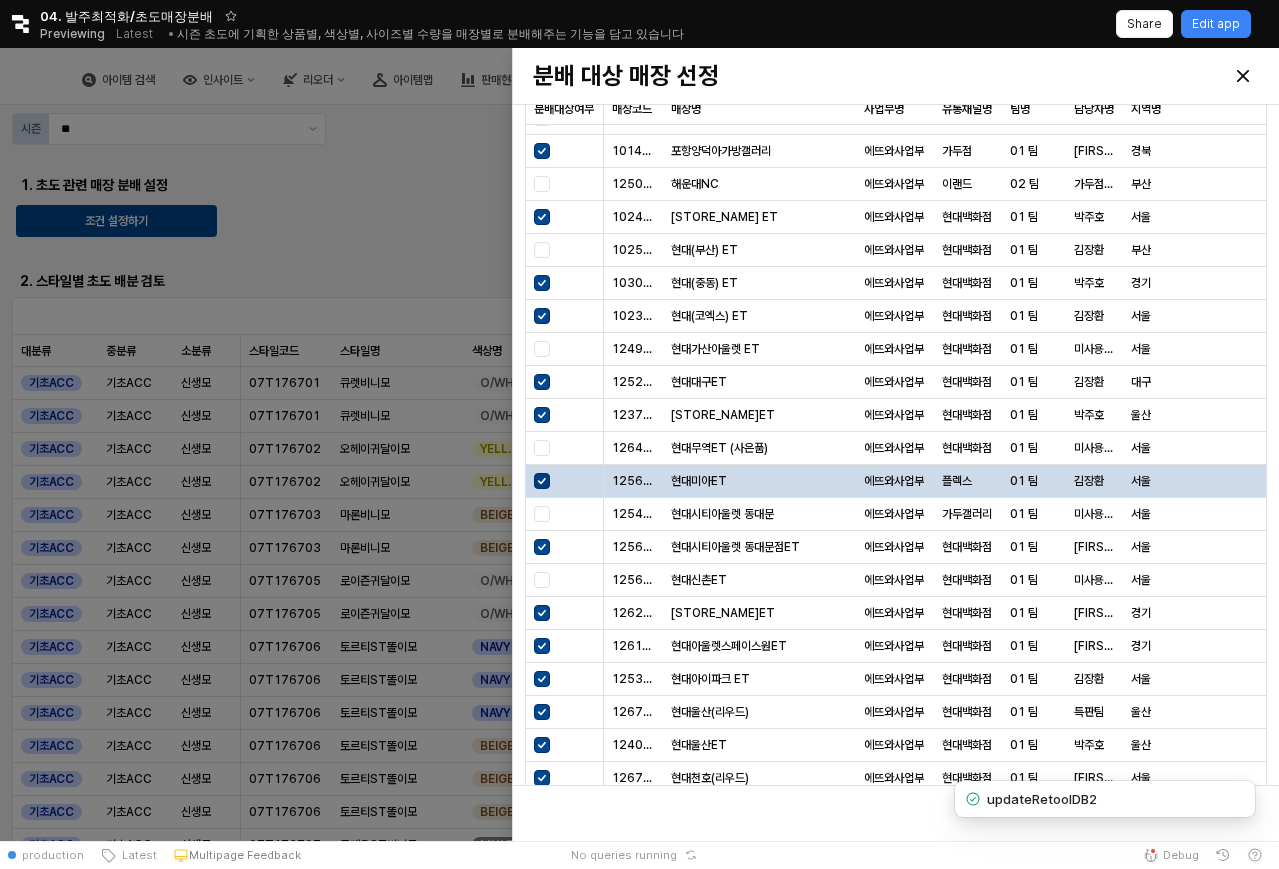 click at bounding box center [542, 481] 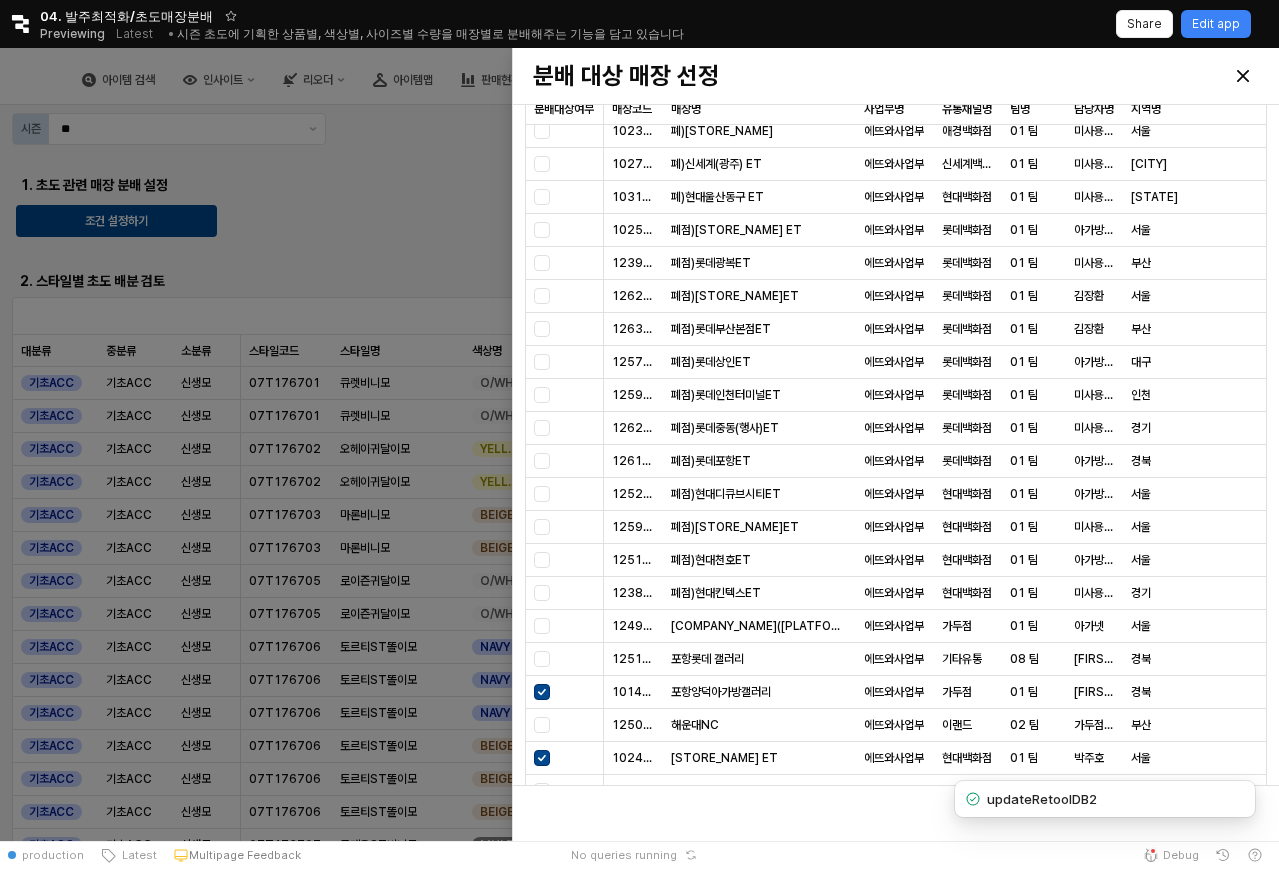 scroll, scrollTop: 10587, scrollLeft: 0, axis: vertical 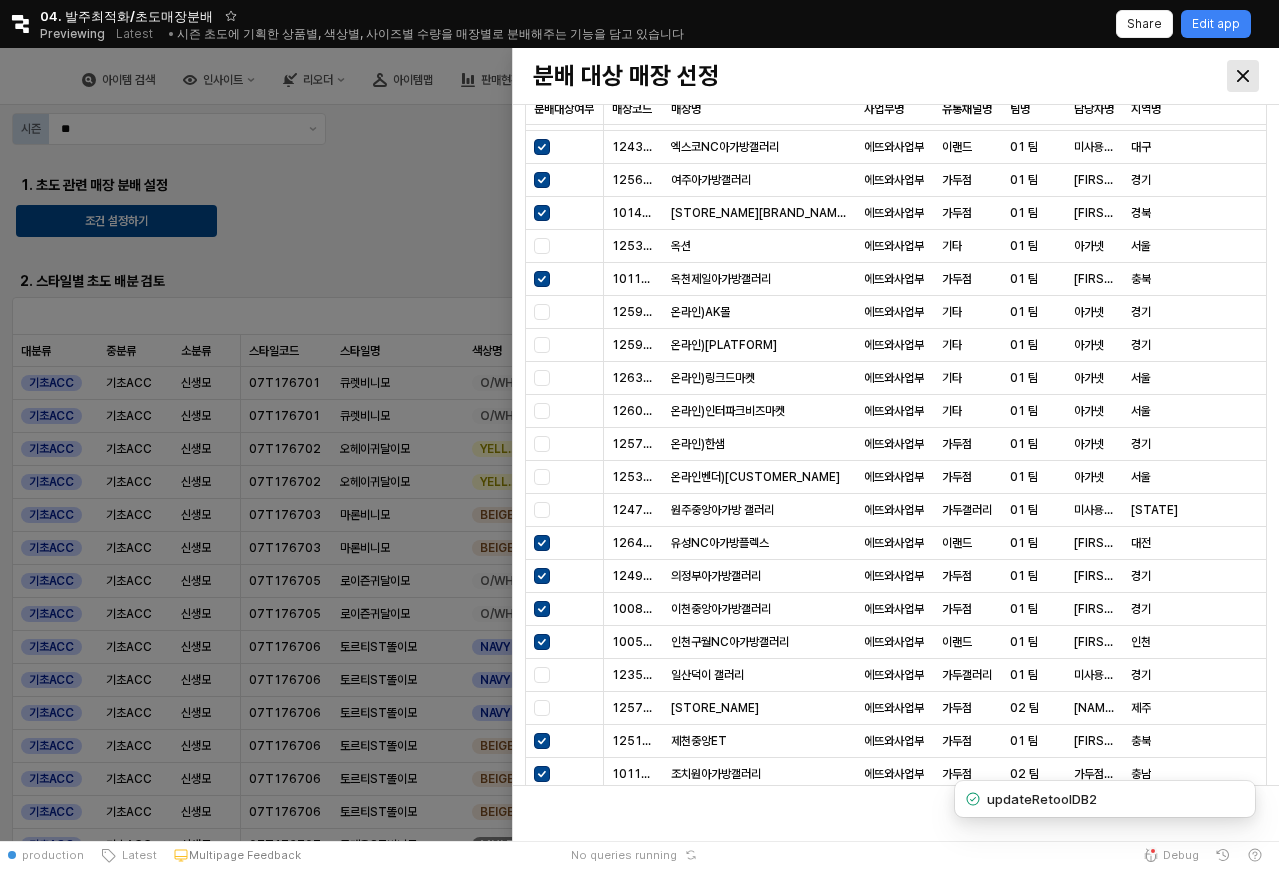 click at bounding box center [1243, 76] 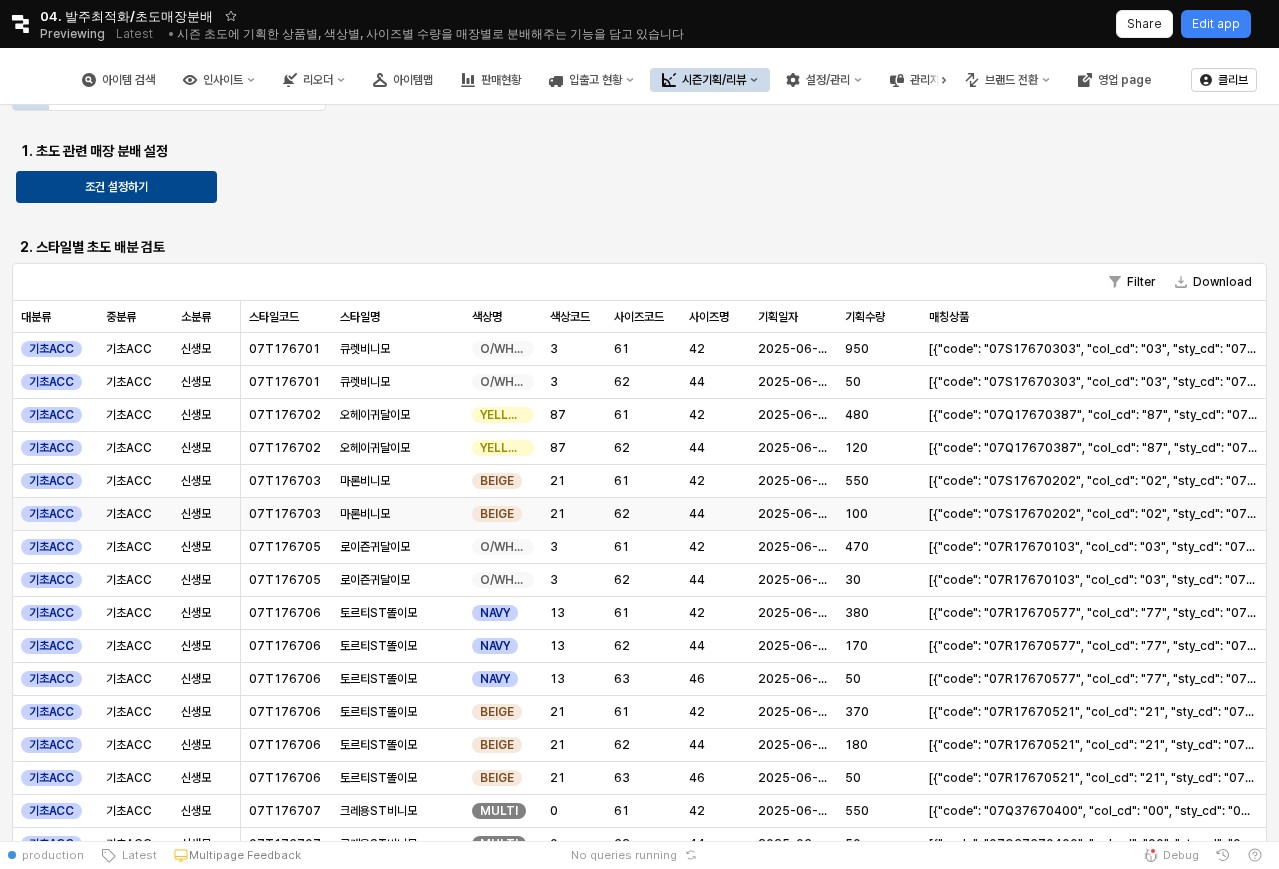 scroll, scrollTop: 0, scrollLeft: 0, axis: both 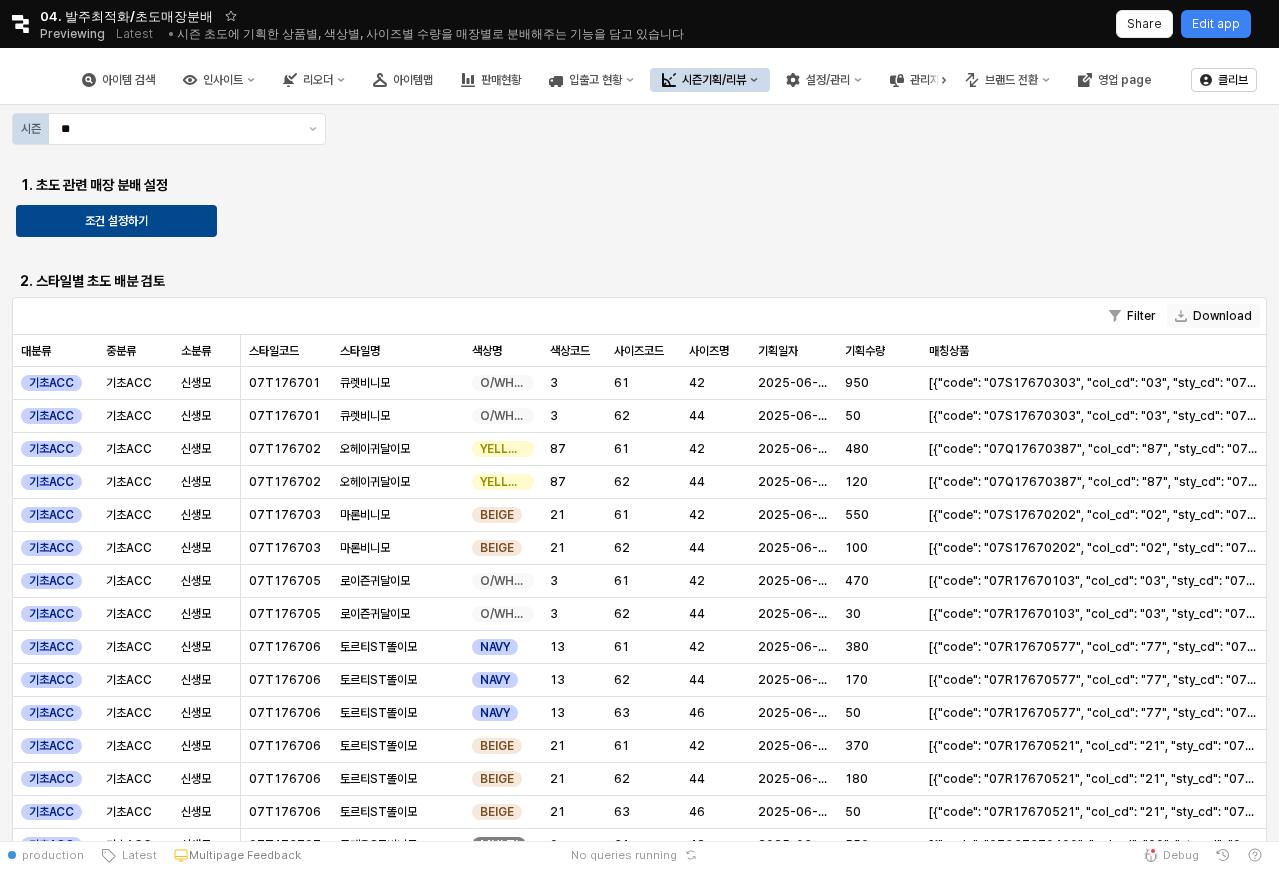 click on "Download" at bounding box center (1213, 316) 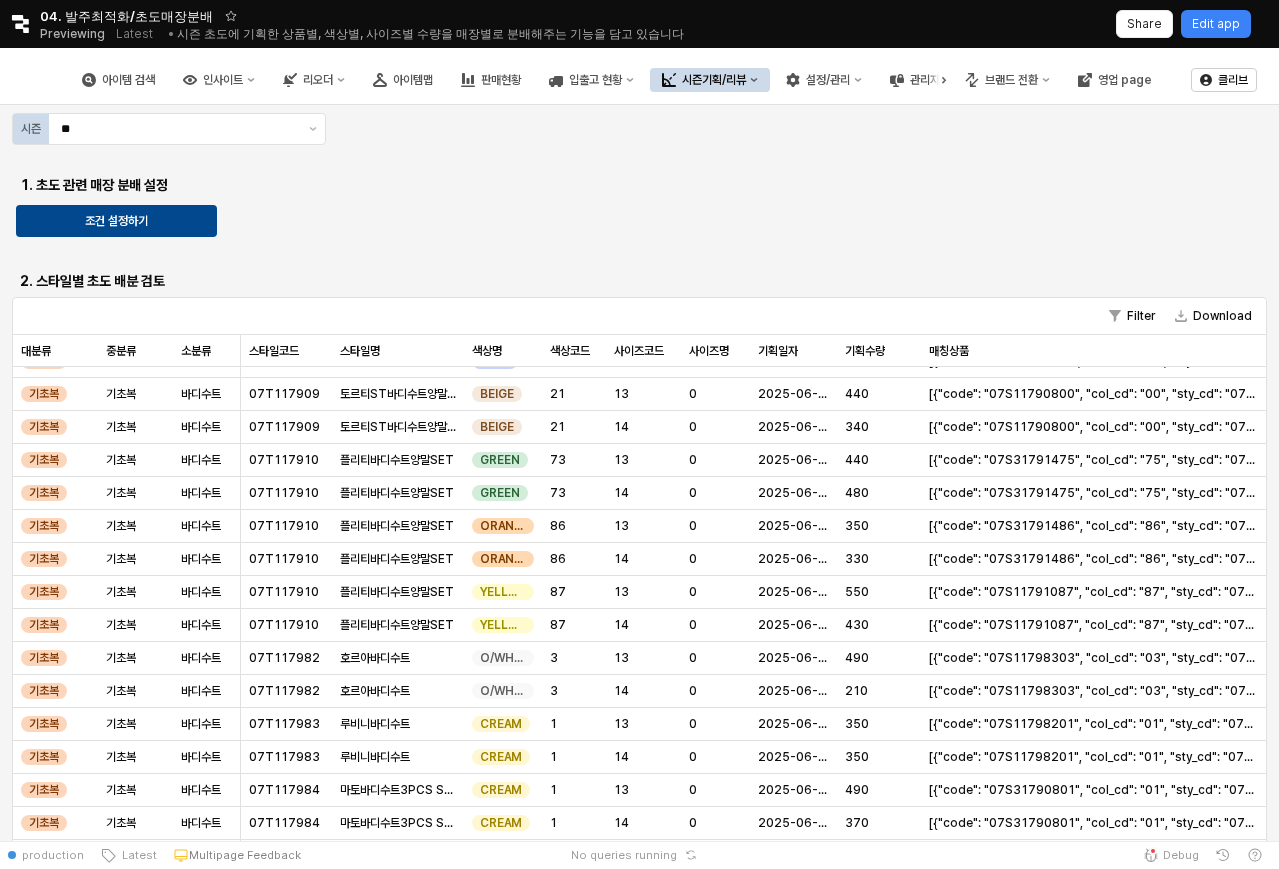 scroll, scrollTop: 1115, scrollLeft: 0, axis: vertical 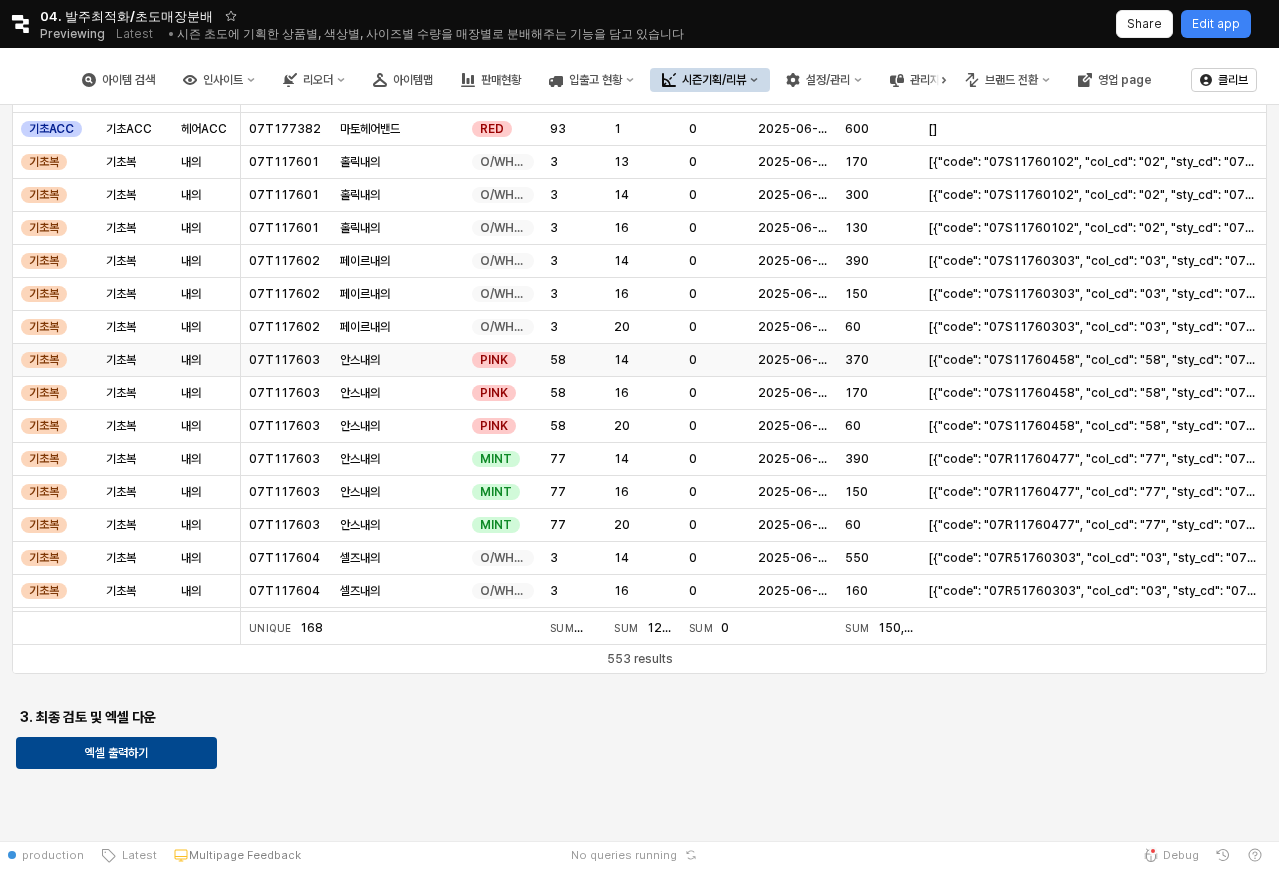 click on "370" at bounding box center (857, 360) 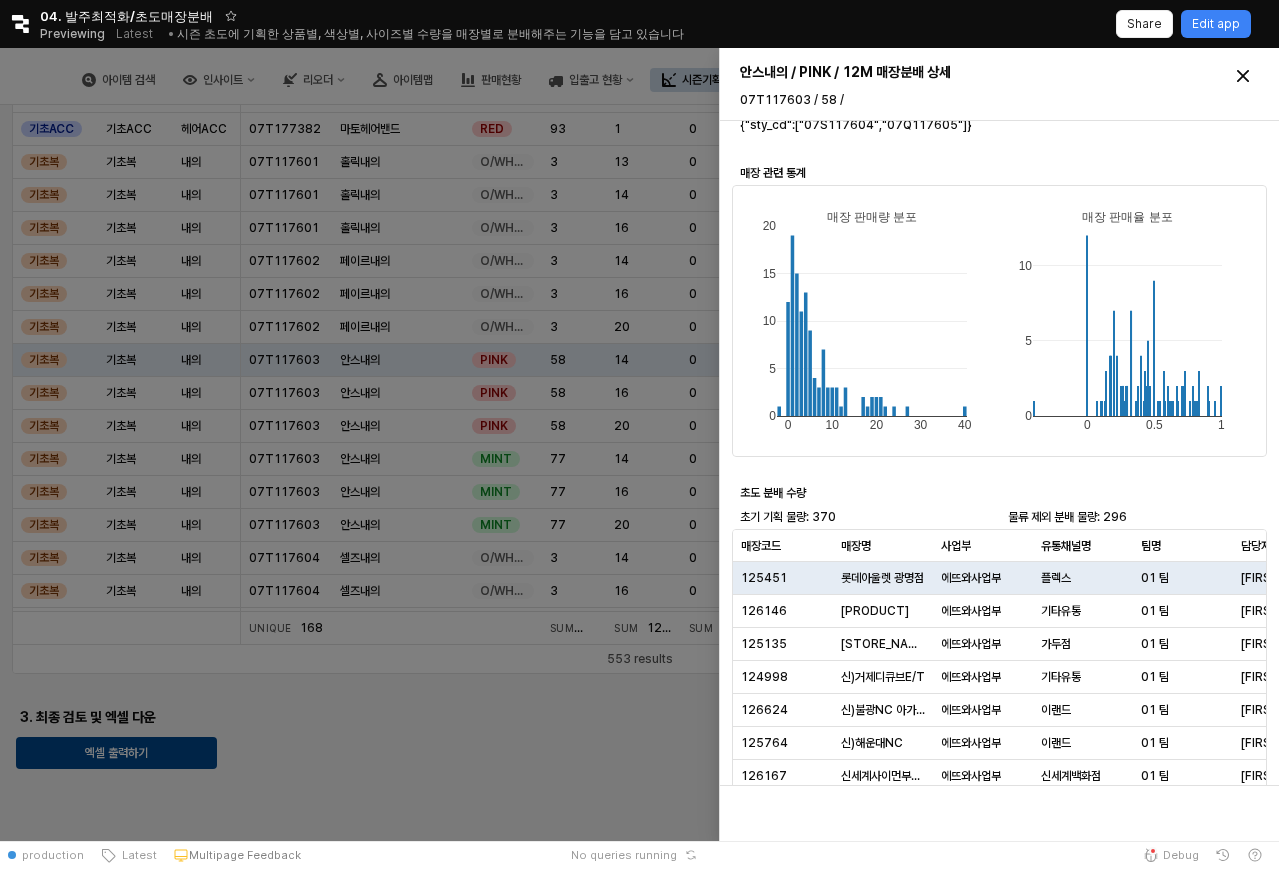 scroll, scrollTop: 100, scrollLeft: 0, axis: vertical 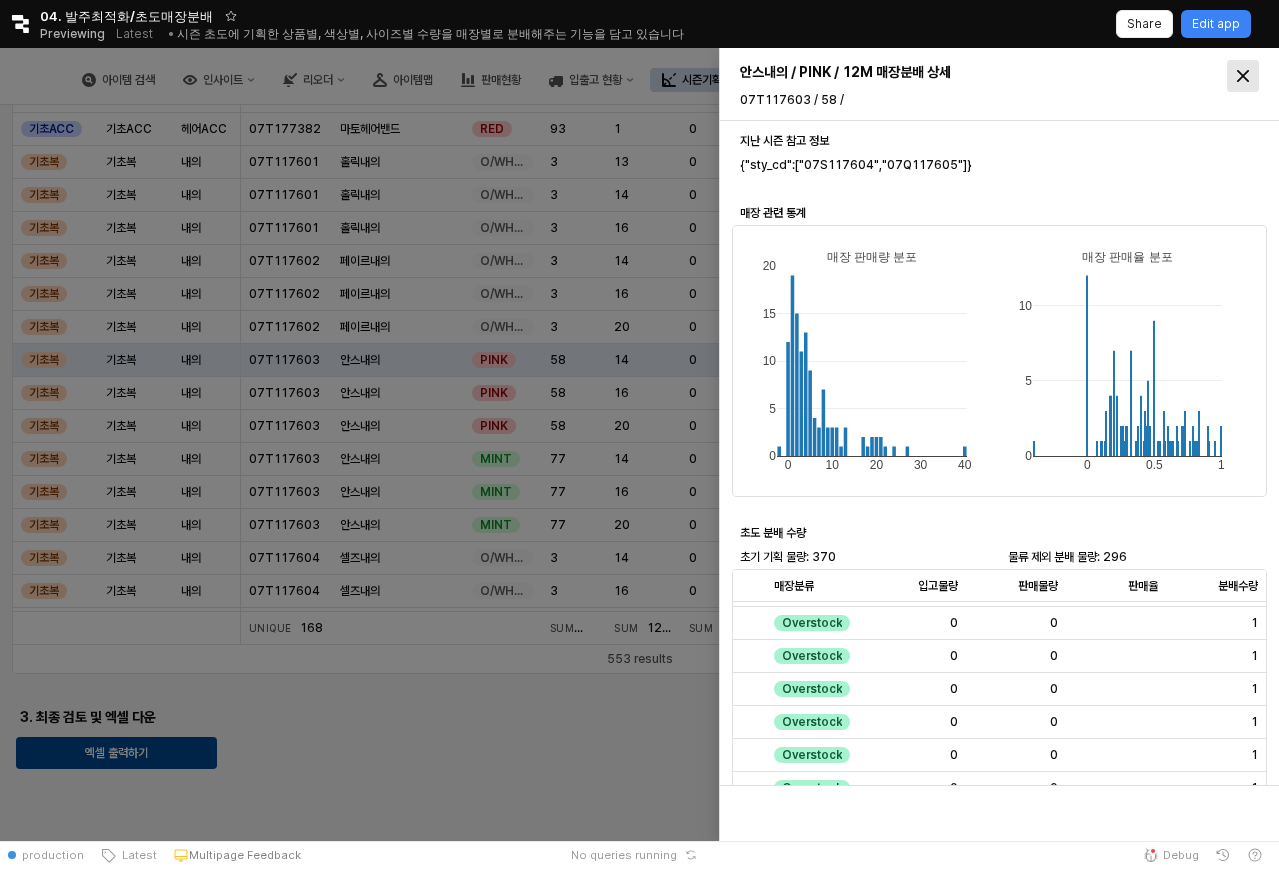 click 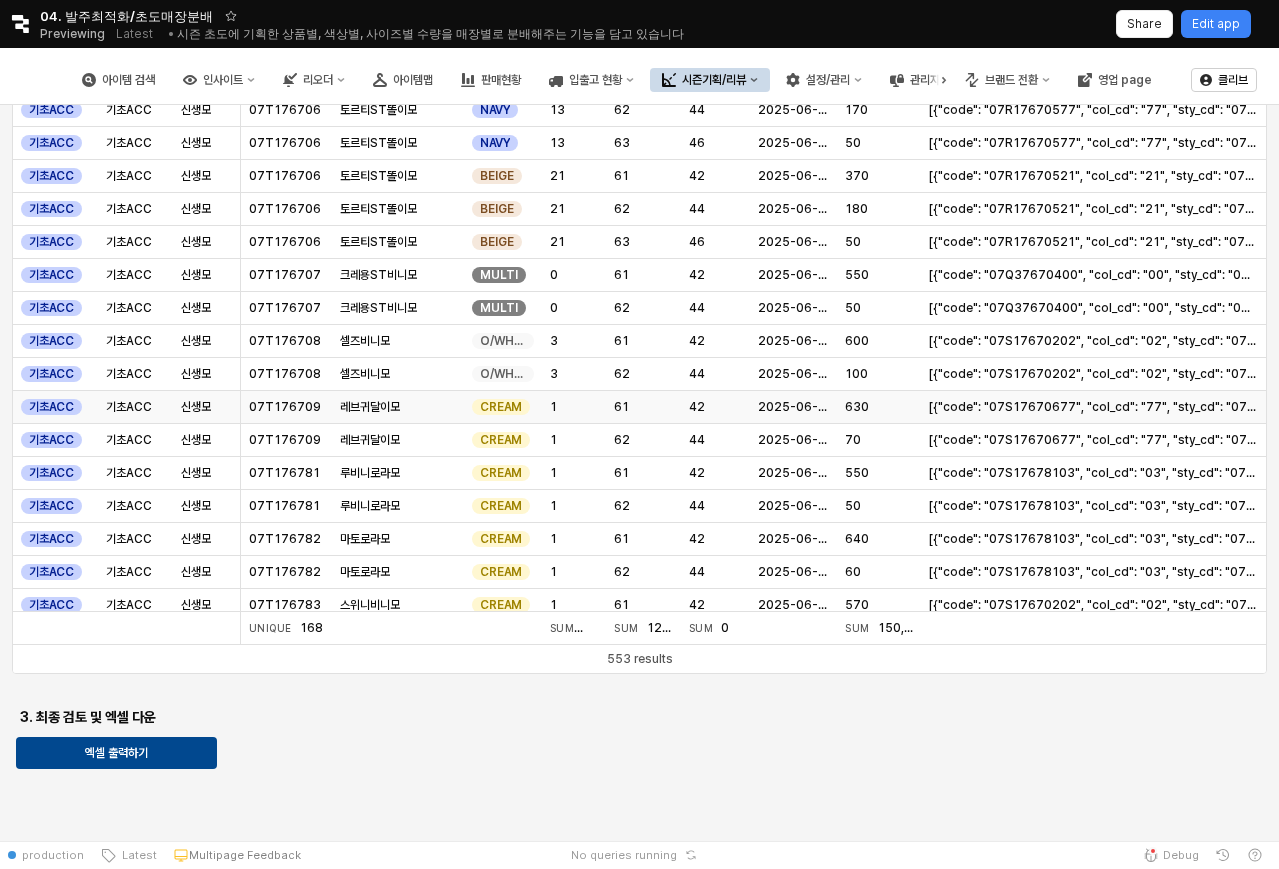 scroll, scrollTop: 0, scrollLeft: 0, axis: both 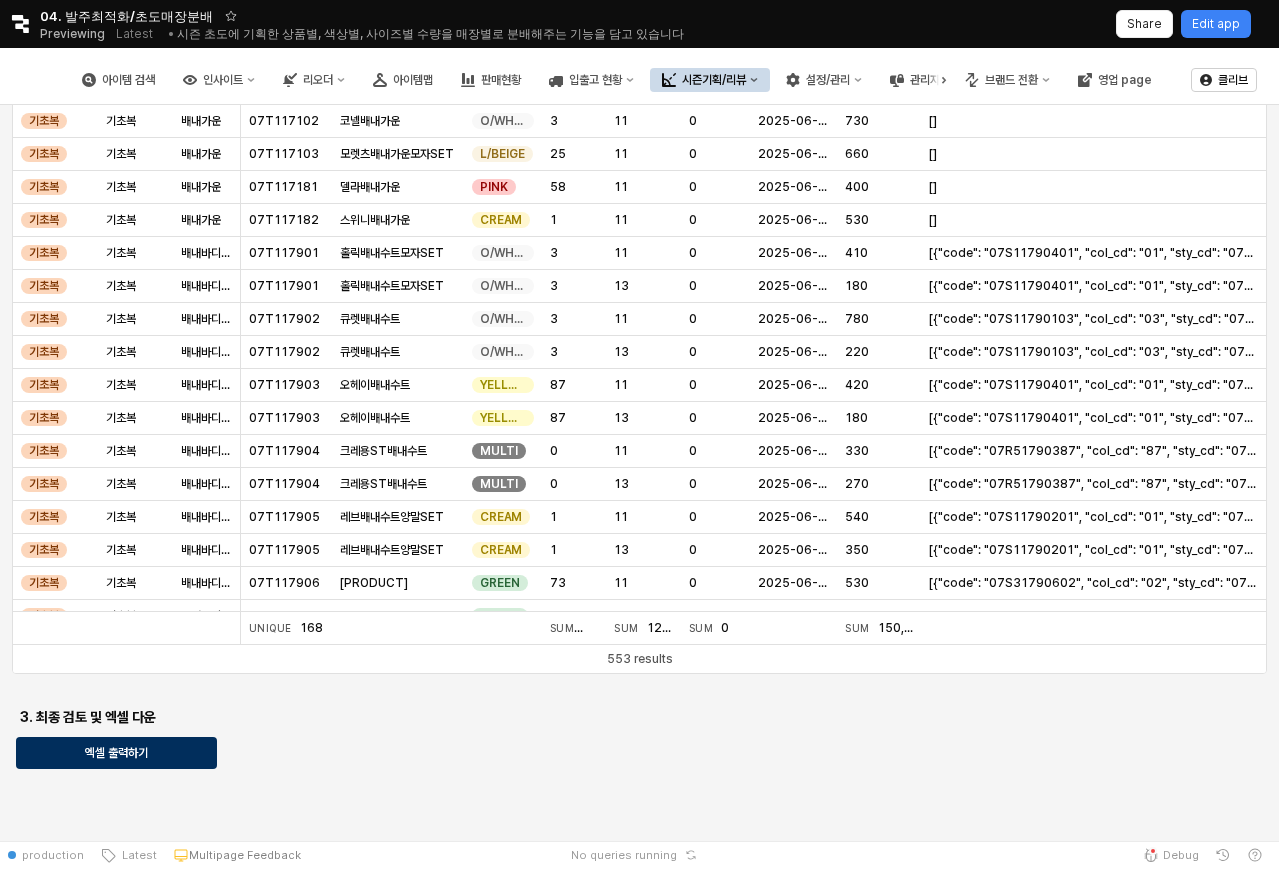 click on "엑셀 출력하기" at bounding box center (116, 753) 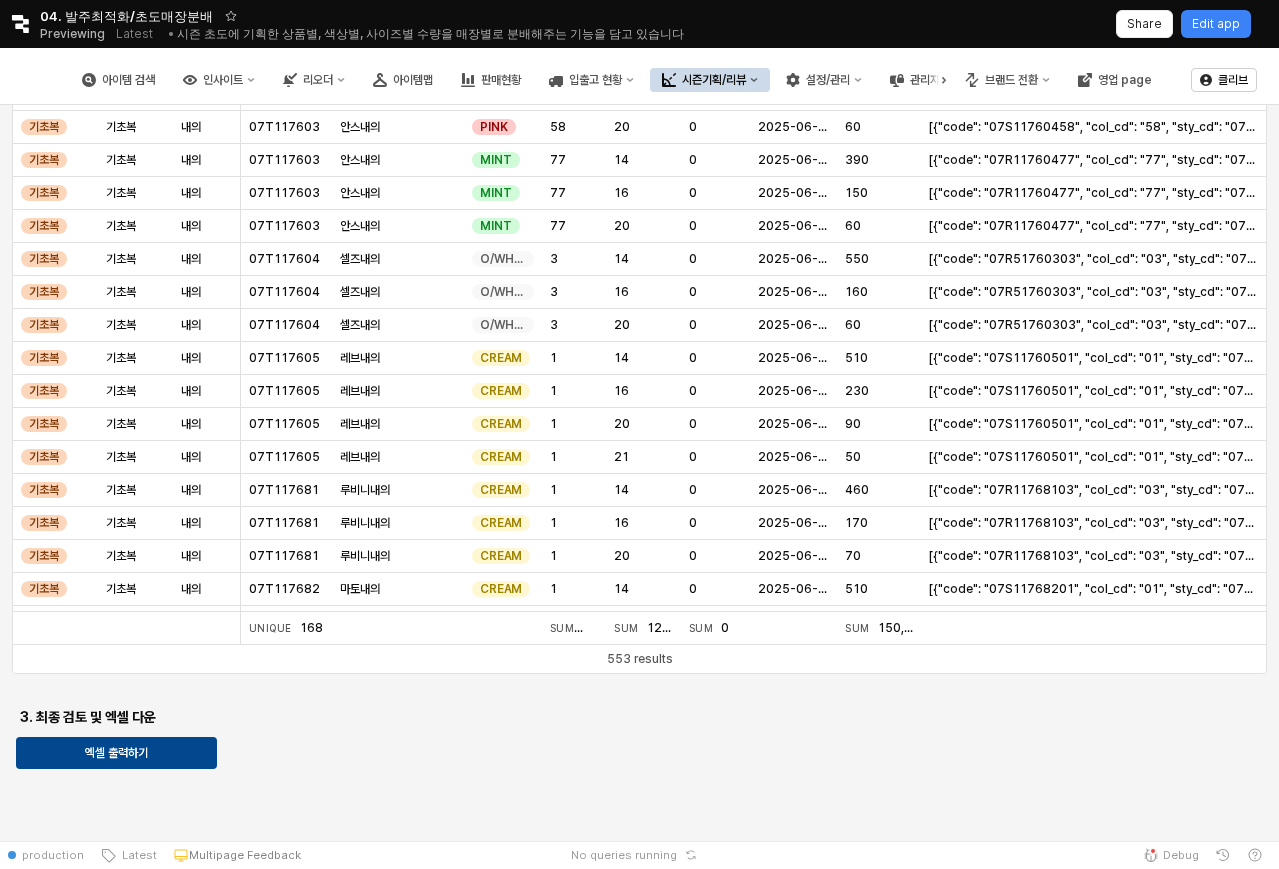 scroll, scrollTop: 525, scrollLeft: 0, axis: vertical 